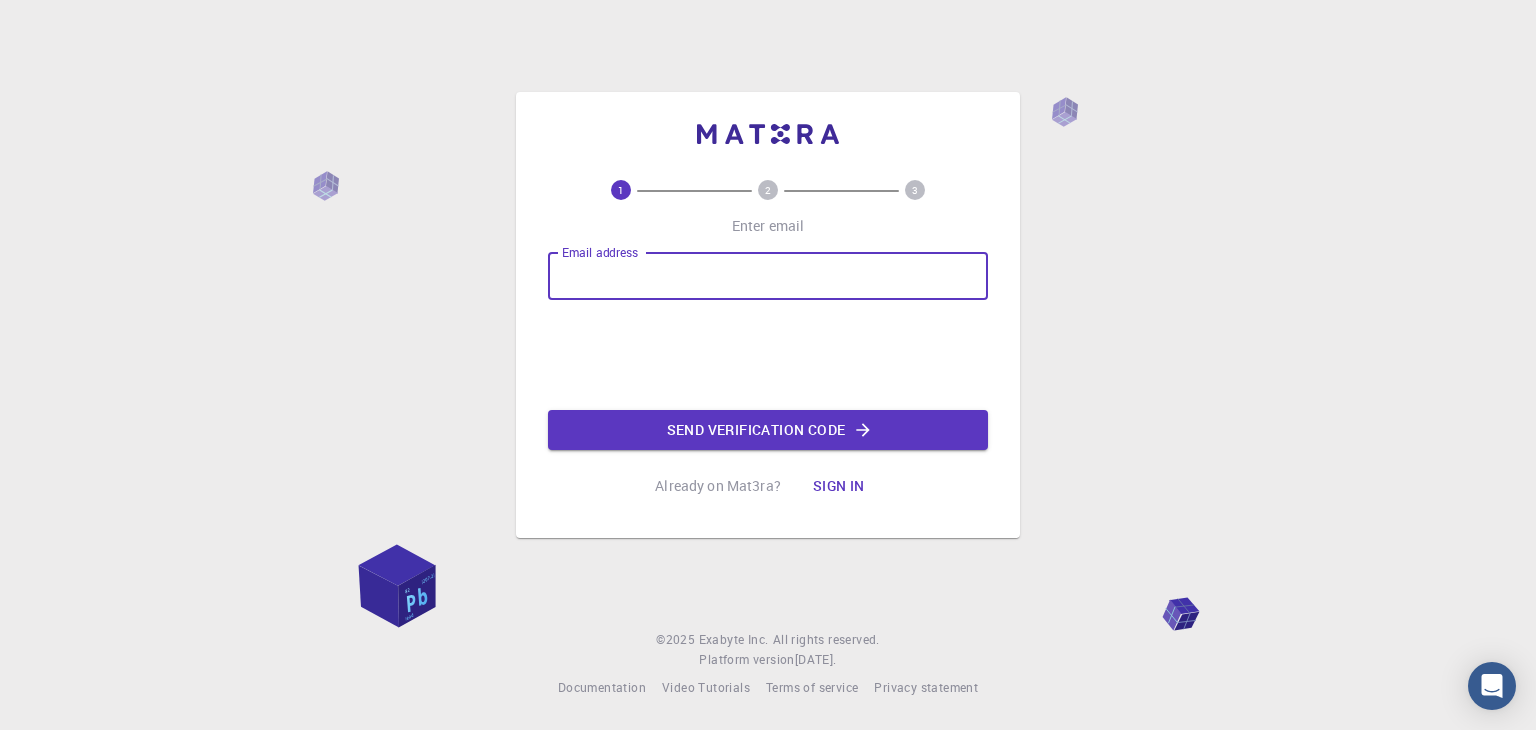 scroll, scrollTop: 0, scrollLeft: 0, axis: both 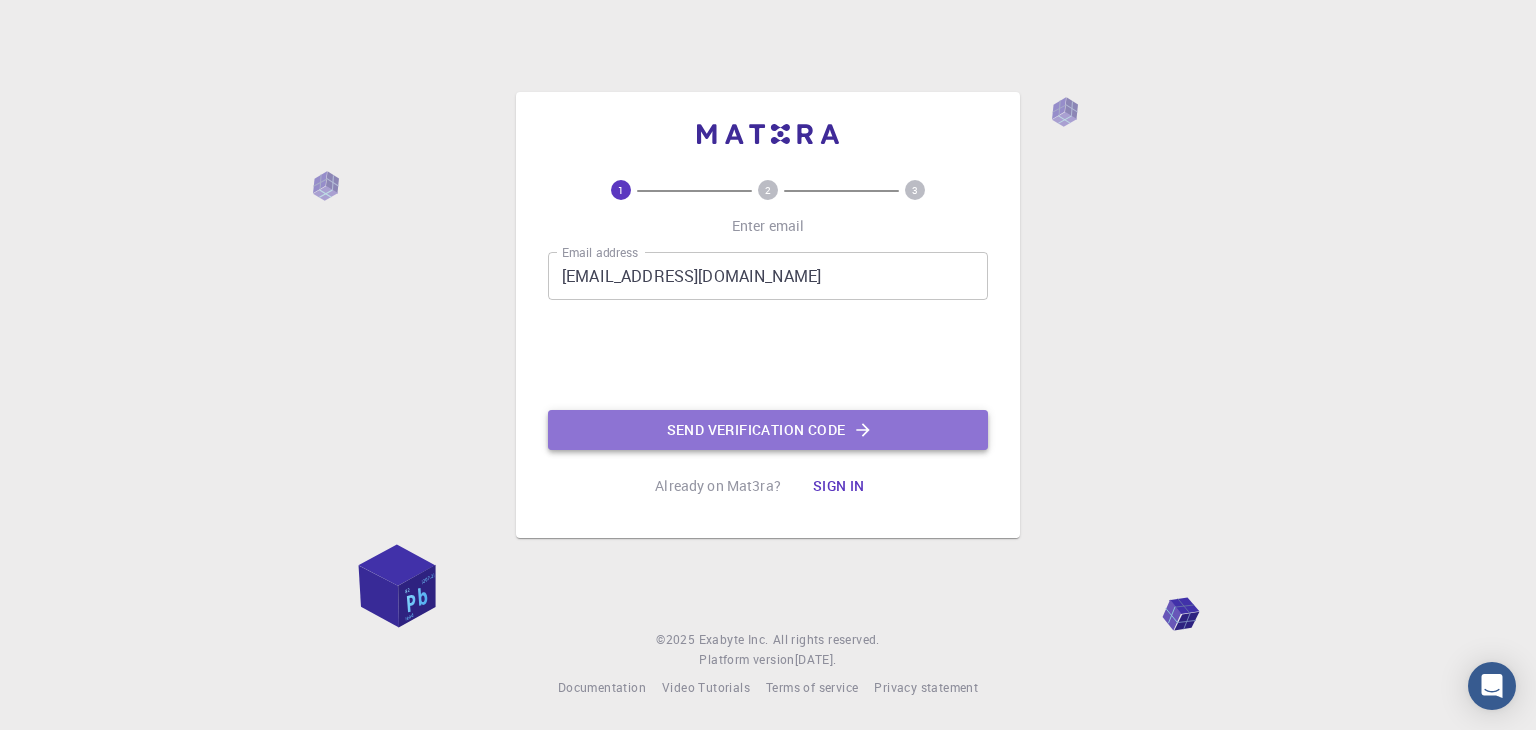 click on "Send verification code" 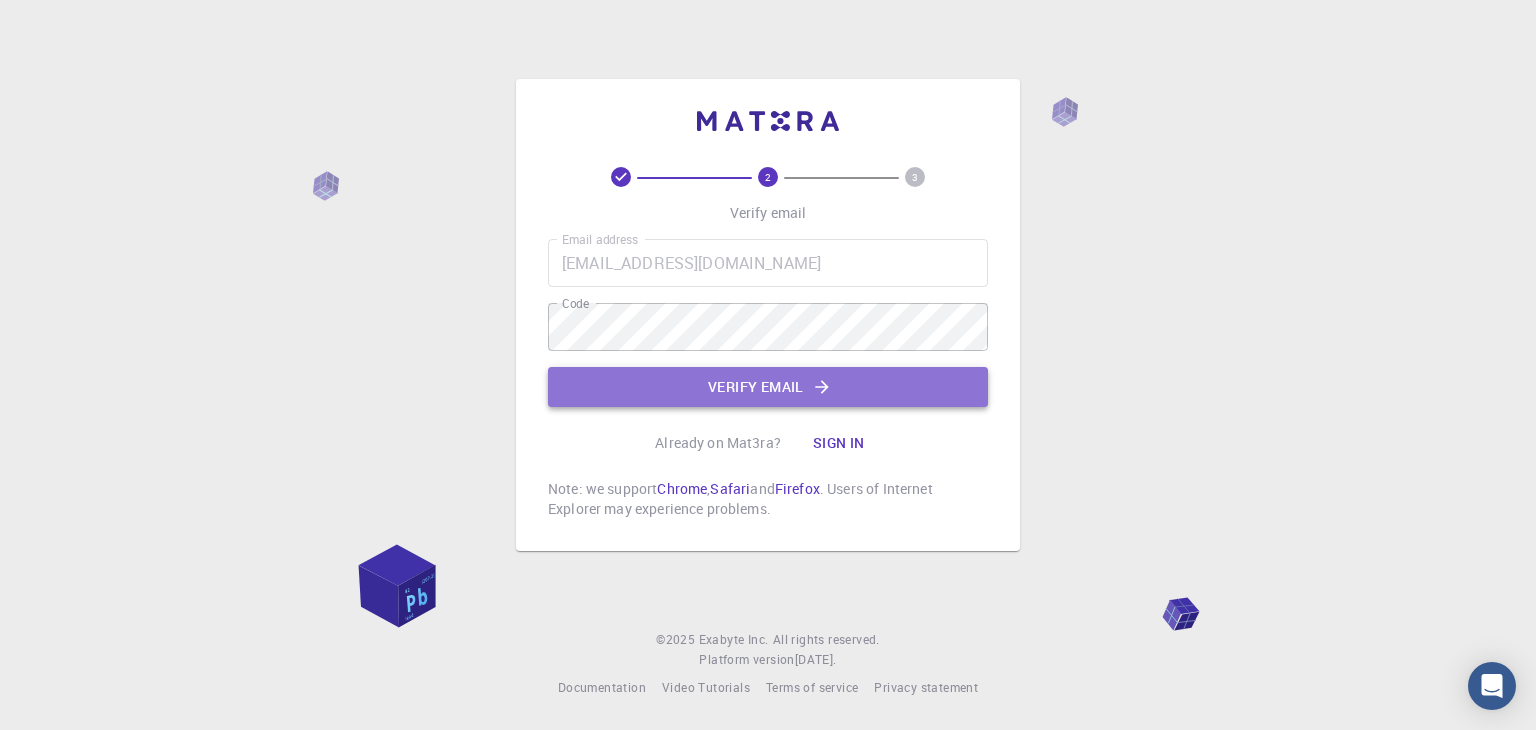 click on "Verify email" 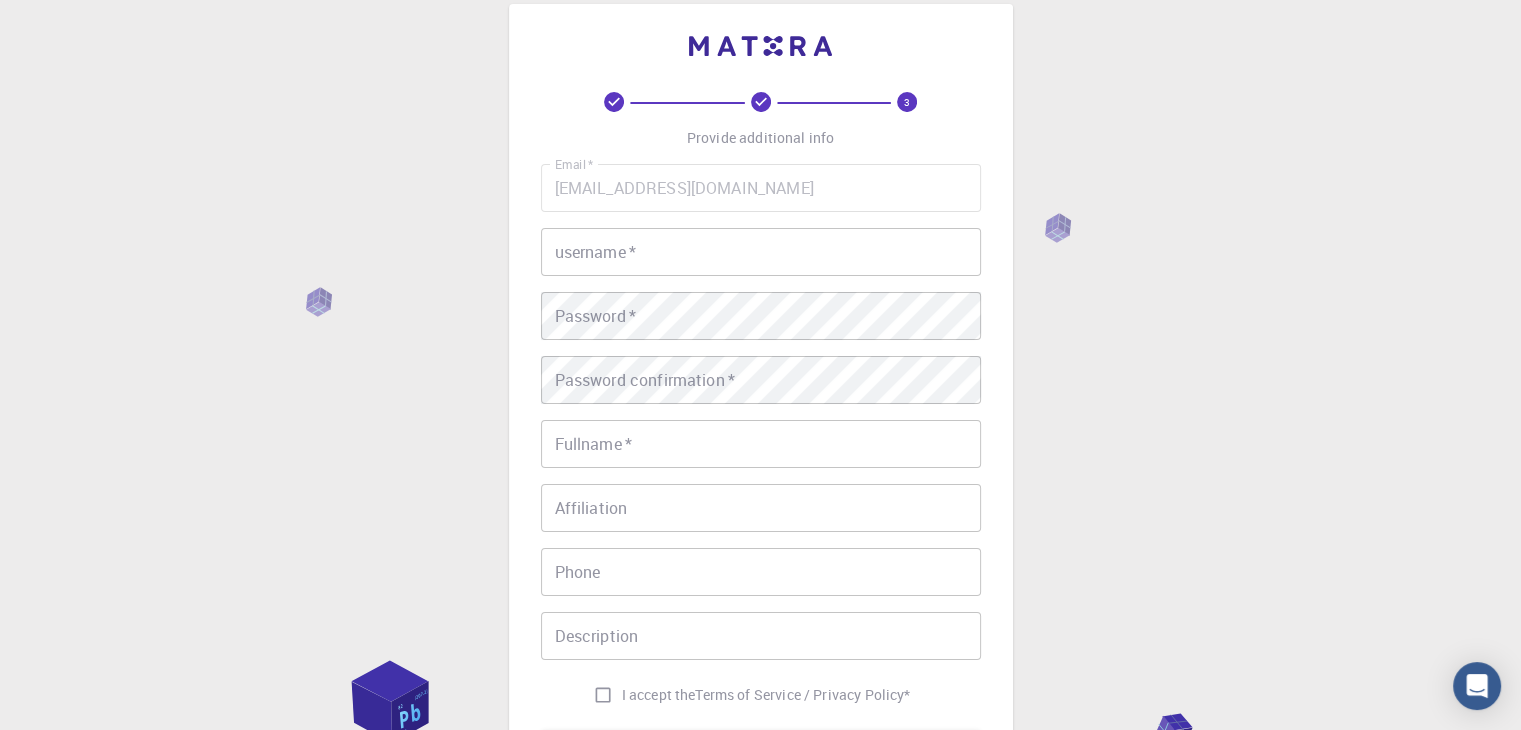 scroll, scrollTop: 30, scrollLeft: 0, axis: vertical 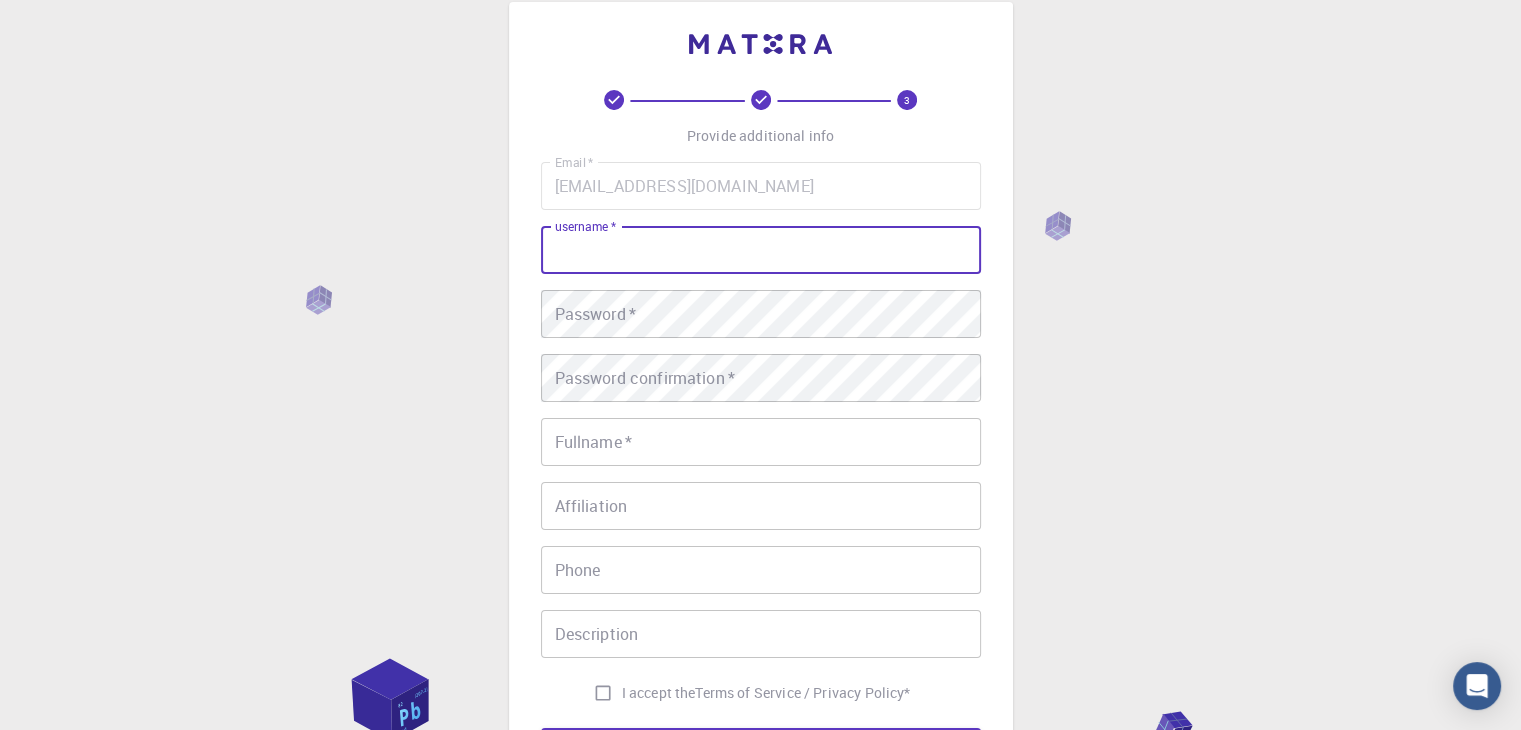 click on "username   *" at bounding box center (761, 250) 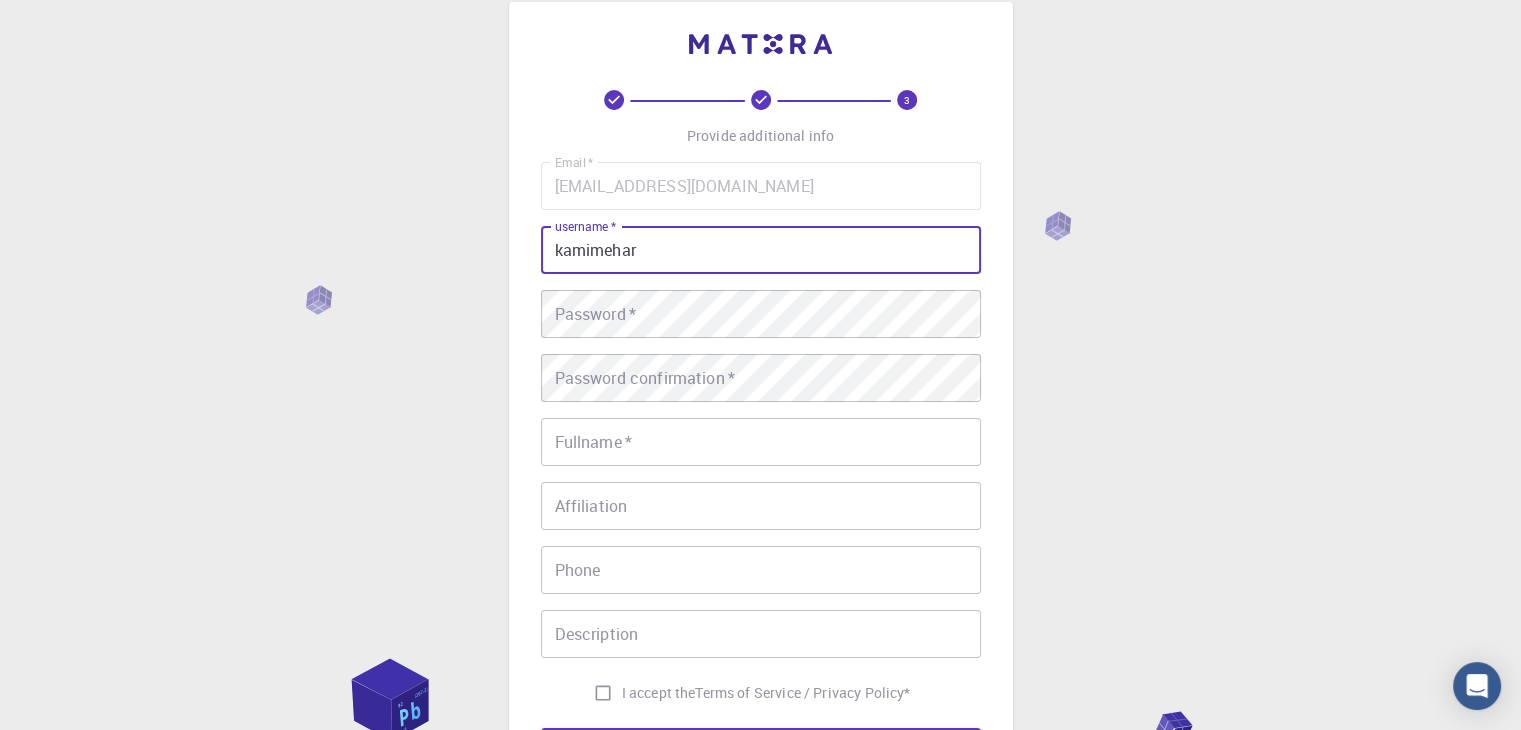 type on "kamimehar" 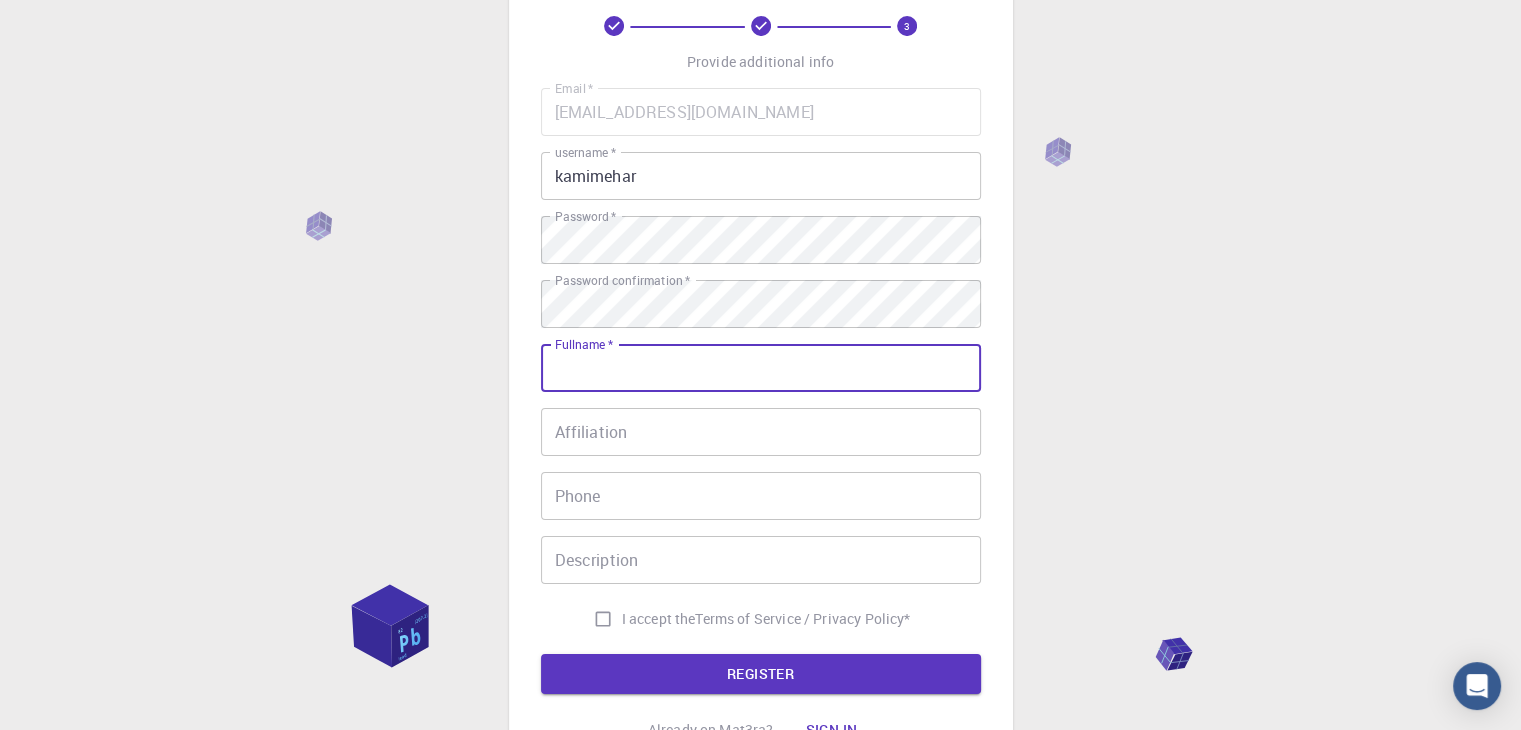 scroll, scrollTop: 106, scrollLeft: 0, axis: vertical 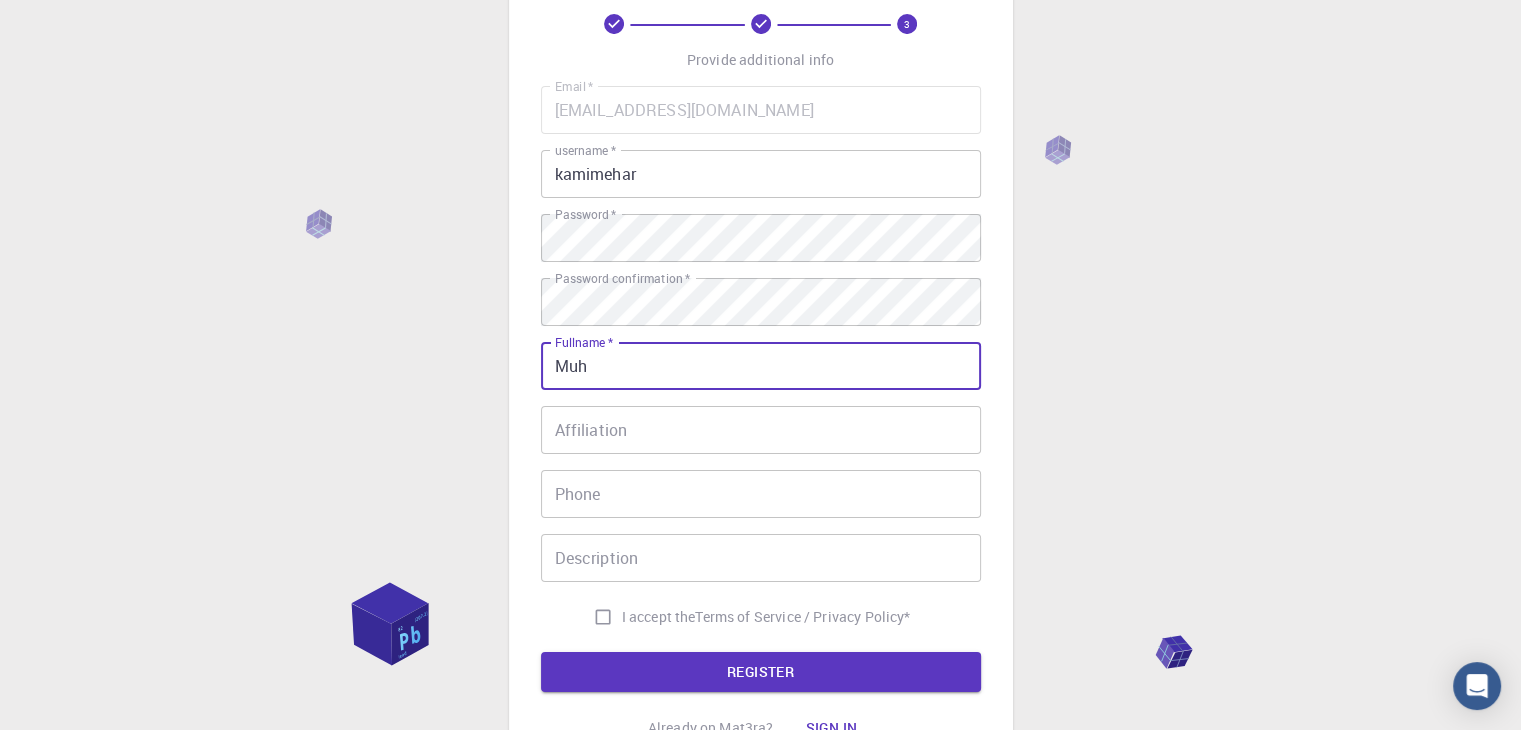 type on "[PERSON_NAME]" 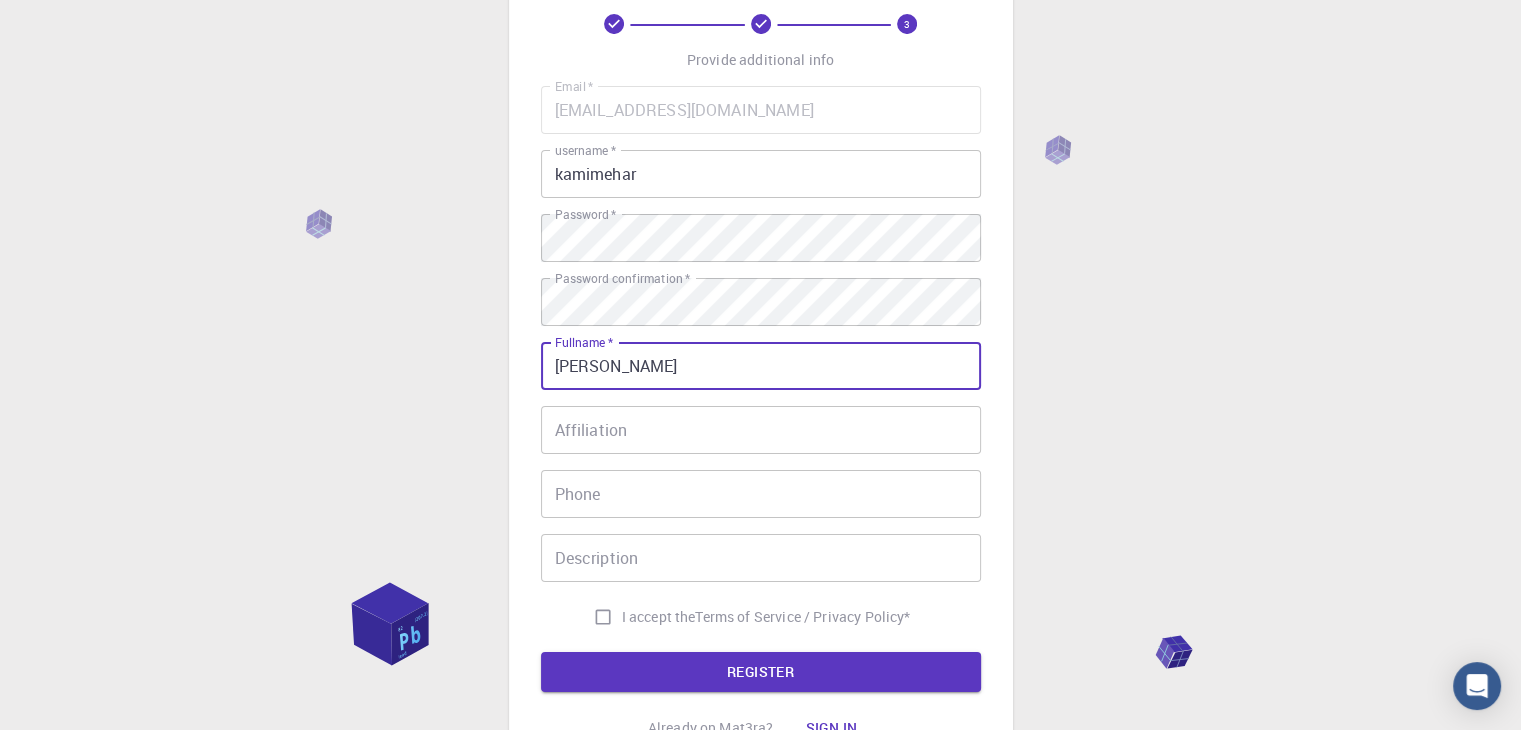 type on "03348013206" 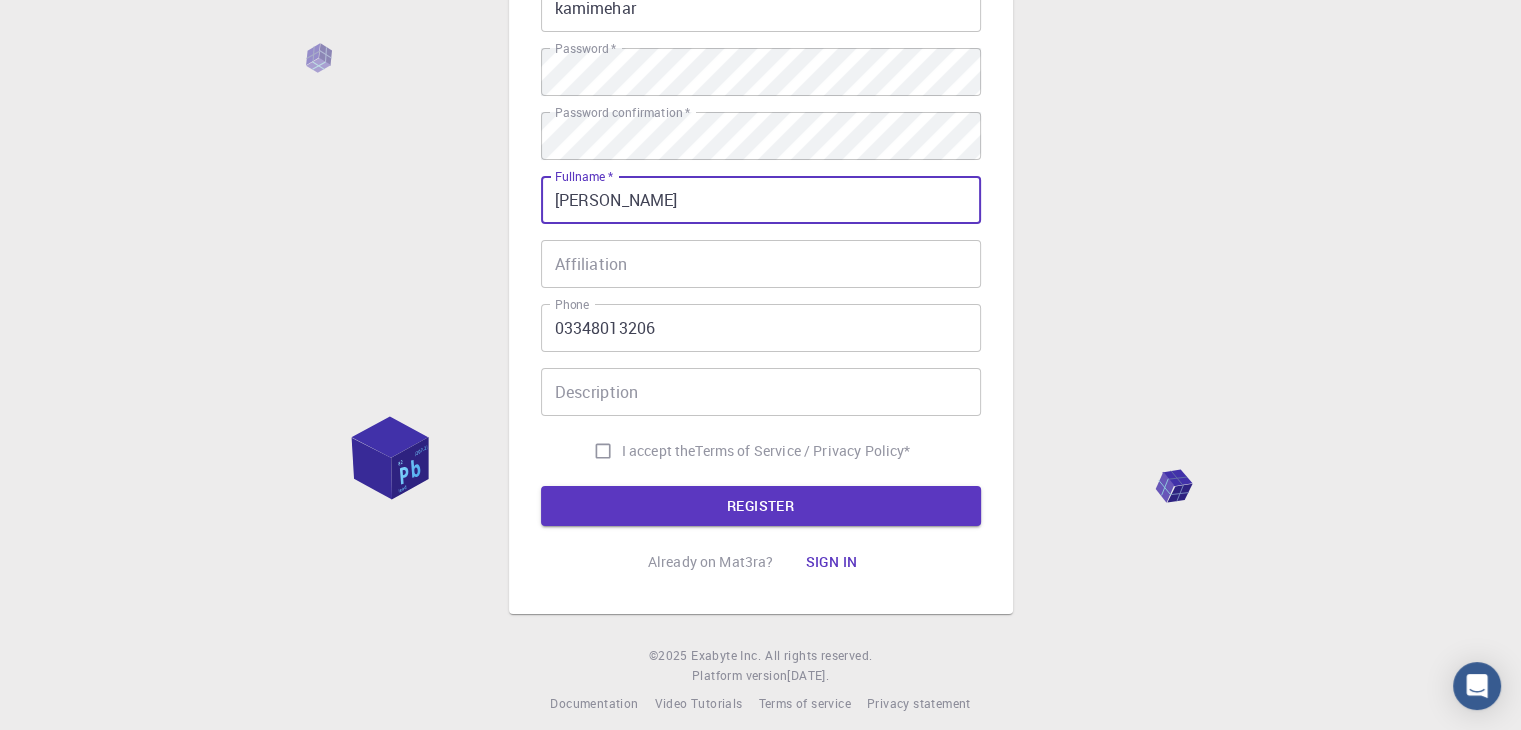 scroll, scrollTop: 275, scrollLeft: 0, axis: vertical 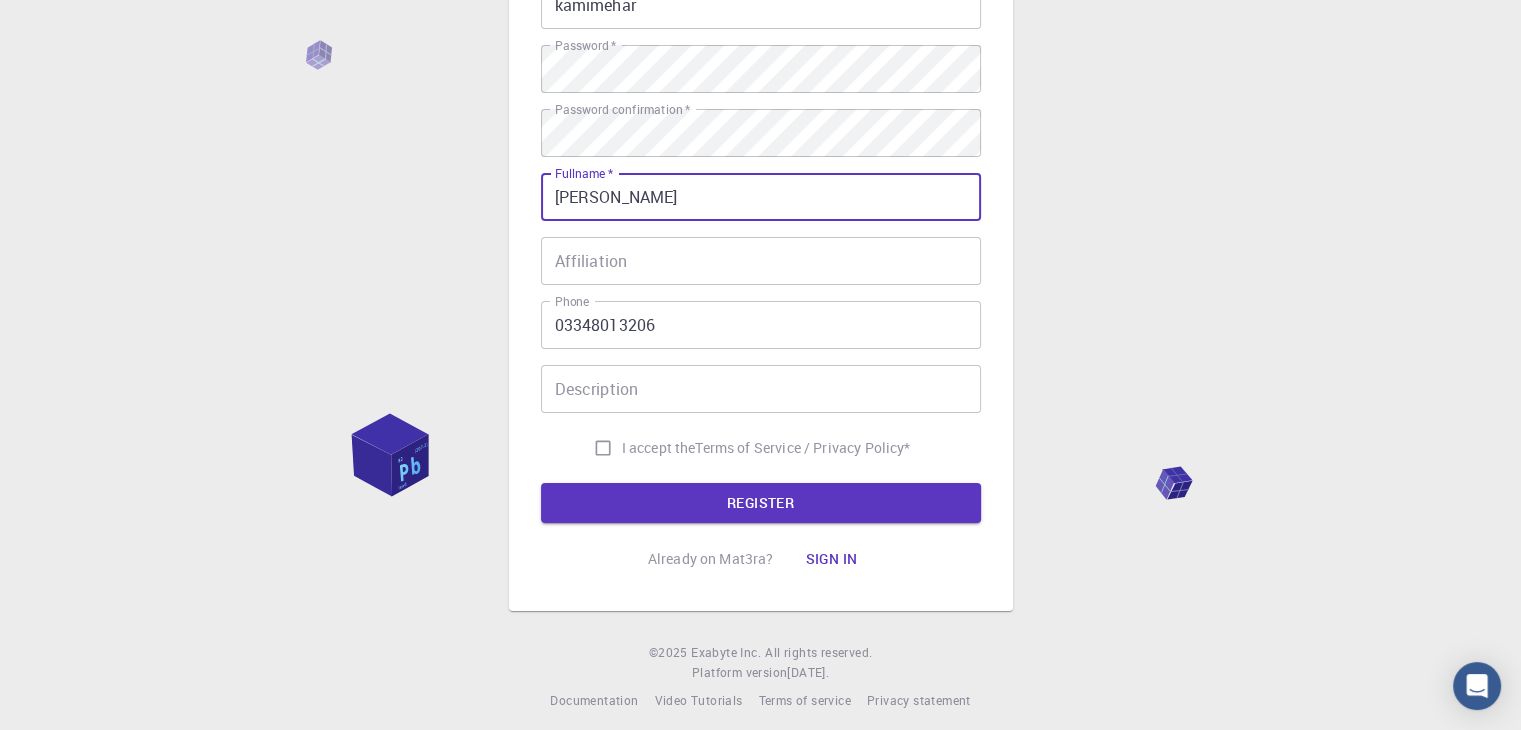 click on "I accept the  Terms of Service / Privacy Policy  *" at bounding box center [603, 448] 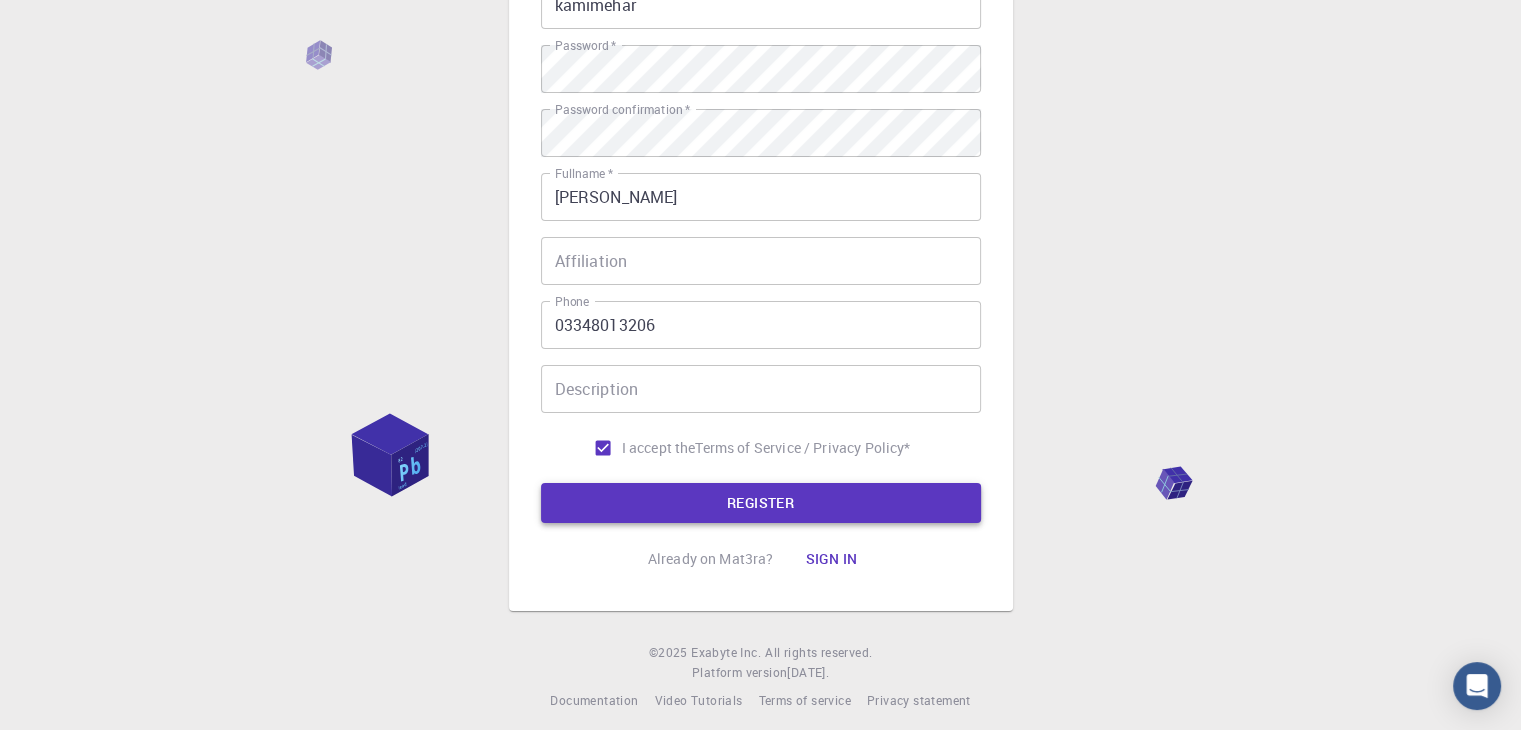 click on "REGISTER" at bounding box center (761, 503) 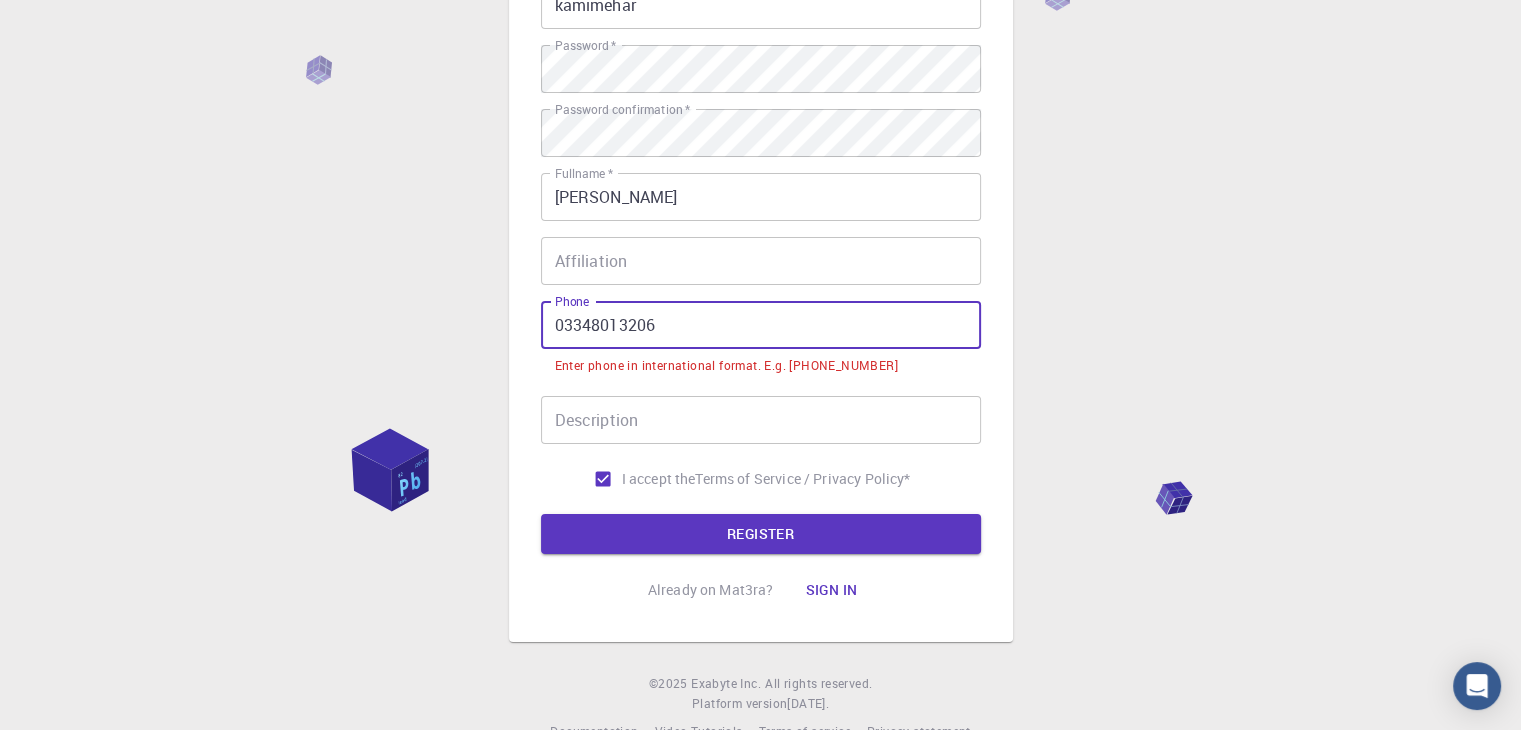 click on "03348013206" at bounding box center (761, 325) 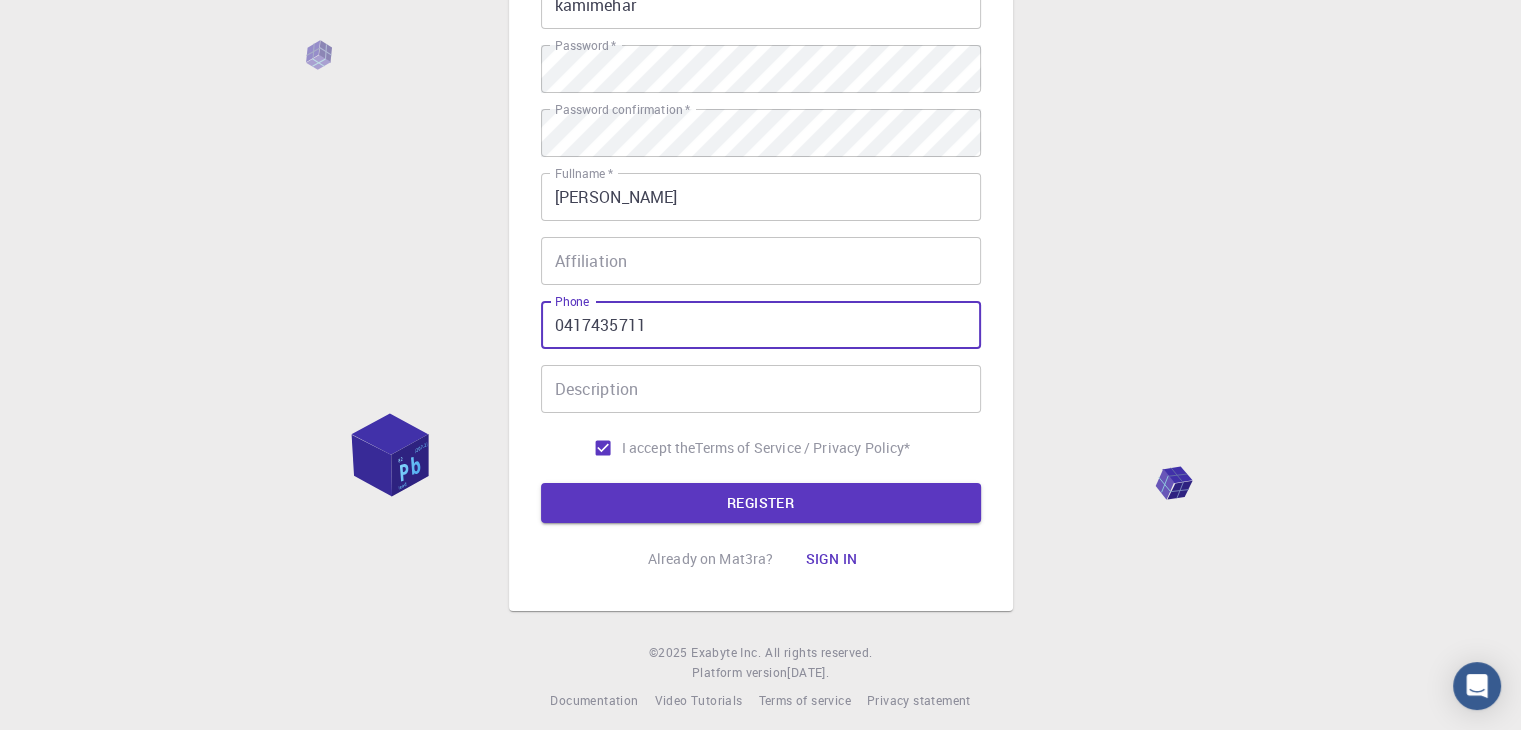 click on "0417435711" at bounding box center (761, 325) 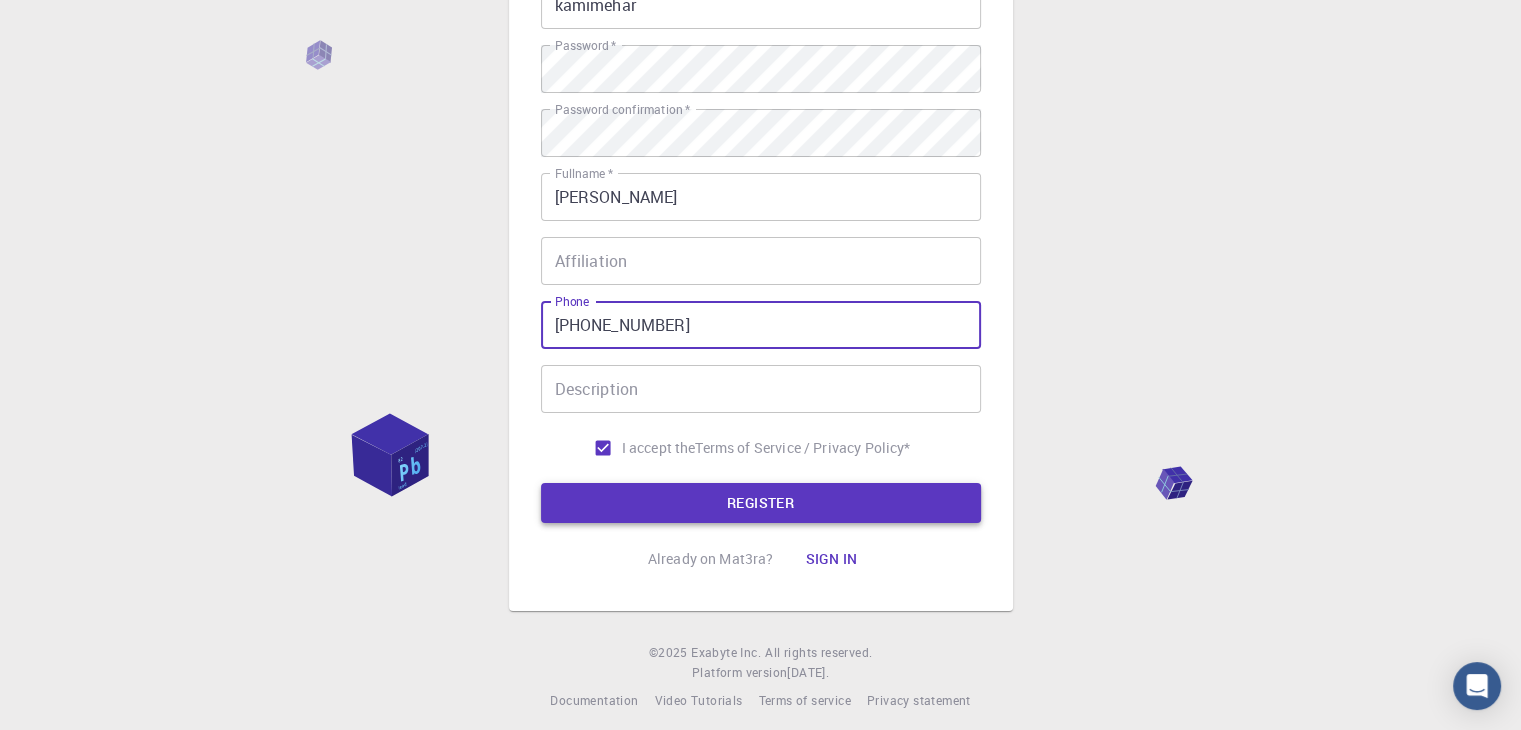 type on "[PHONE_NUMBER]" 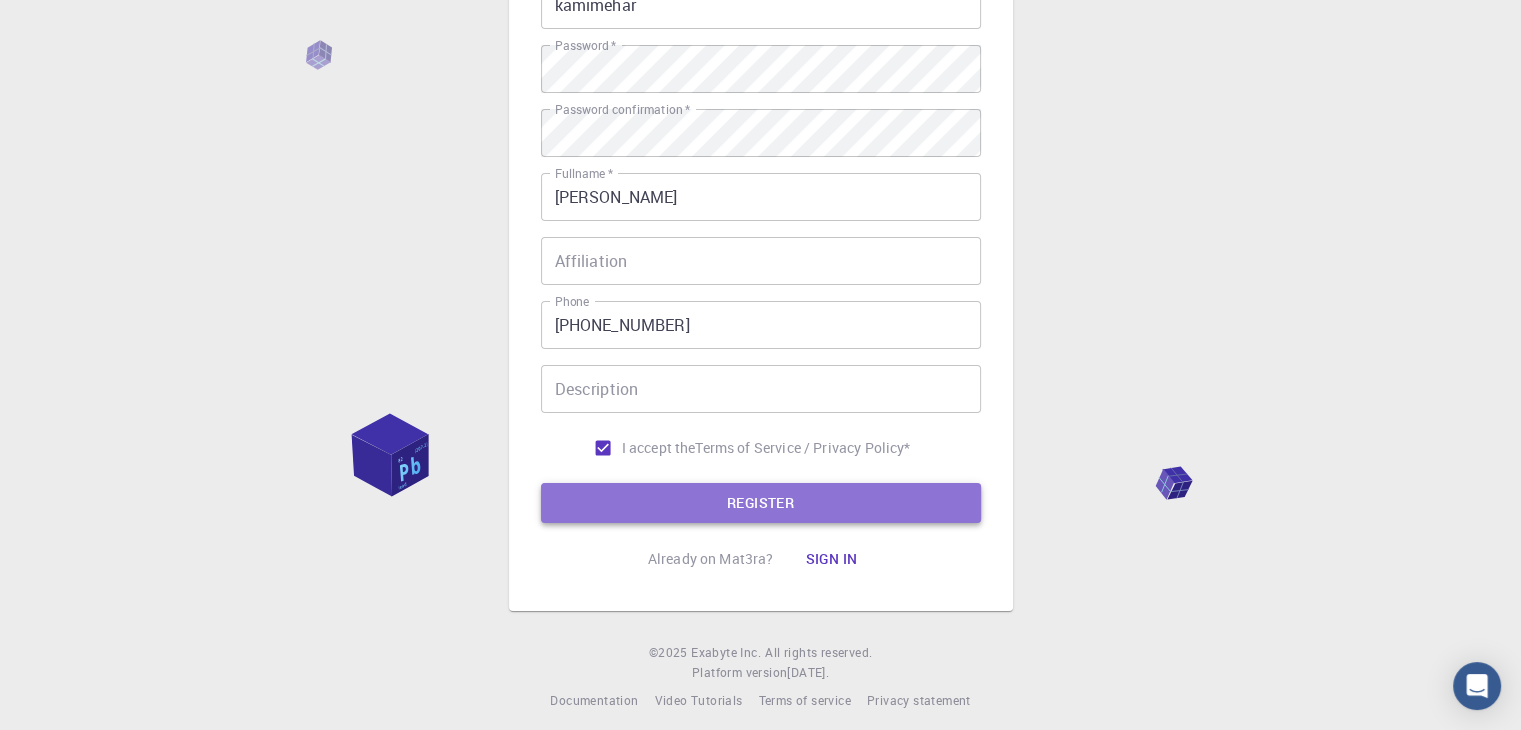 click on "REGISTER" at bounding box center (761, 503) 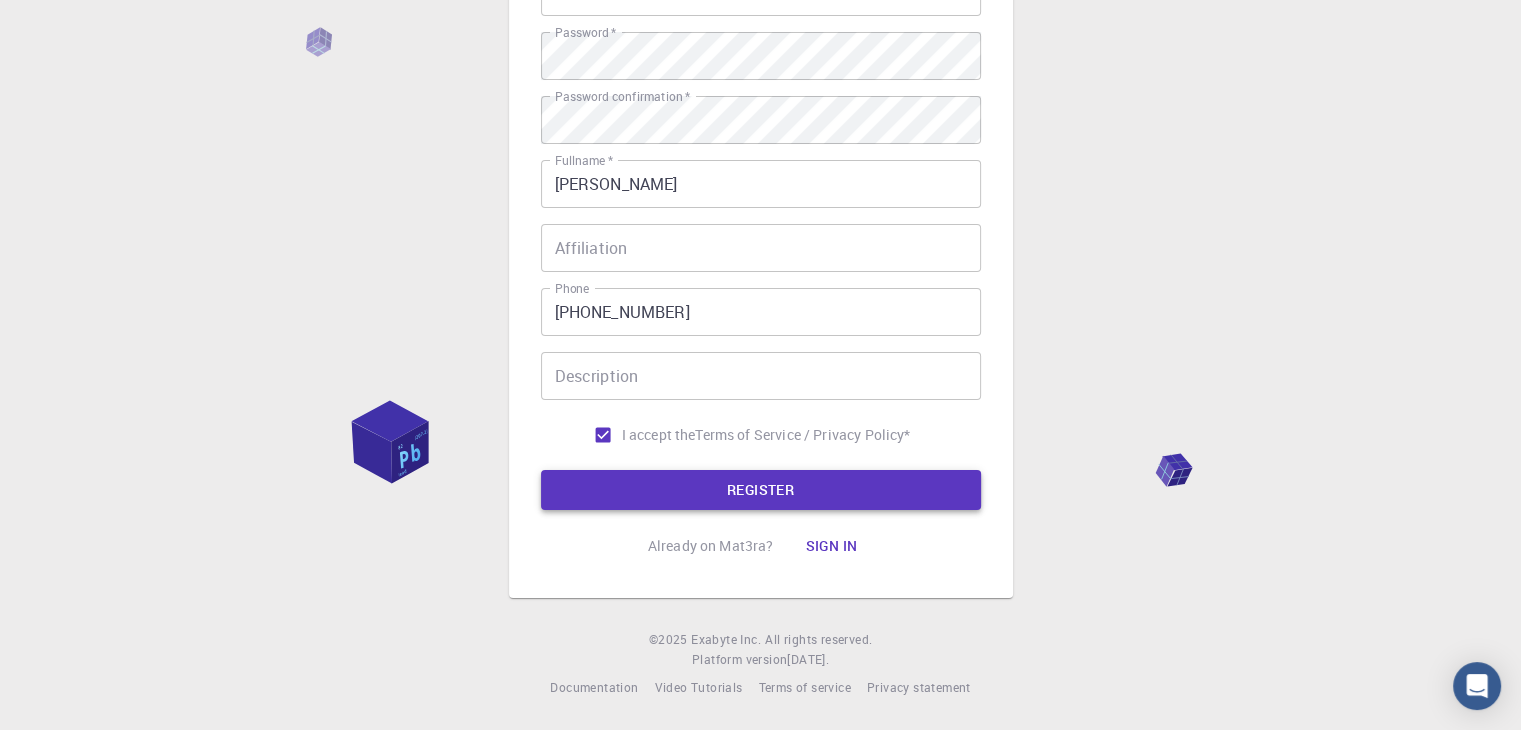 scroll, scrollTop: 0, scrollLeft: 0, axis: both 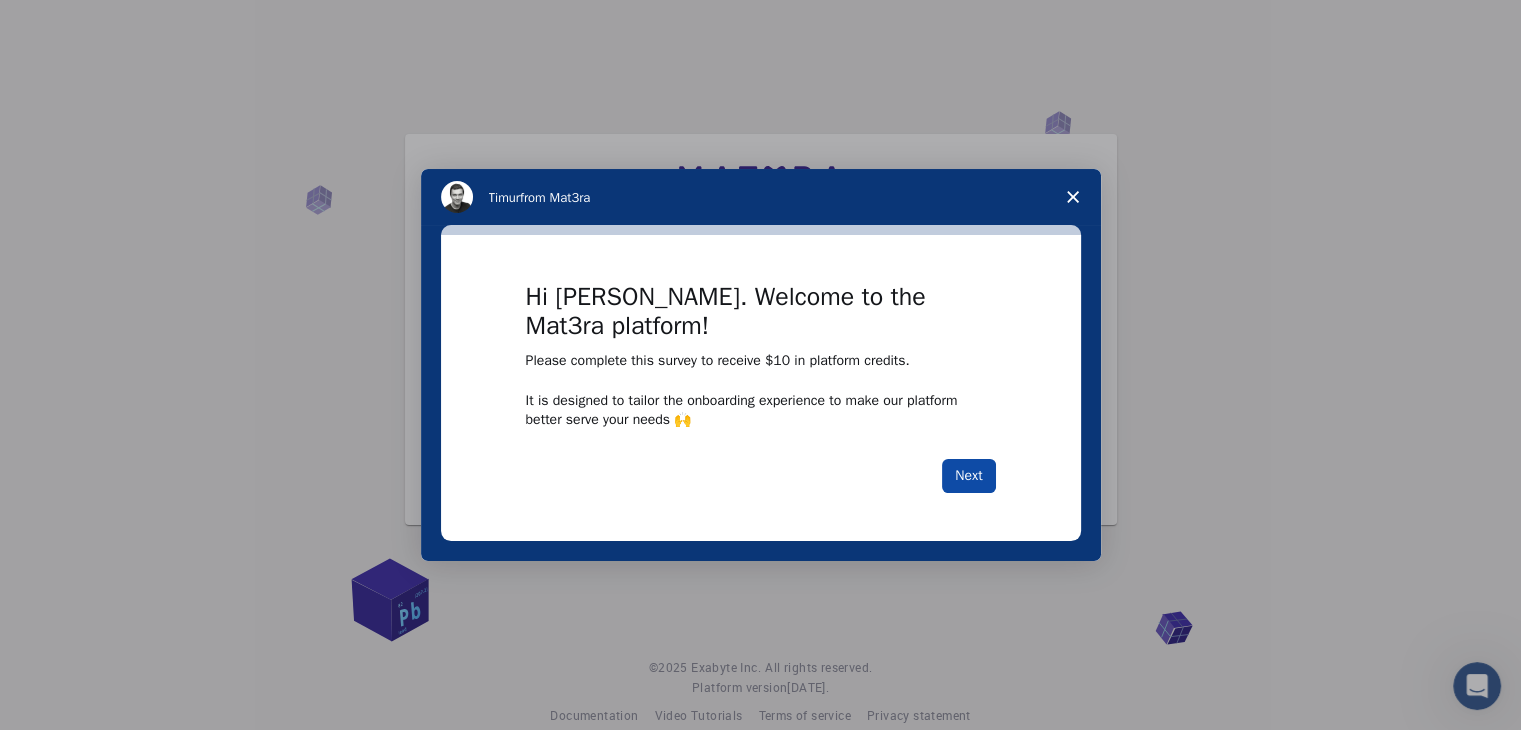 click on "Next" at bounding box center [968, 476] 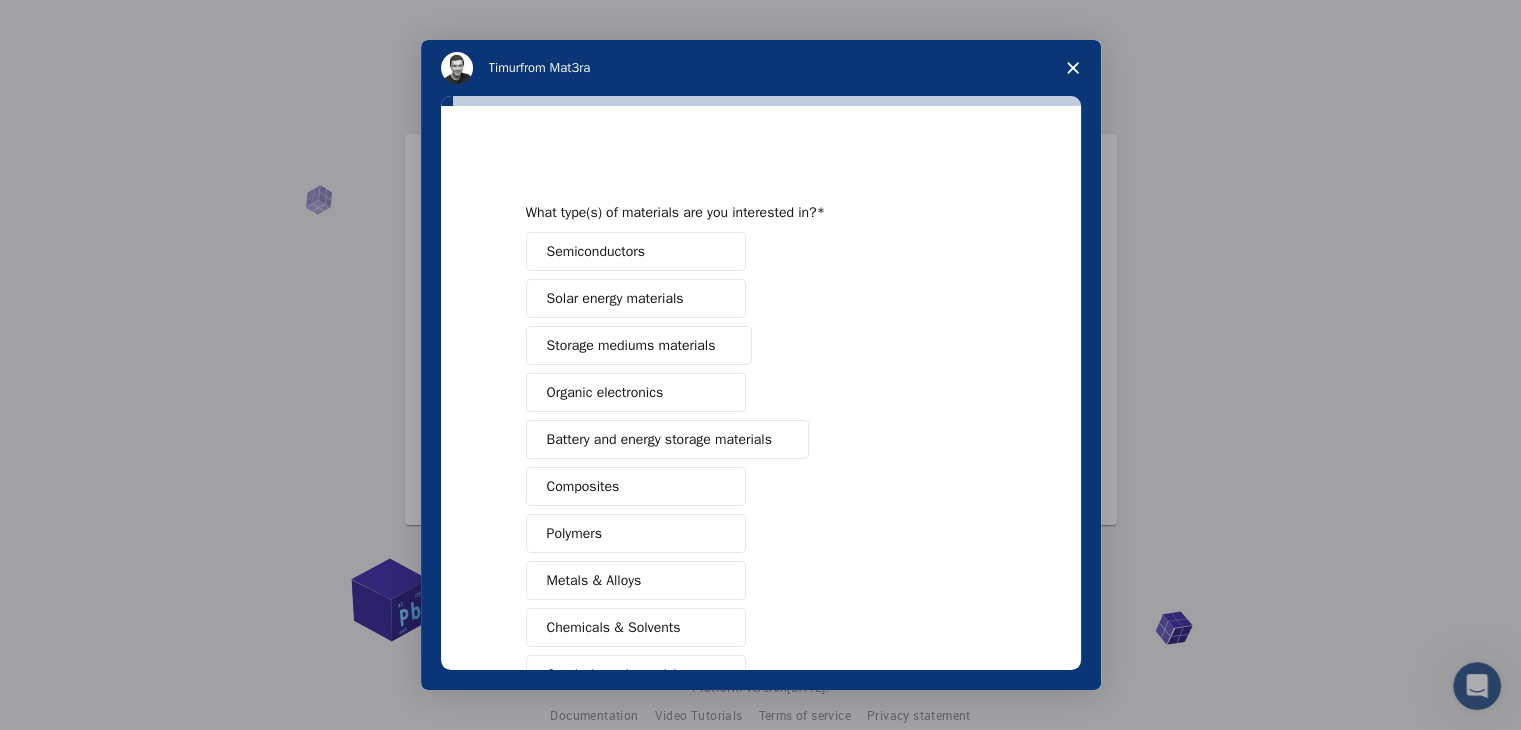 click on "Semiconductors" at bounding box center (636, 251) 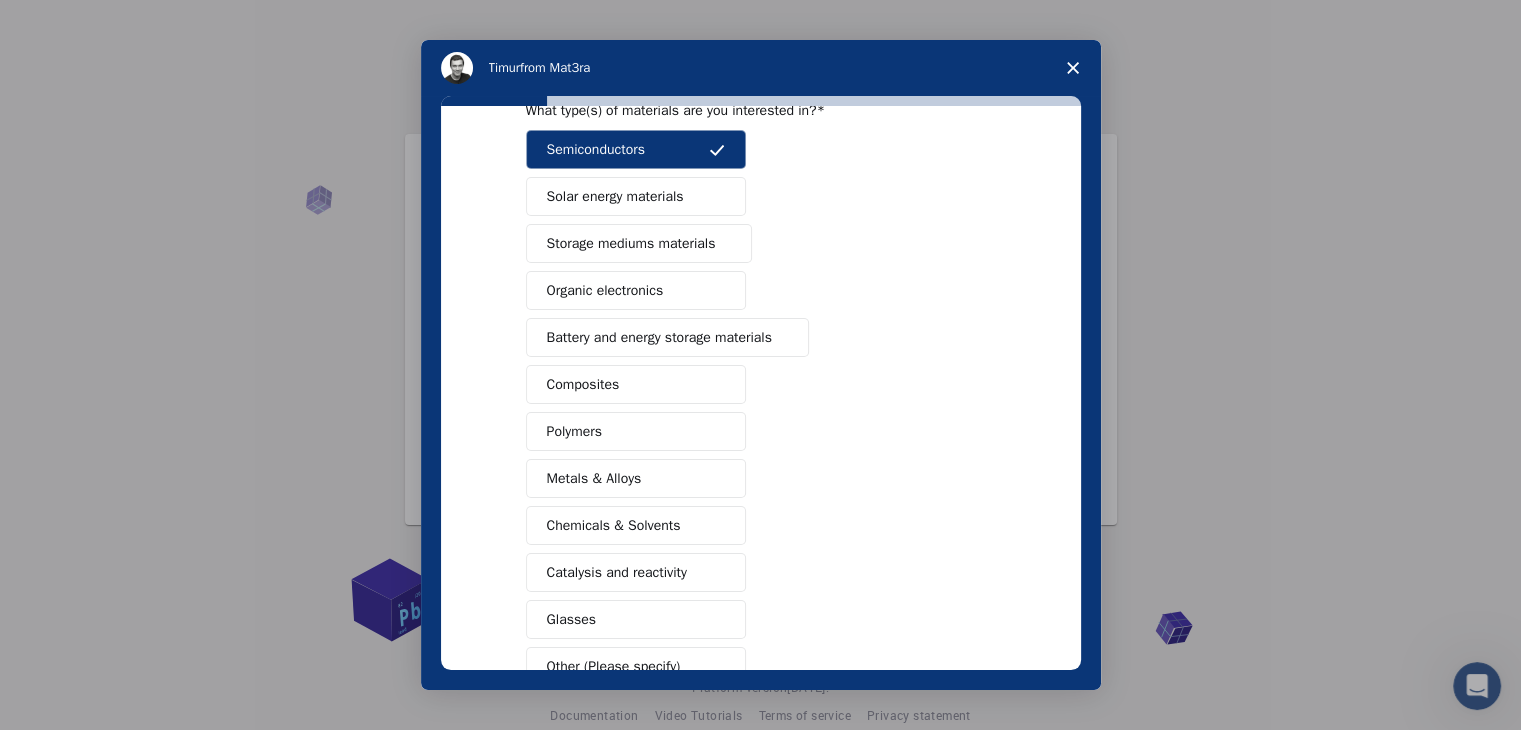 scroll, scrollTop: 107, scrollLeft: 0, axis: vertical 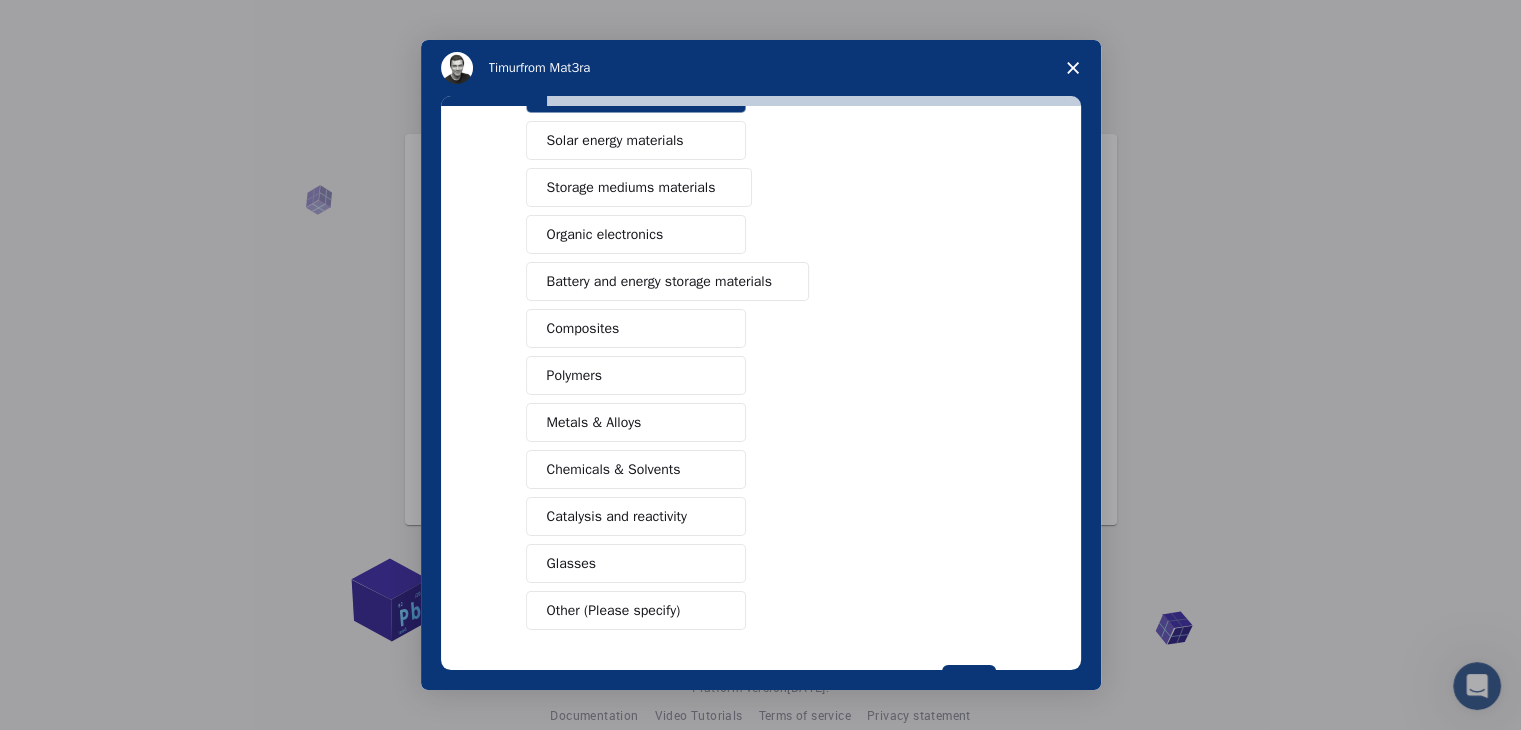 click on "Metals & Alloys" at bounding box center [594, 422] 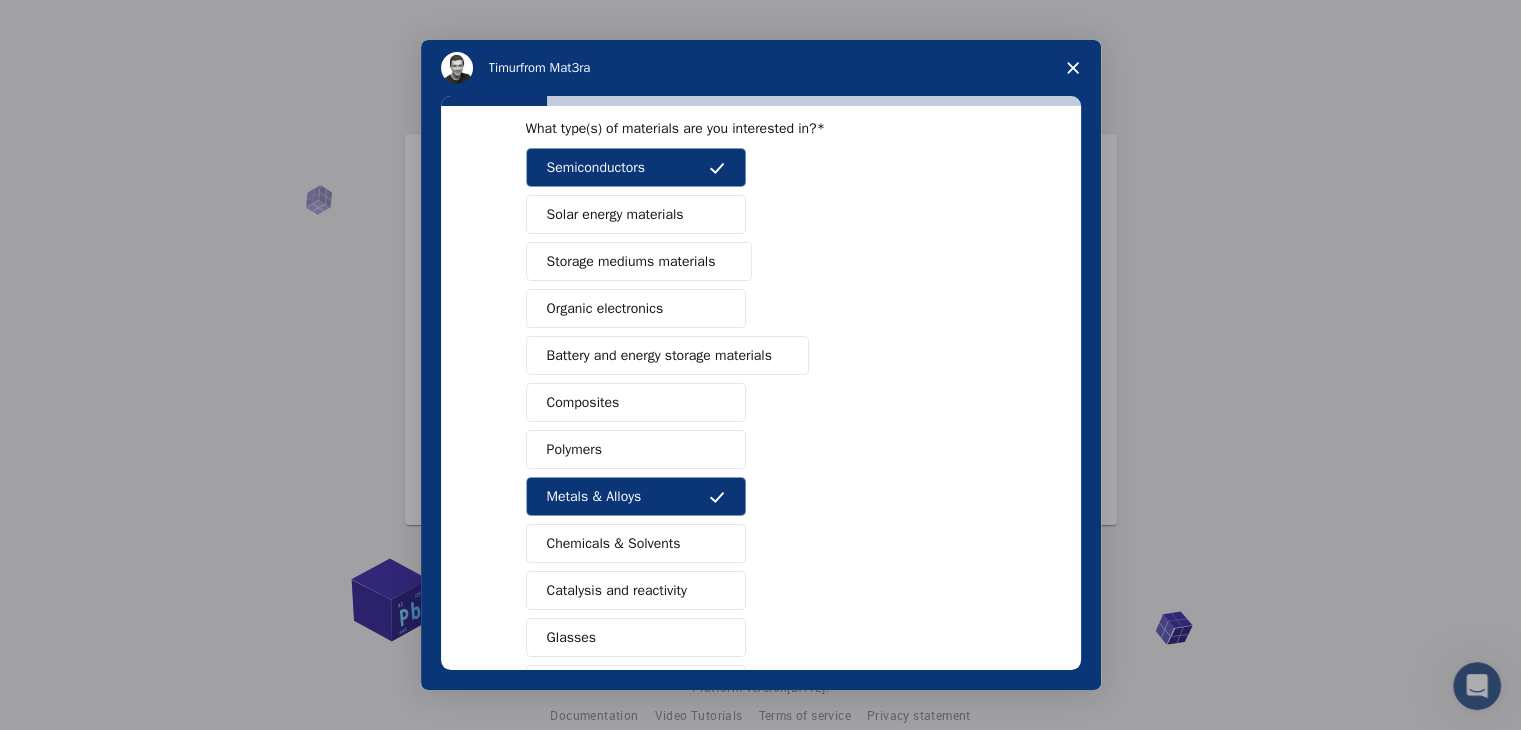 scroll, scrollTop: 106, scrollLeft: 0, axis: vertical 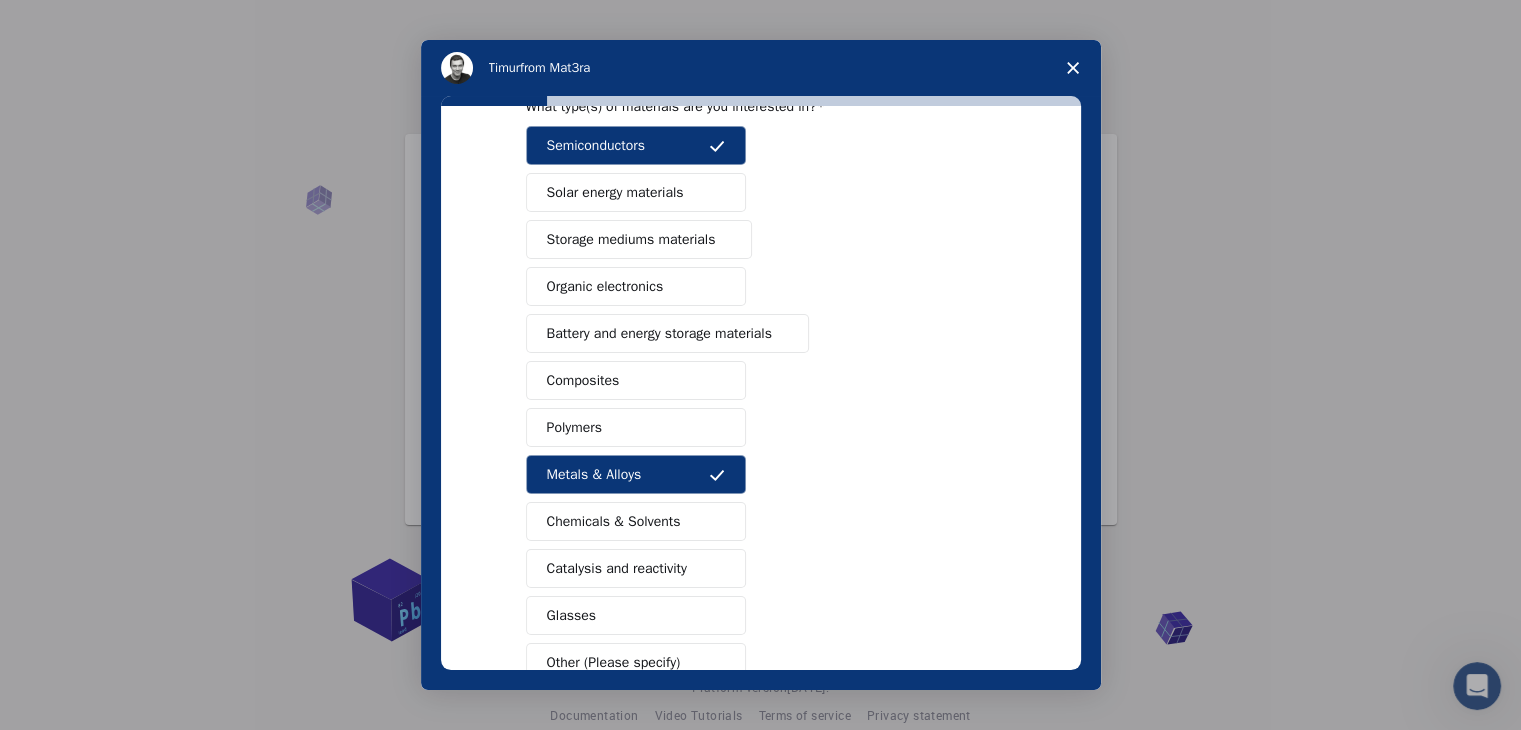 click on "Battery and energy storage materials" at bounding box center [659, 333] 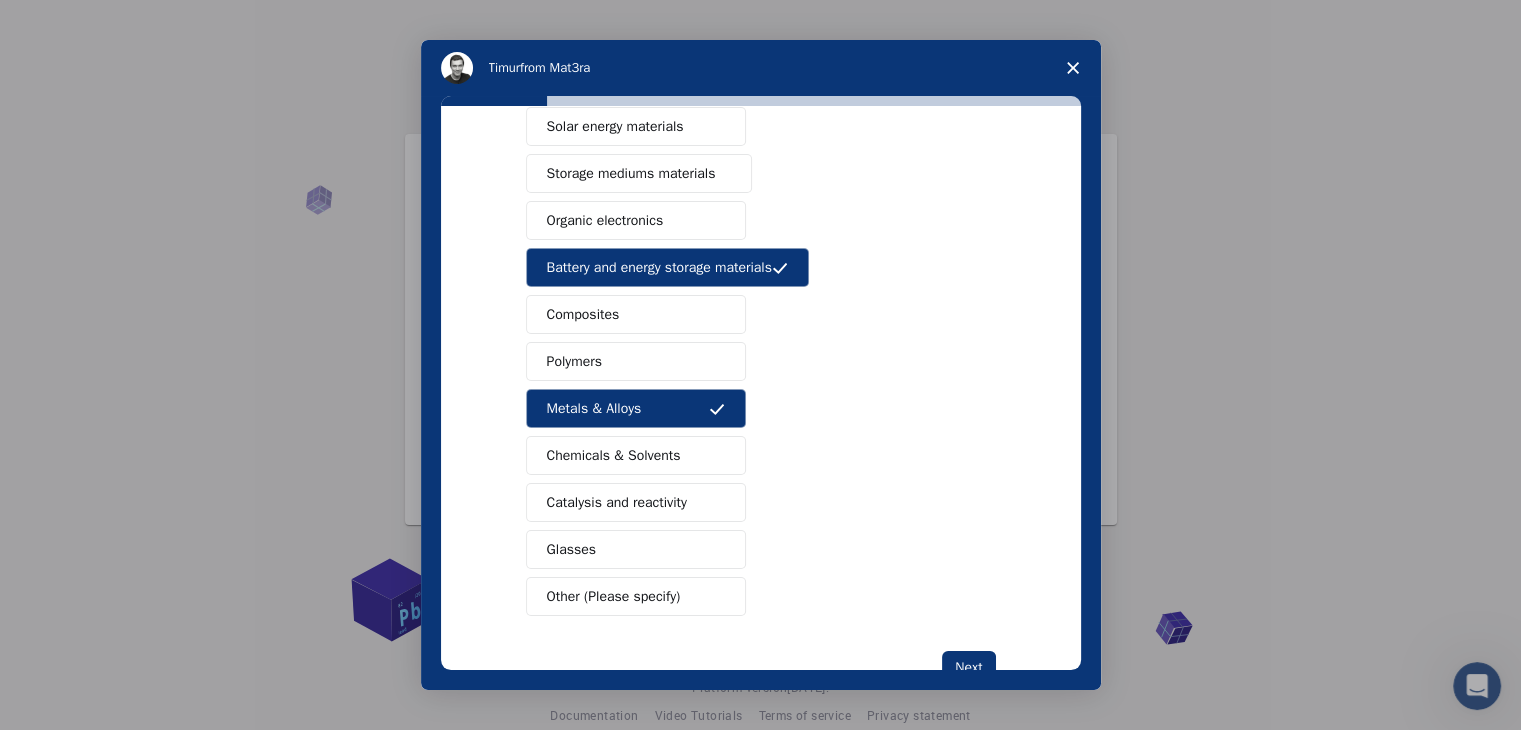scroll, scrollTop: 230, scrollLeft: 0, axis: vertical 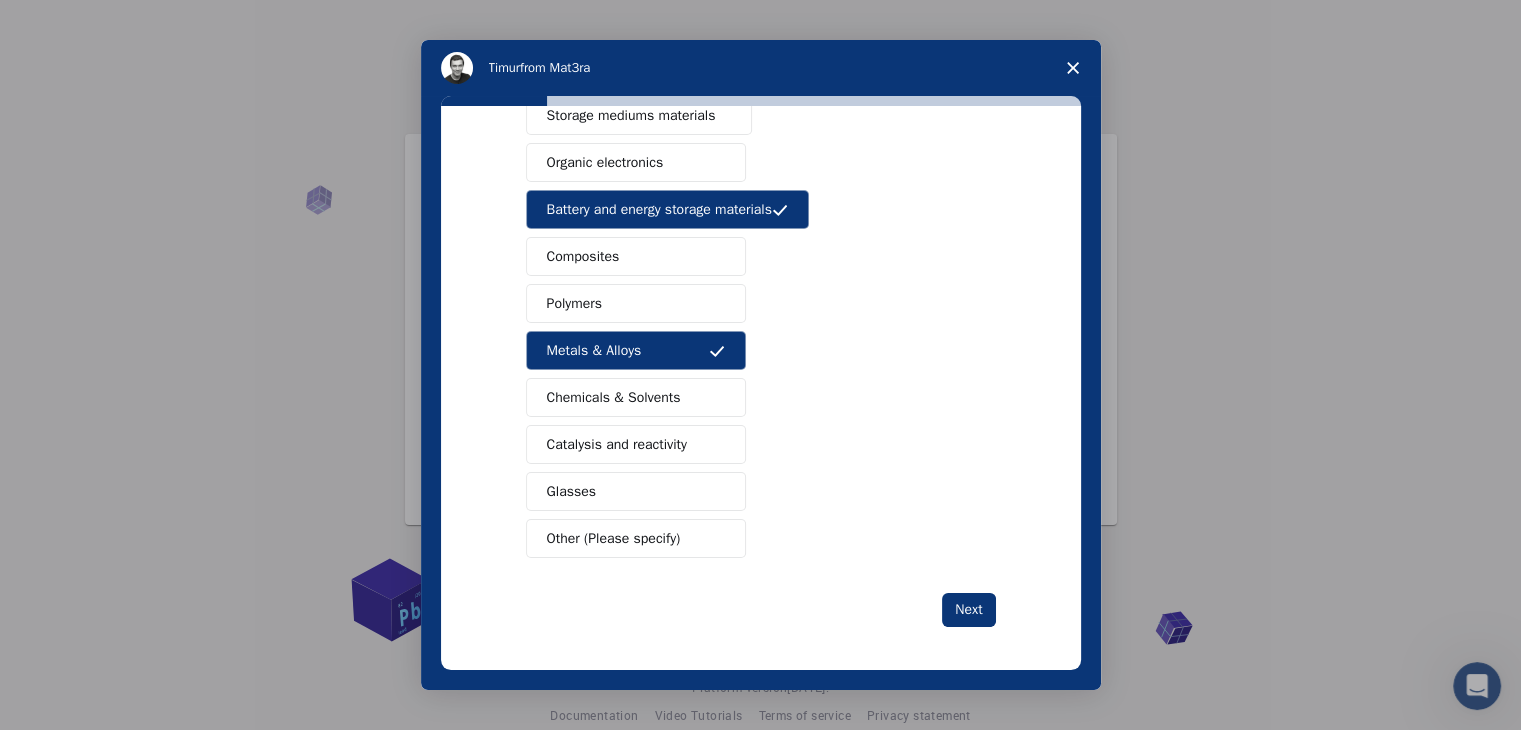 click on "Catalysis and reactivity" at bounding box center (636, 444) 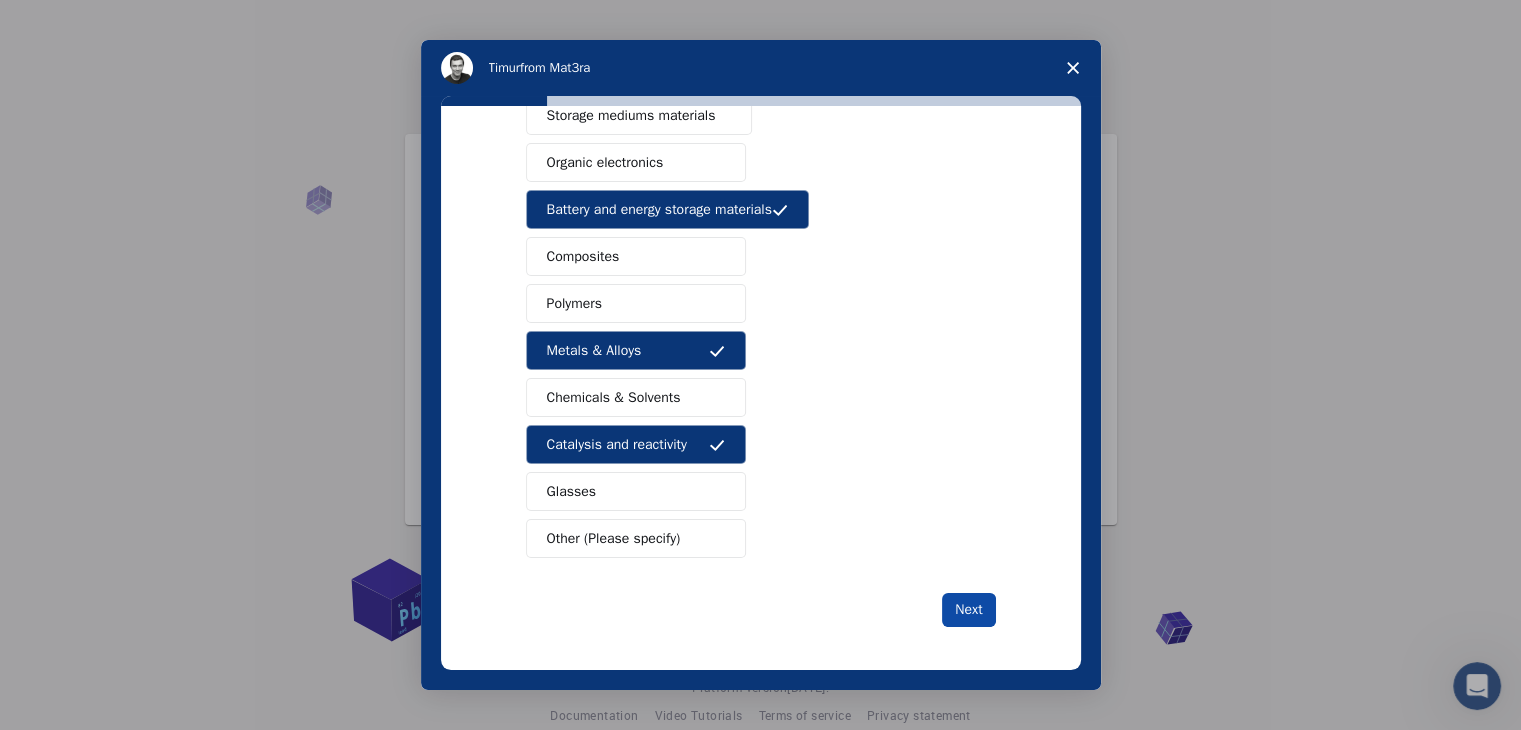 click on "Next" at bounding box center (968, 610) 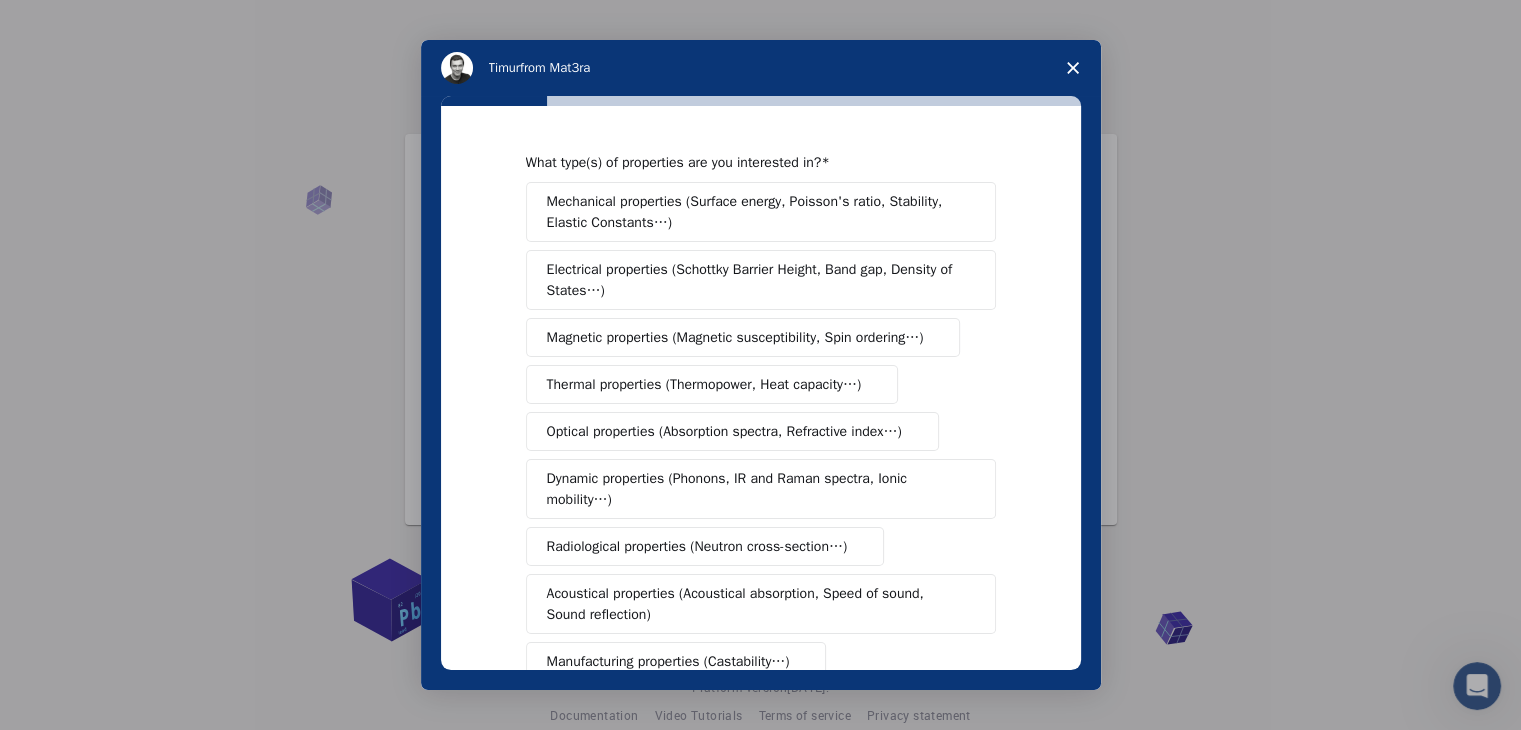 click on "Mechanical properties (Surface energy, Poisson's ratio, Stability, Elastic Constants…)" at bounding box center (754, 212) 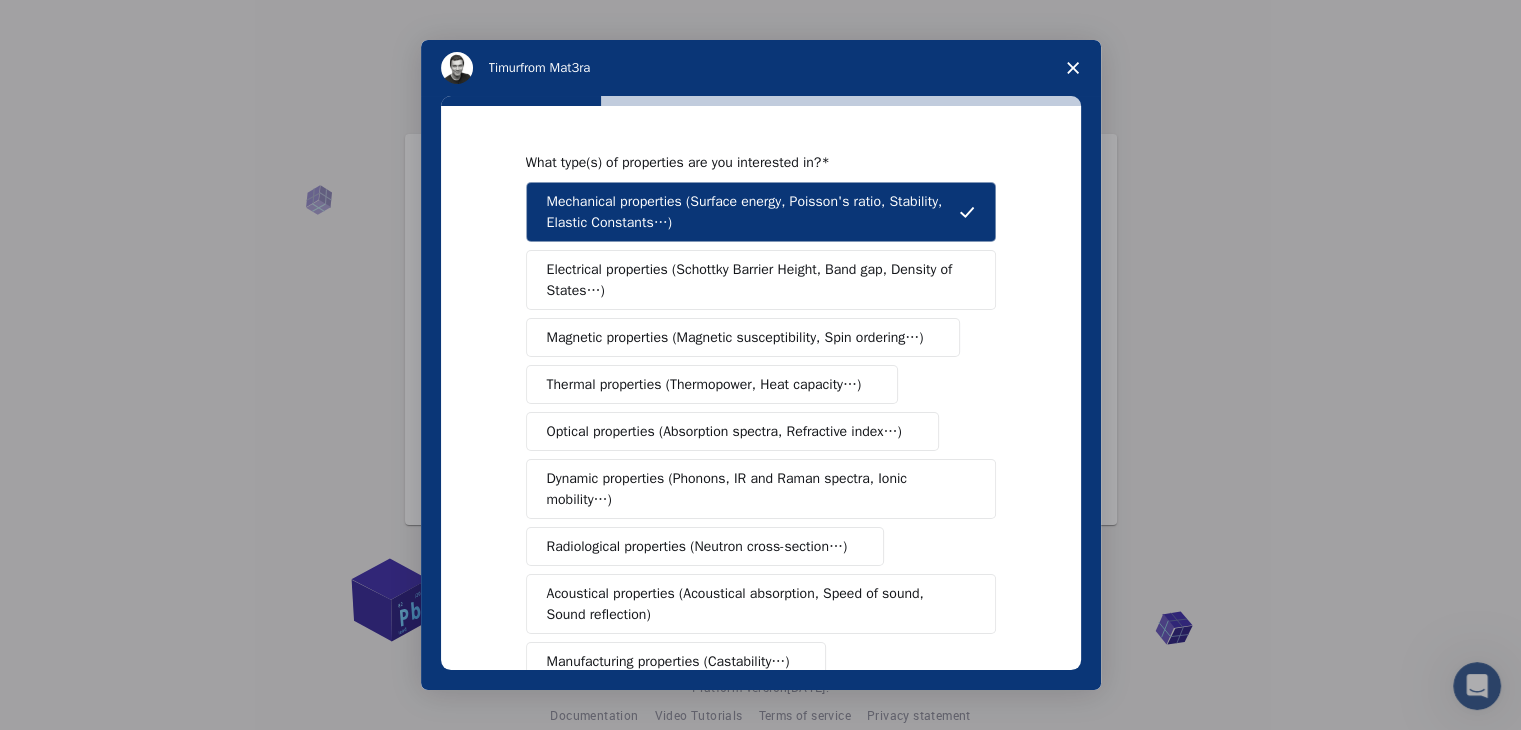 click on "Electrical properties (Schottky Barrier Height, Band gap, Density of States…)" at bounding box center (754, 280) 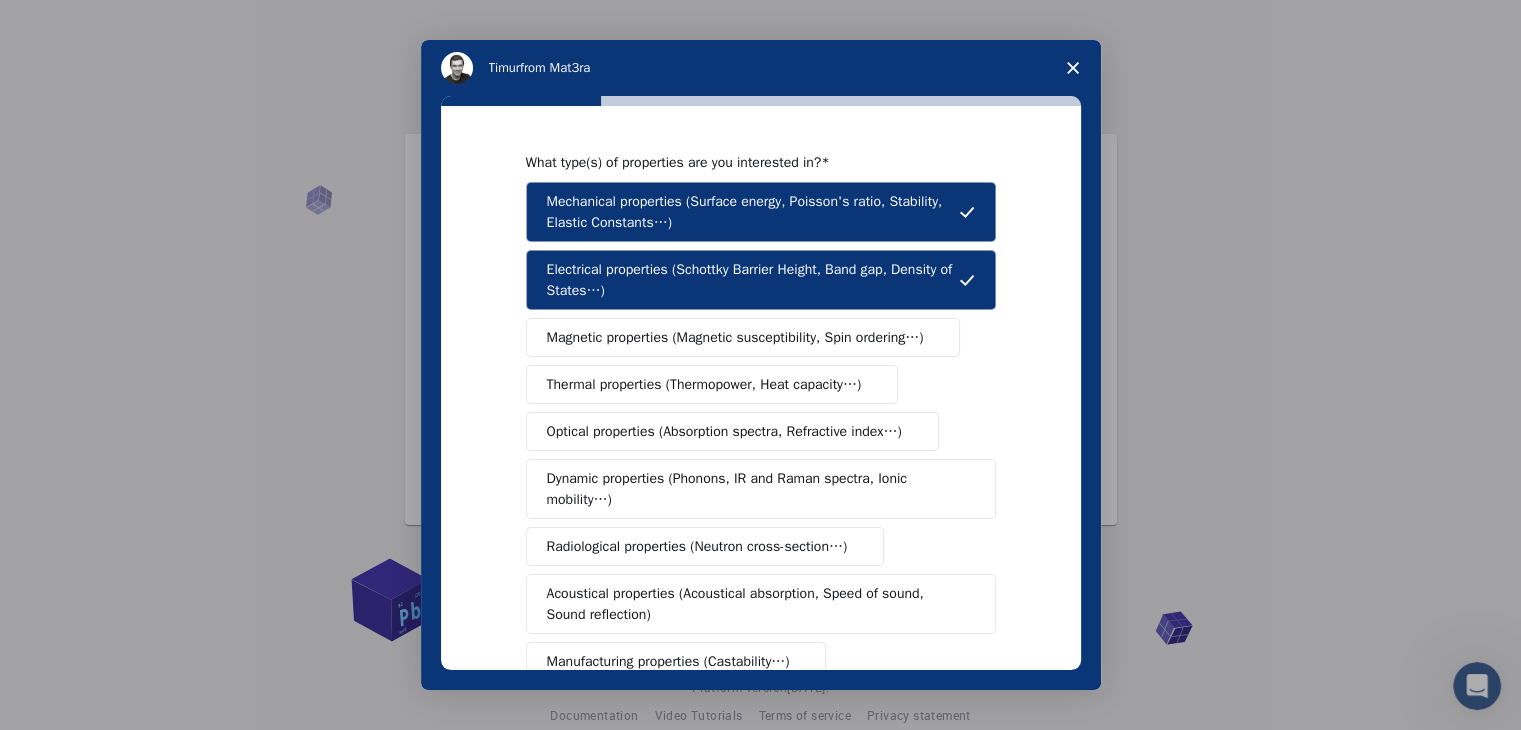 click on "Optical properties (Absorption spectra, Refractive index…)" at bounding box center [724, 431] 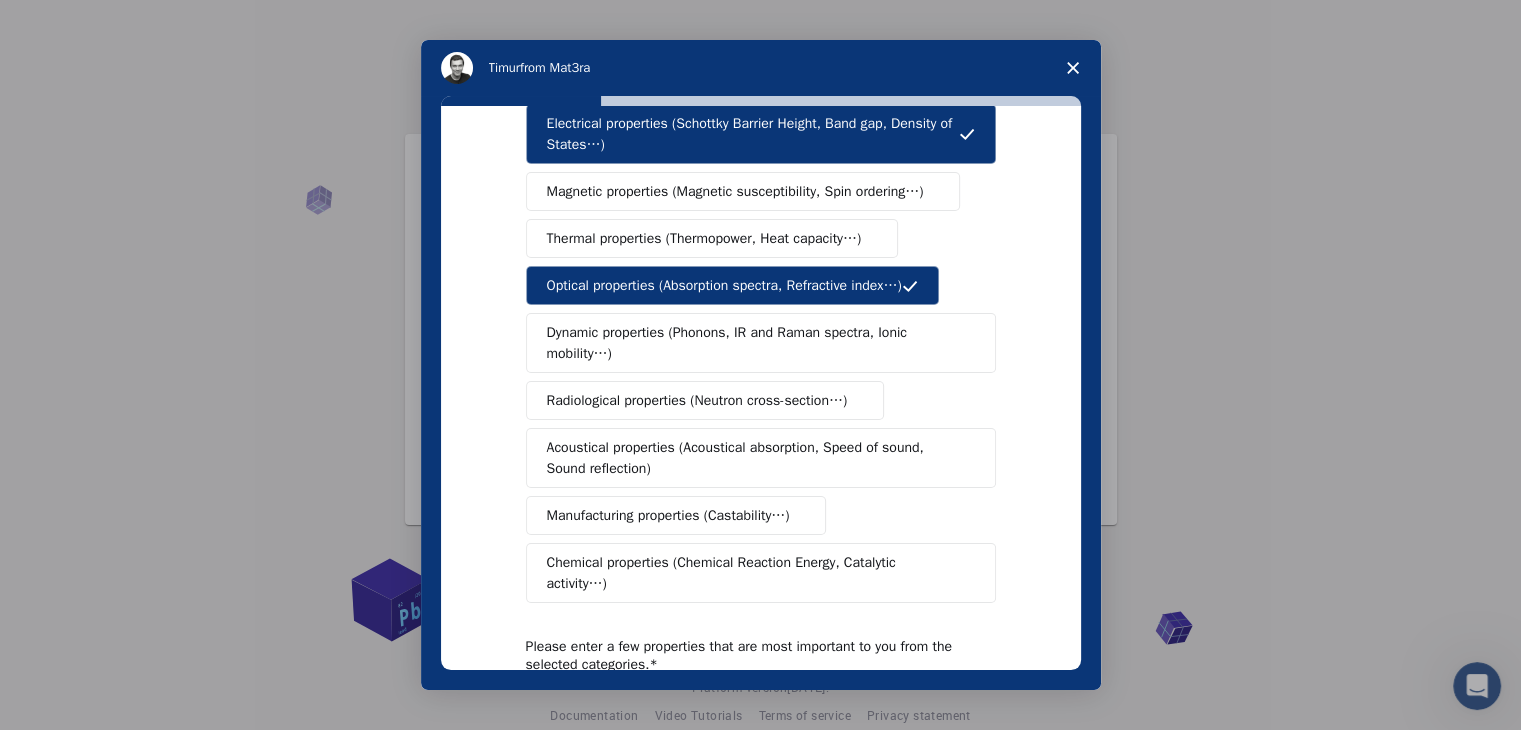 scroll, scrollTop: 150, scrollLeft: 0, axis: vertical 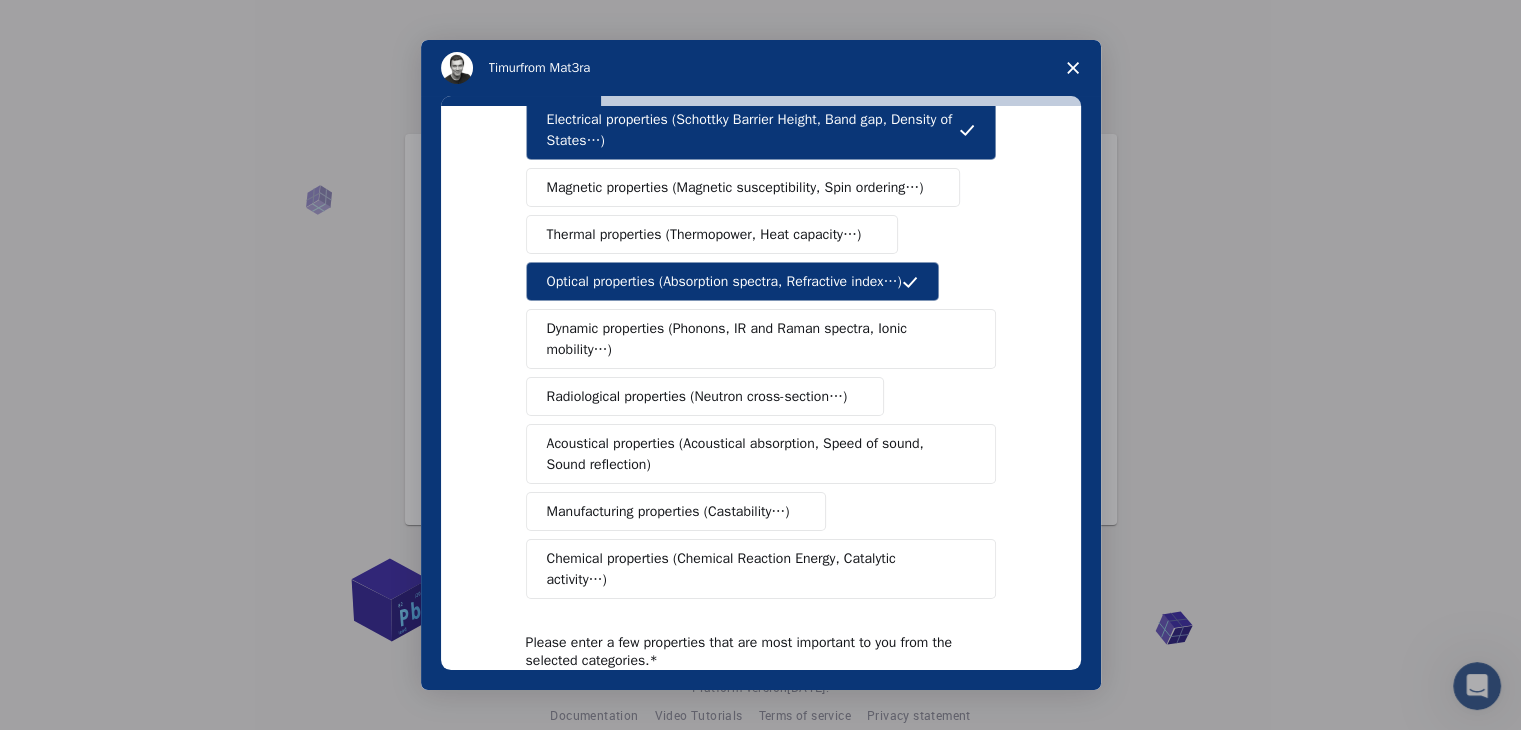 click on "Acoustical properties (Acoustical absorption, Speed of sound, Sound reflection)" at bounding box center [754, 454] 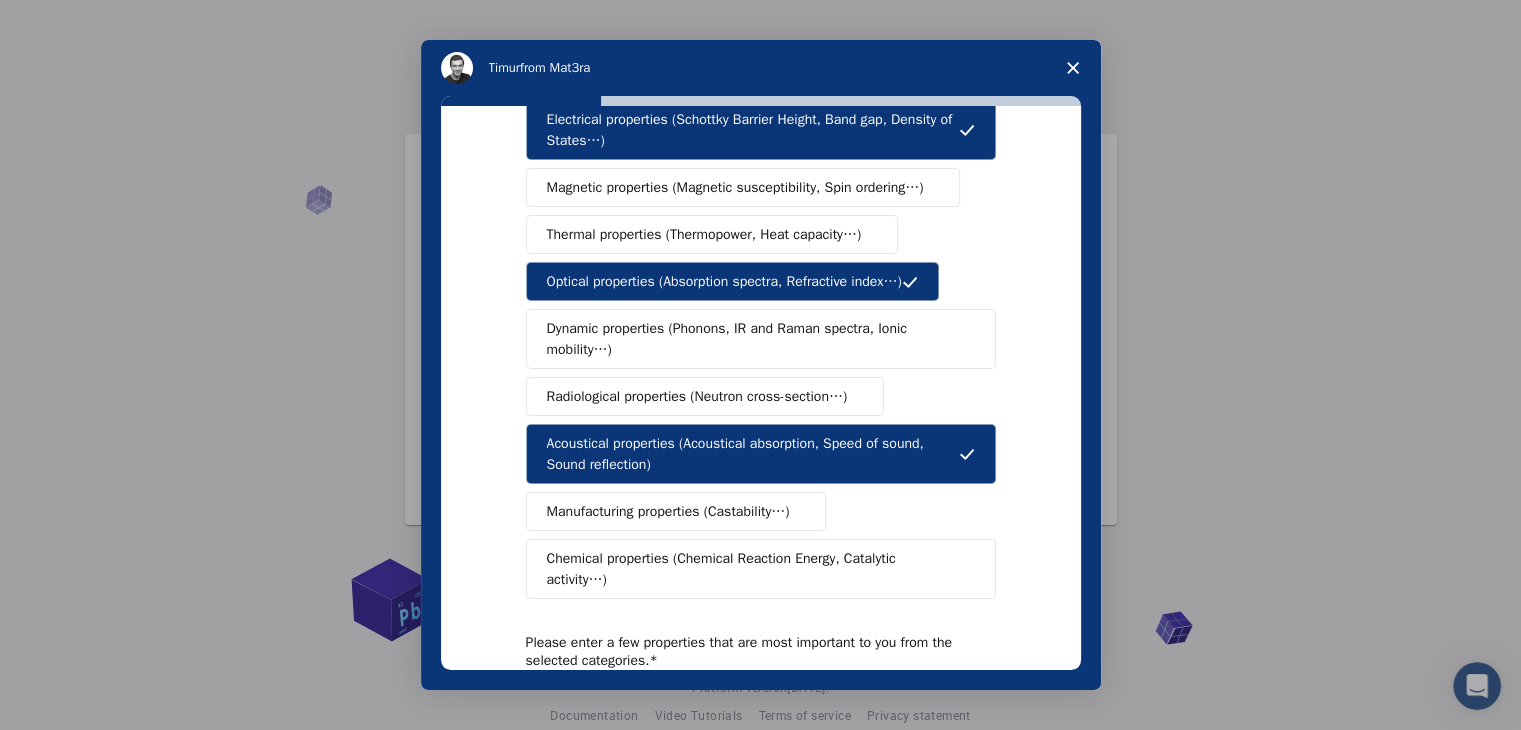 click on "Acoustical properties (Acoustical absorption, Speed of sound, Sound reflection)" at bounding box center [761, 454] 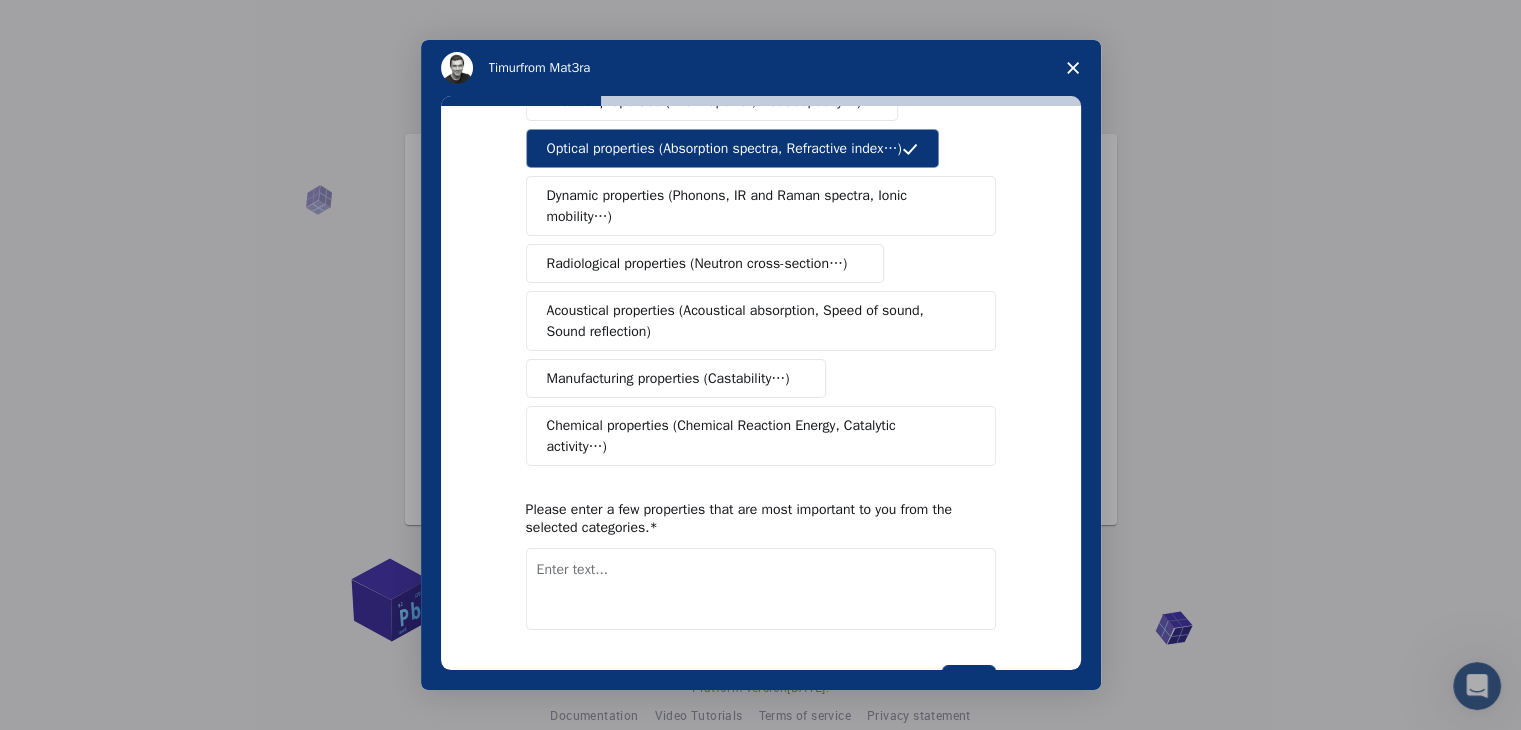 scroll, scrollTop: 334, scrollLeft: 0, axis: vertical 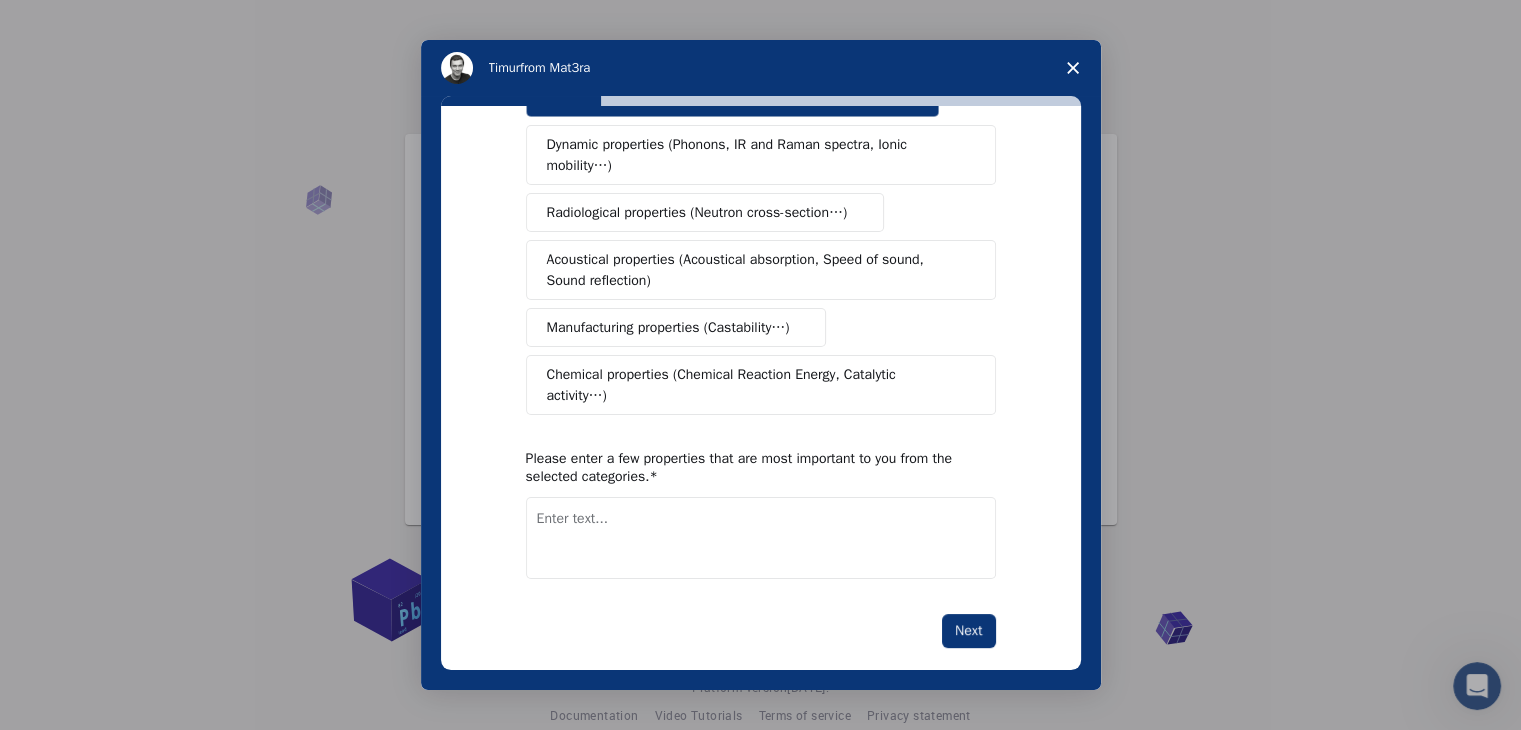 click at bounding box center (761, 538) 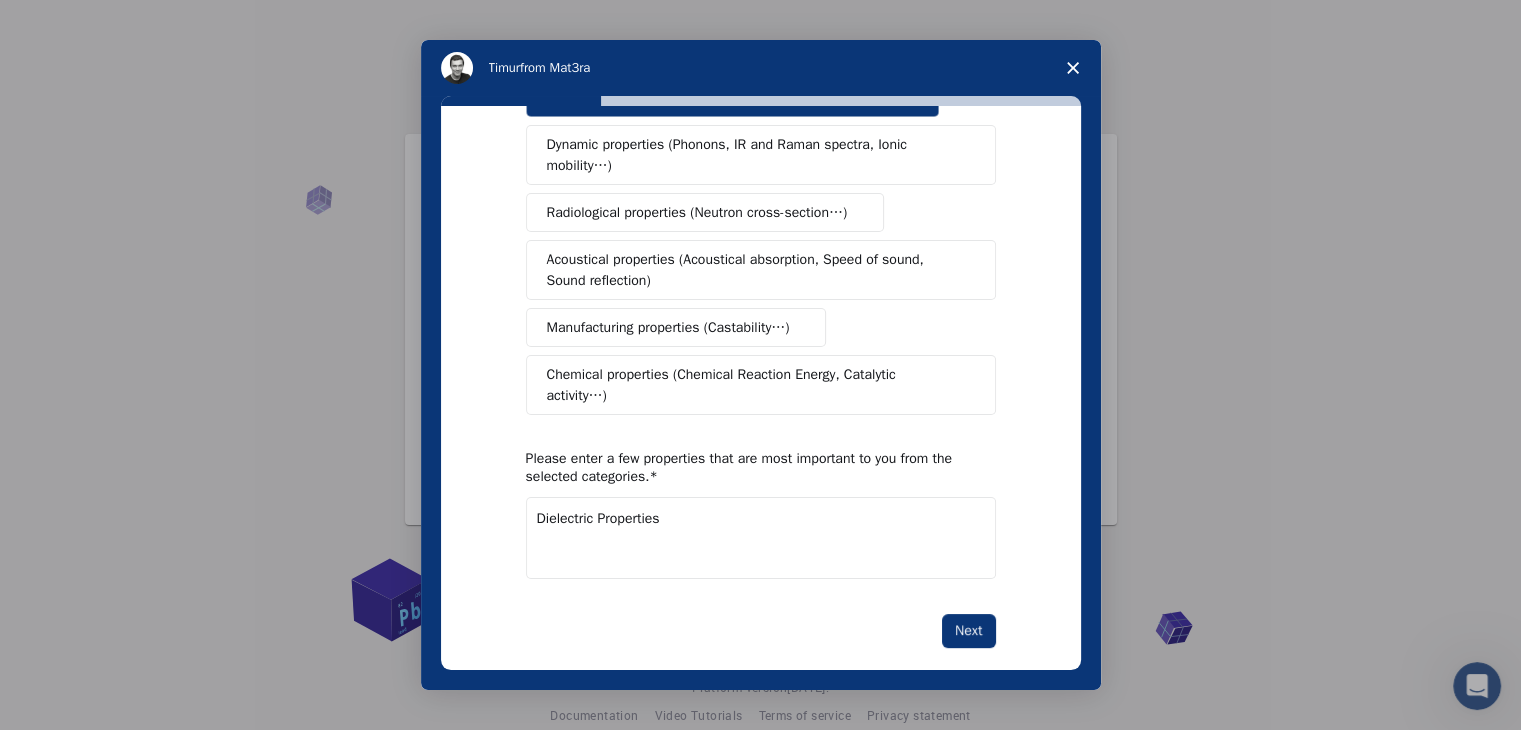 type on "Dielectric Properties" 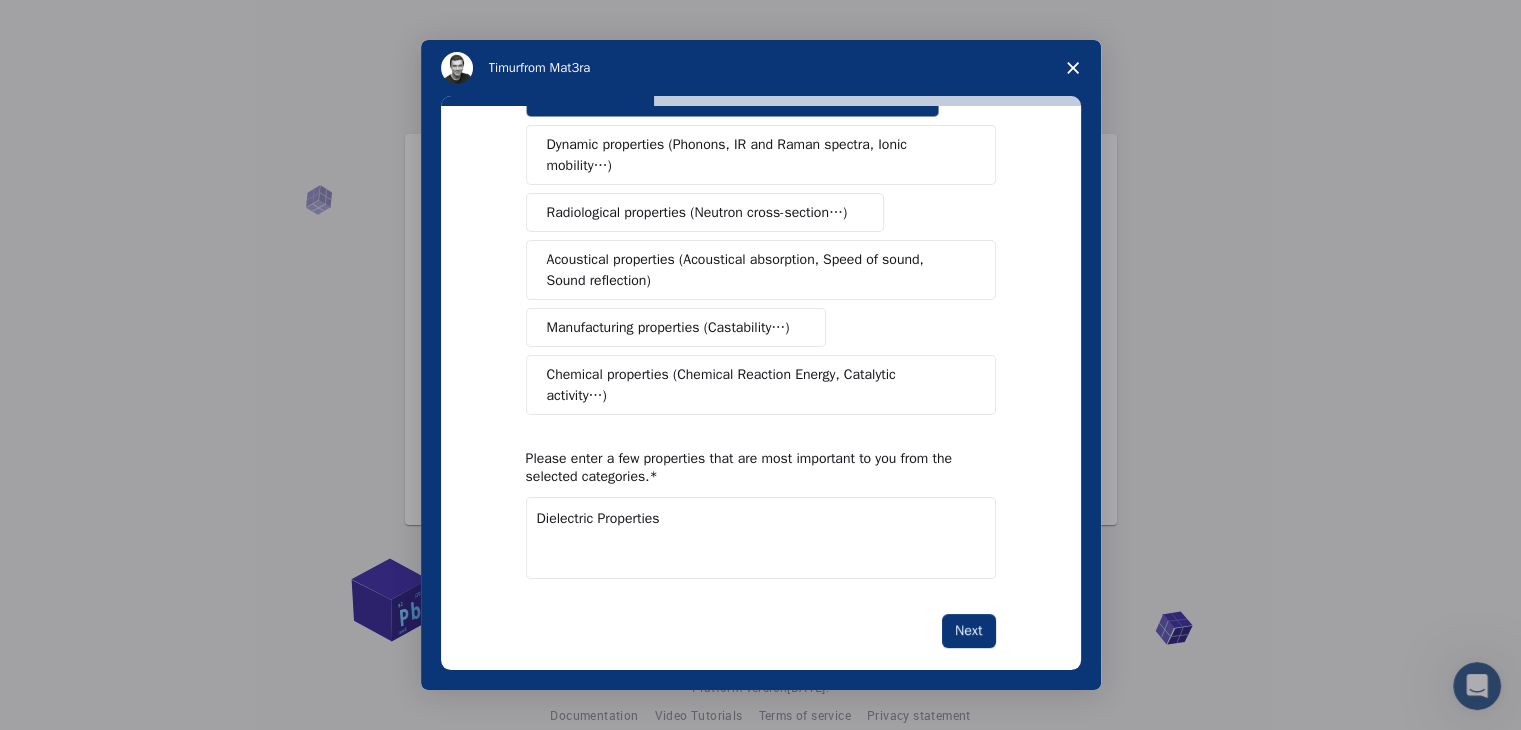 click on "What type(s) of properties are you interested in? Mechanical properties (Surface energy, Poisson's ratio, Stability, Elastic Constants…) Electrical properties (Schottky Barrier Height, Band gap, Density of States…) Magnetic properties (Magnetic susceptibility, Spin ordering…) Thermal properties (Thermopower, Heat capacity…) Optical properties (Absorption spectra, Refractive index…) Dynamic properties (Phonons, IR and Raman spectra, Ionic mobility…) Radiological properties (Neutron cross-section…) Acoustical properties (Acoustical absorption, Speed of sound, Sound reflection) Manufacturing properties (Castability…) Chemical properties (Chemical Reaction Energy, Catalytic activity…) Please enter a few properties that are most important to you from the selected categories. Dielectric Properties Next" at bounding box center [761, 388] 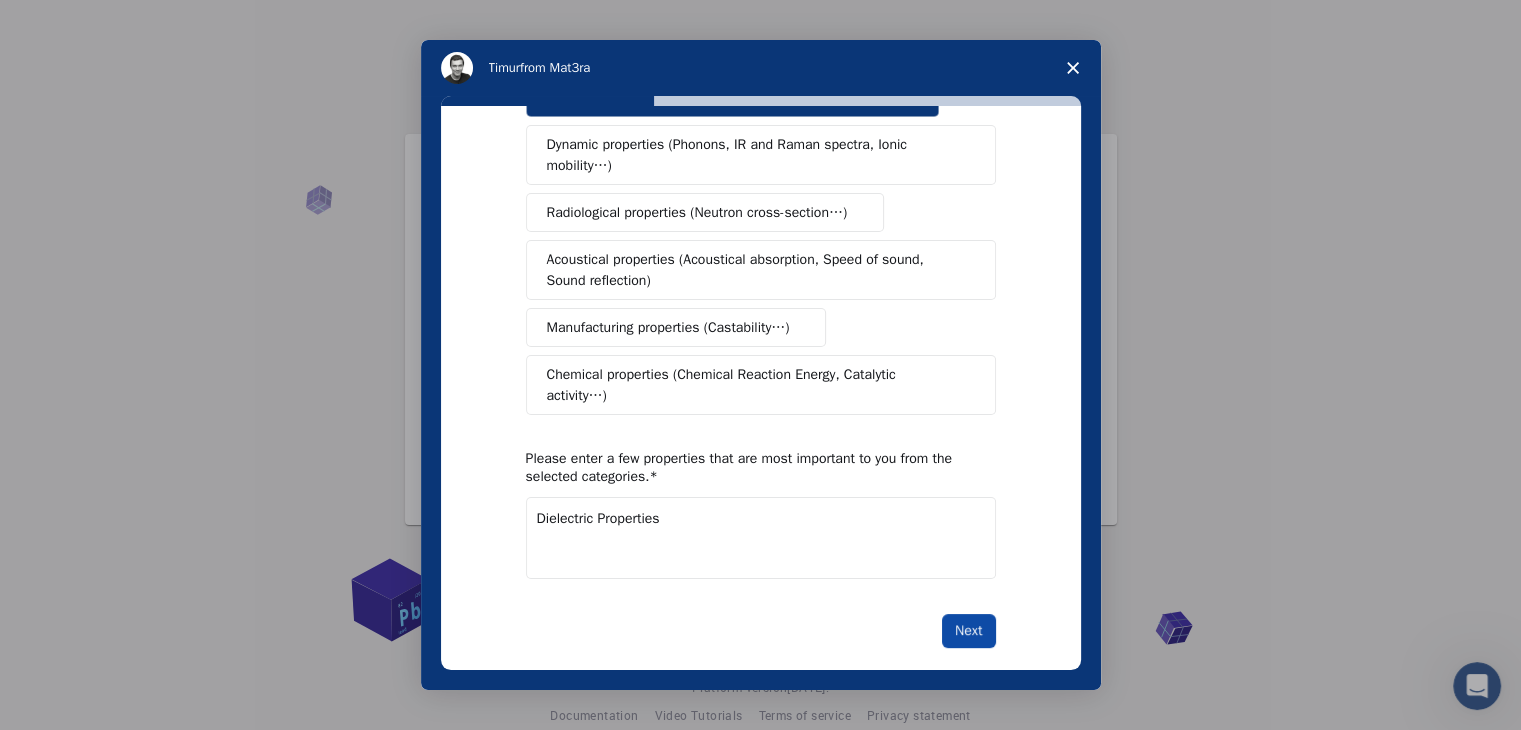 click on "Next" at bounding box center (968, 631) 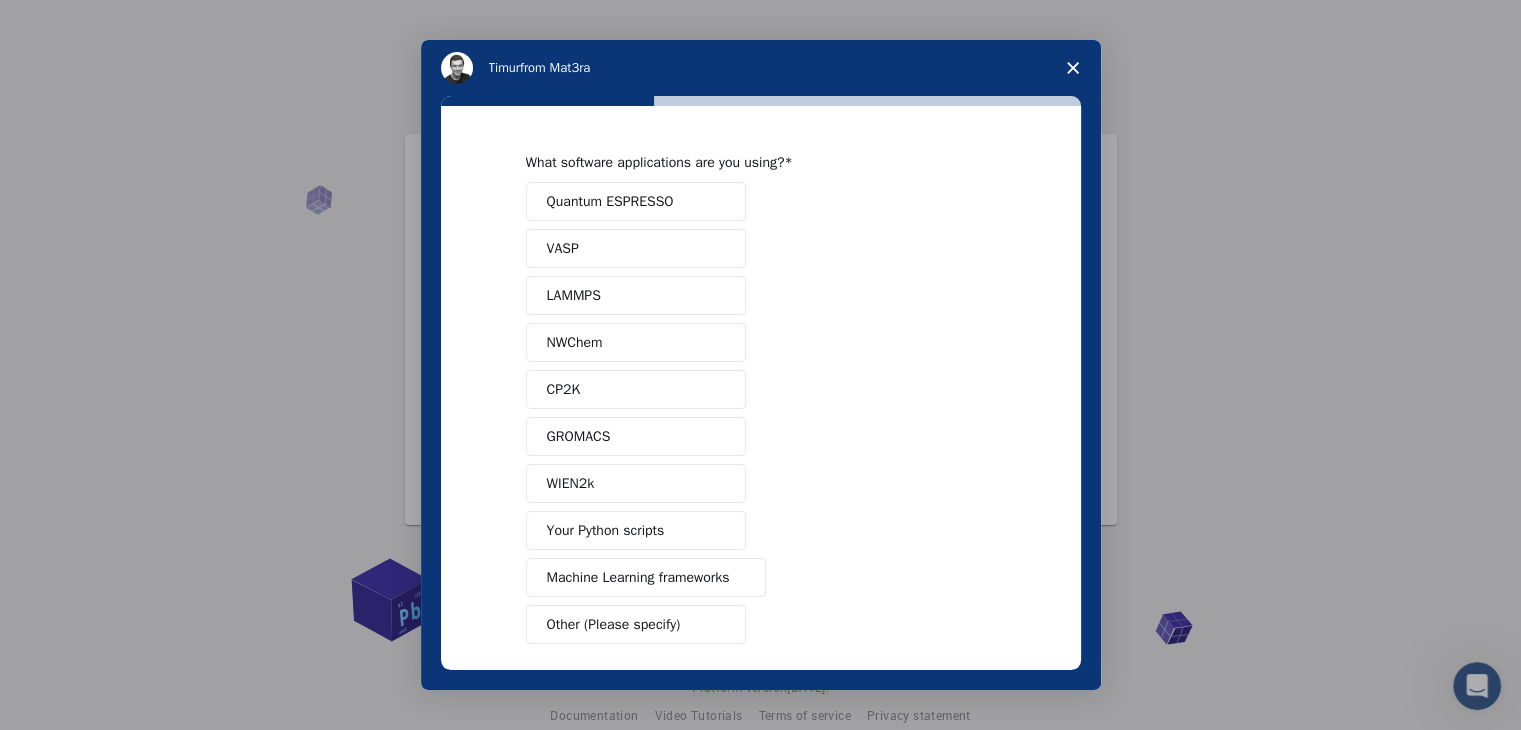 click on "Quantum ESPRESSO" at bounding box center [610, 201] 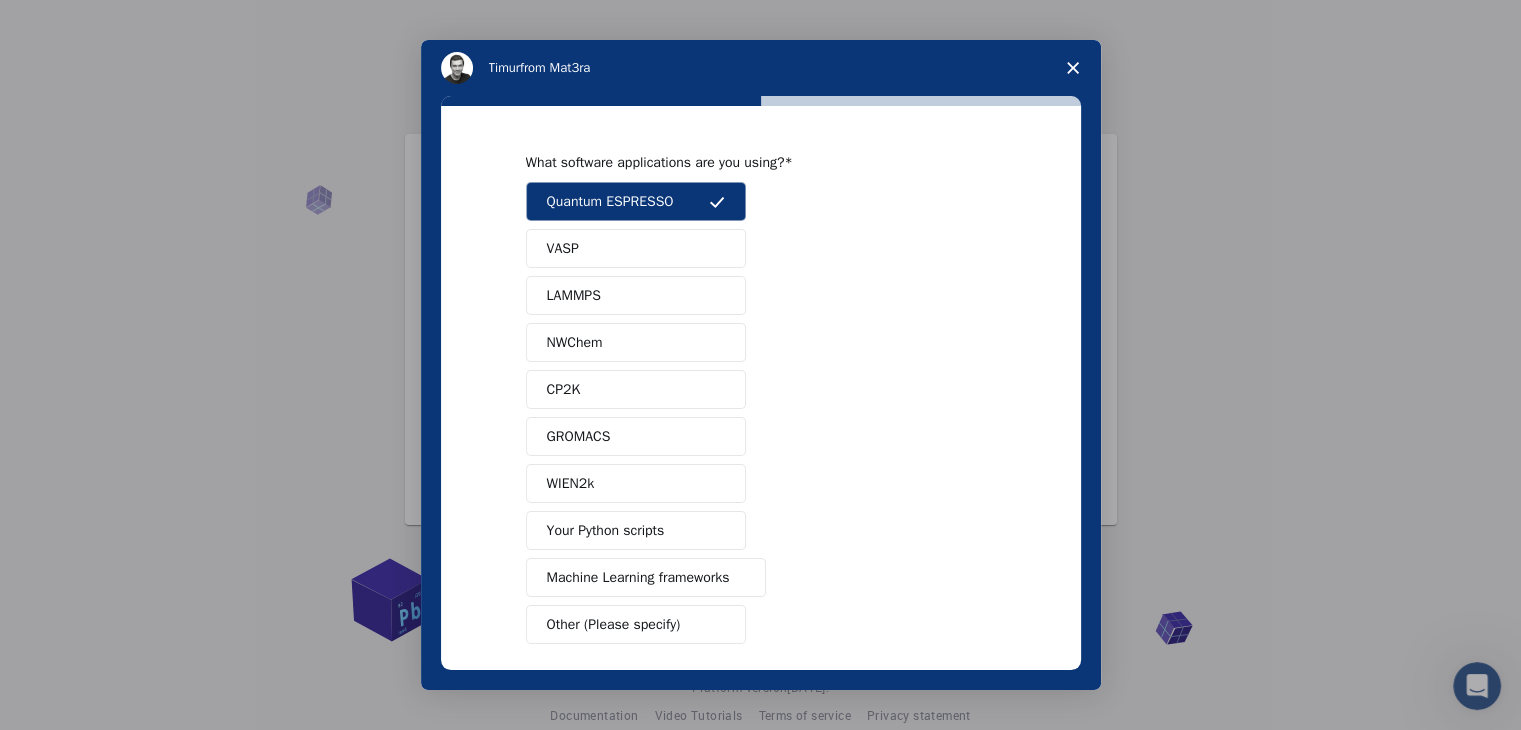 scroll, scrollTop: 87, scrollLeft: 0, axis: vertical 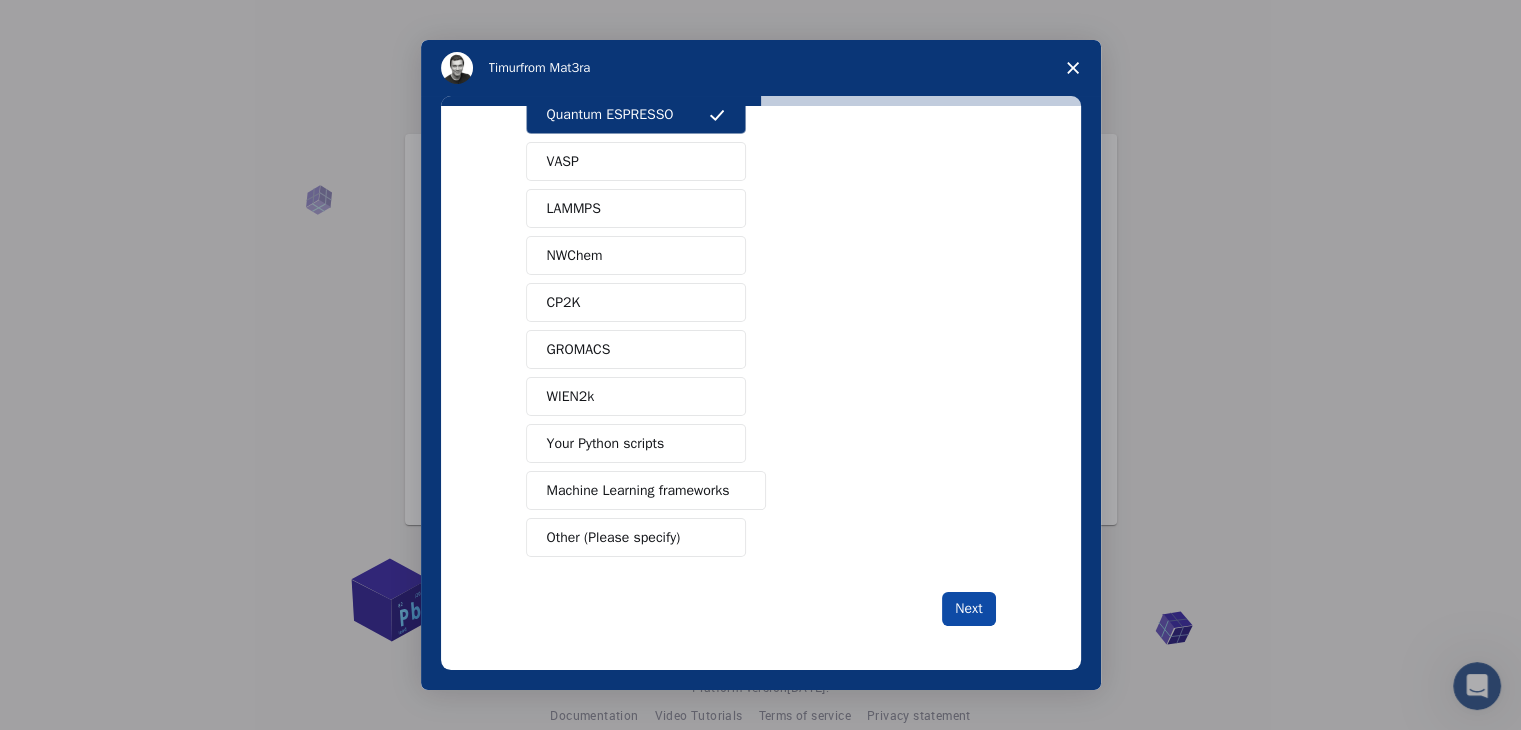 click on "Next" at bounding box center (968, 609) 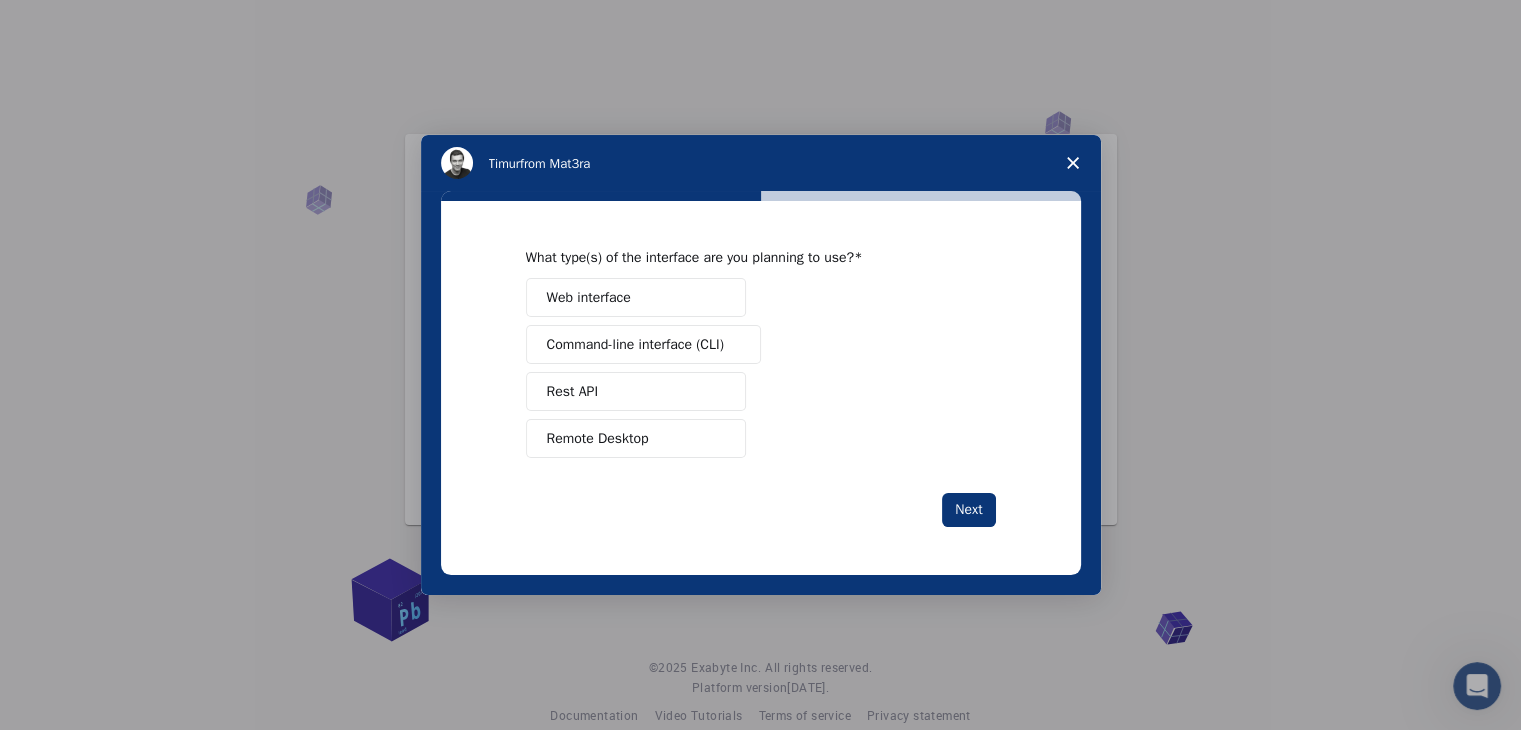 scroll, scrollTop: 0, scrollLeft: 0, axis: both 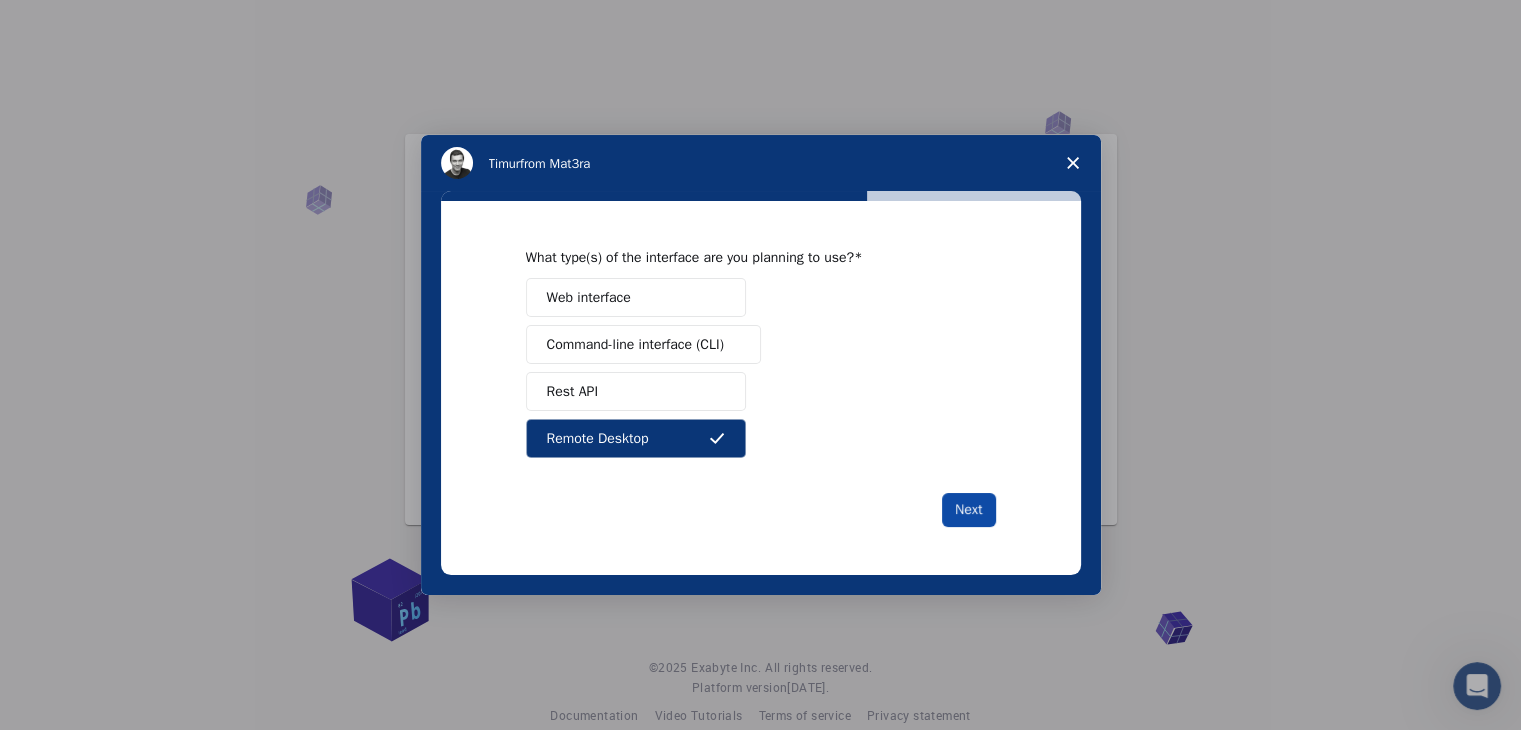 click on "Next" at bounding box center [968, 510] 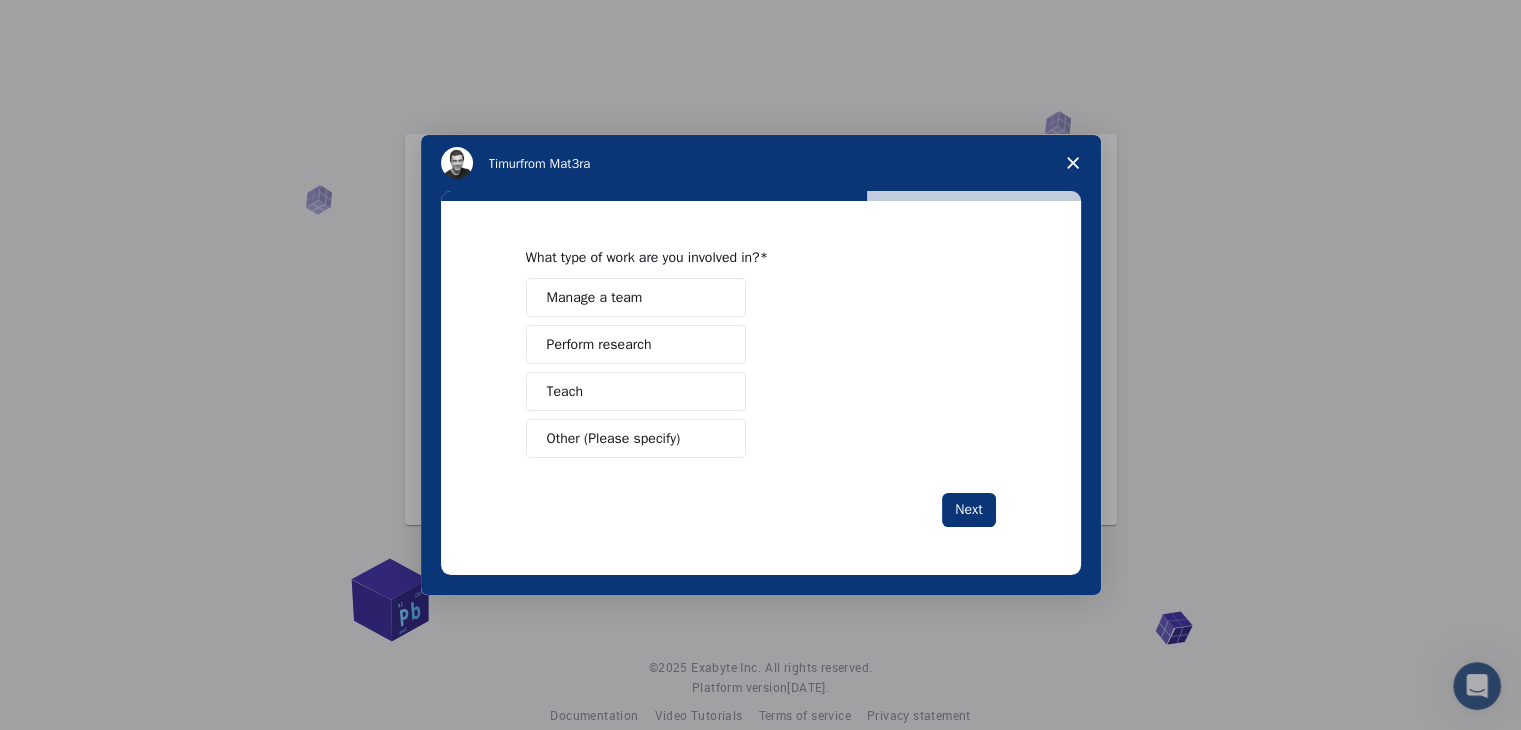 click on "Other (Please specify)" at bounding box center (614, 438) 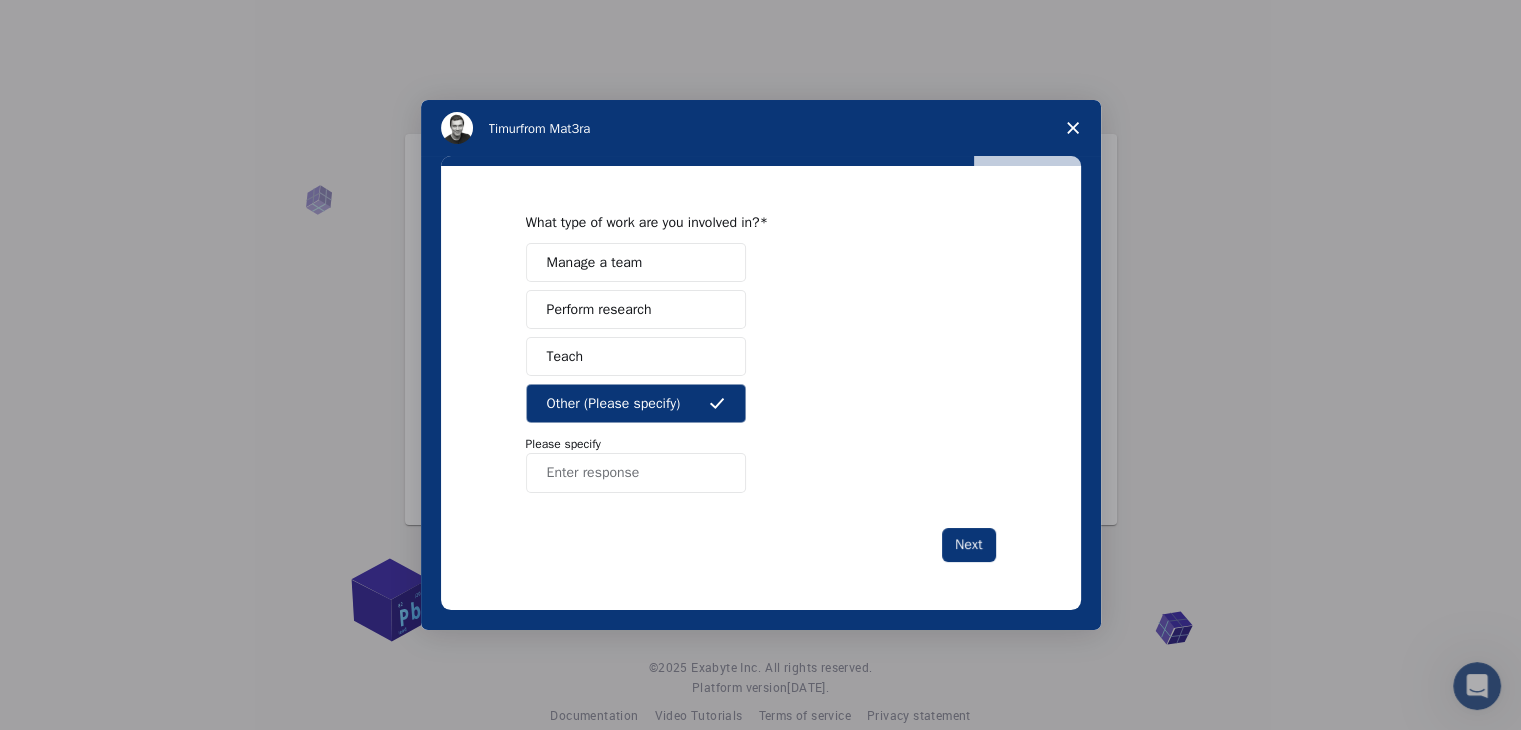 click at bounding box center [636, 473] 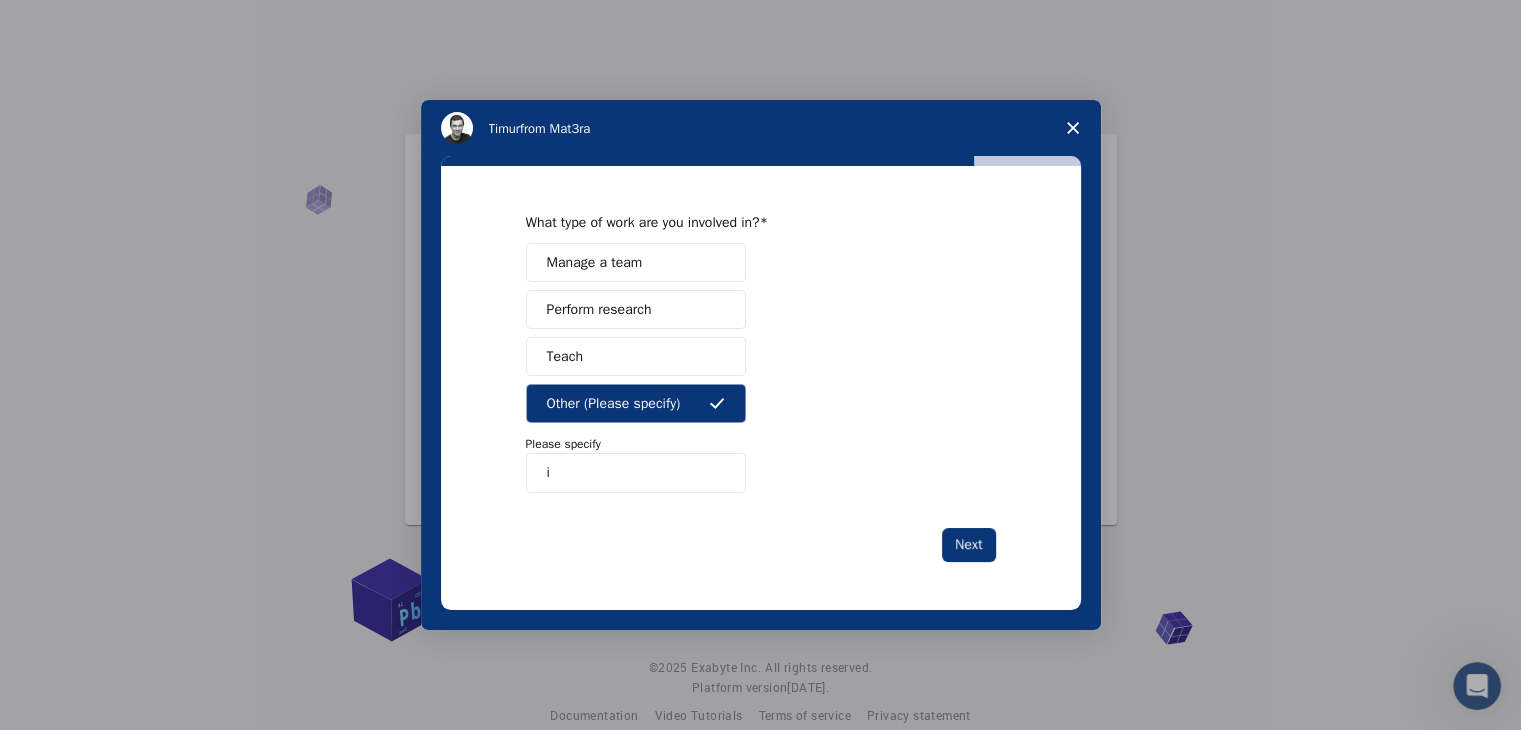 type on "i" 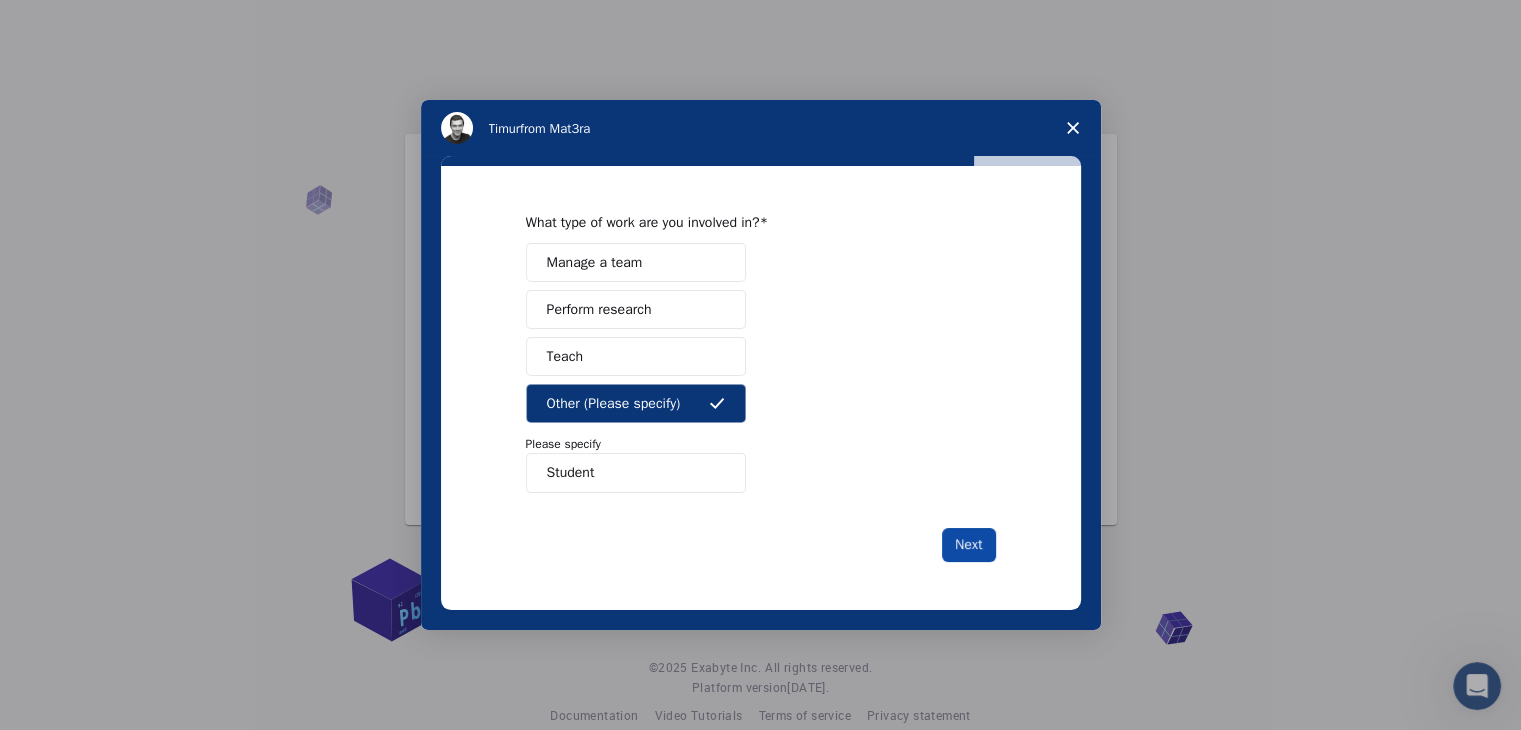 type on "Student" 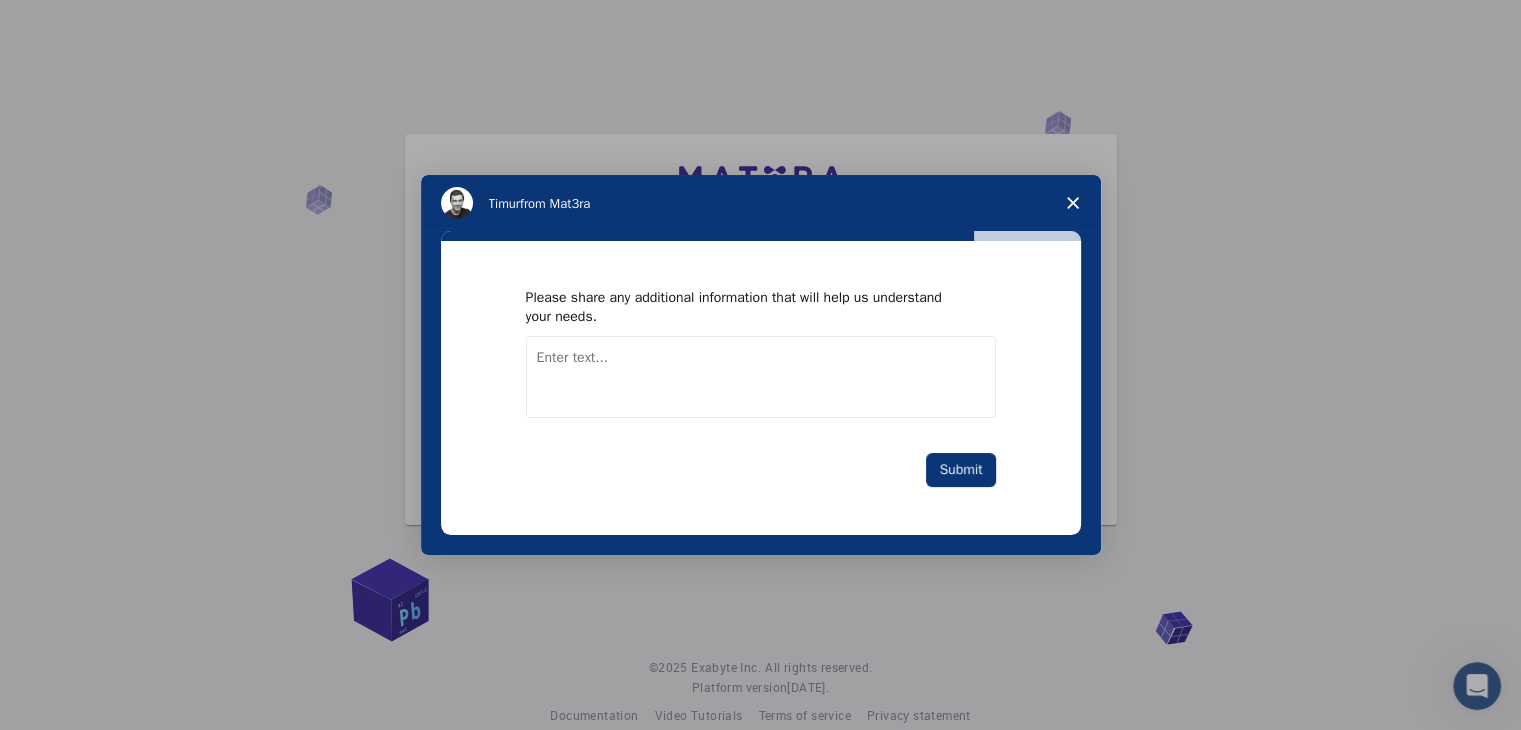 click at bounding box center [761, 377] 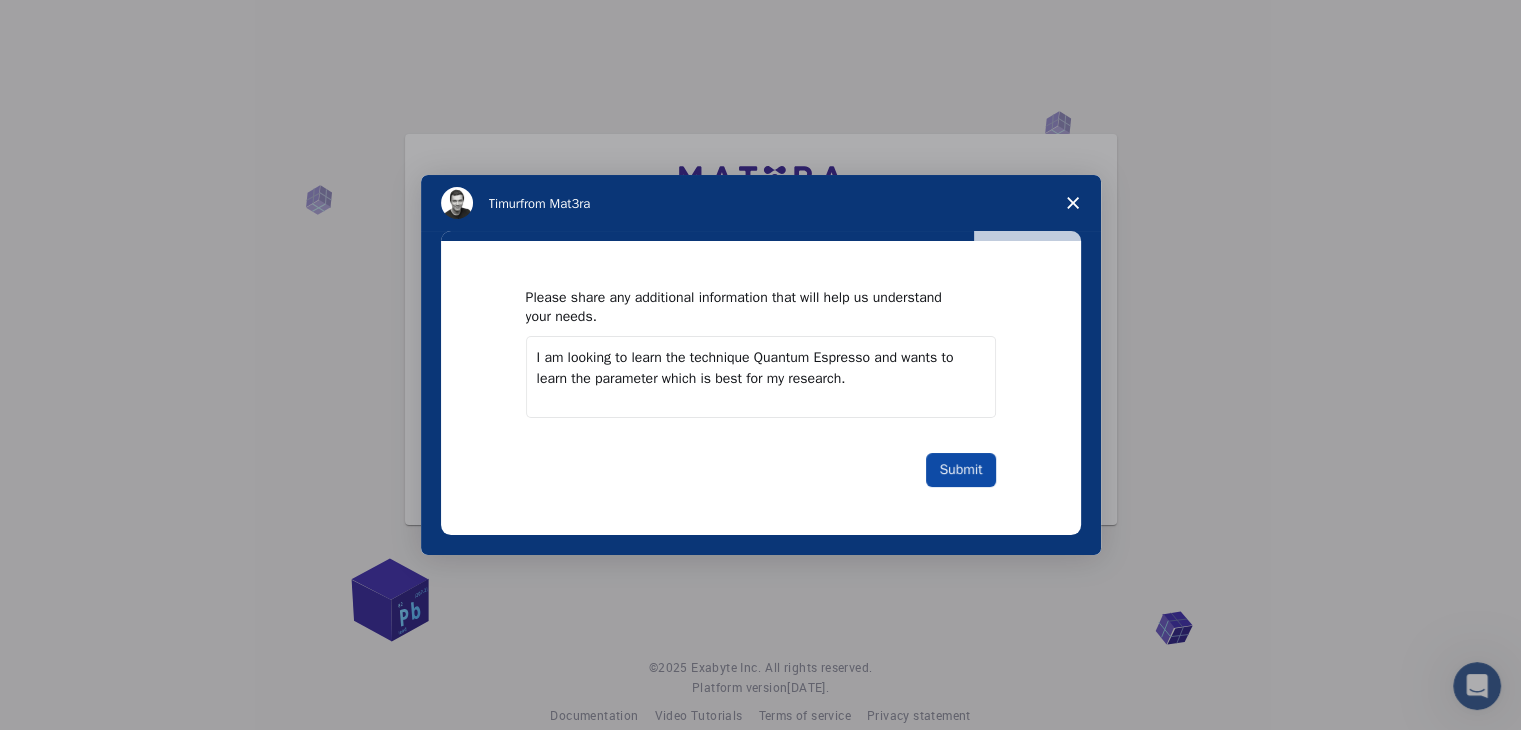 type on "I am looking to learn the technique Quantum Espresso and wants to learn the parameter which is best for my research." 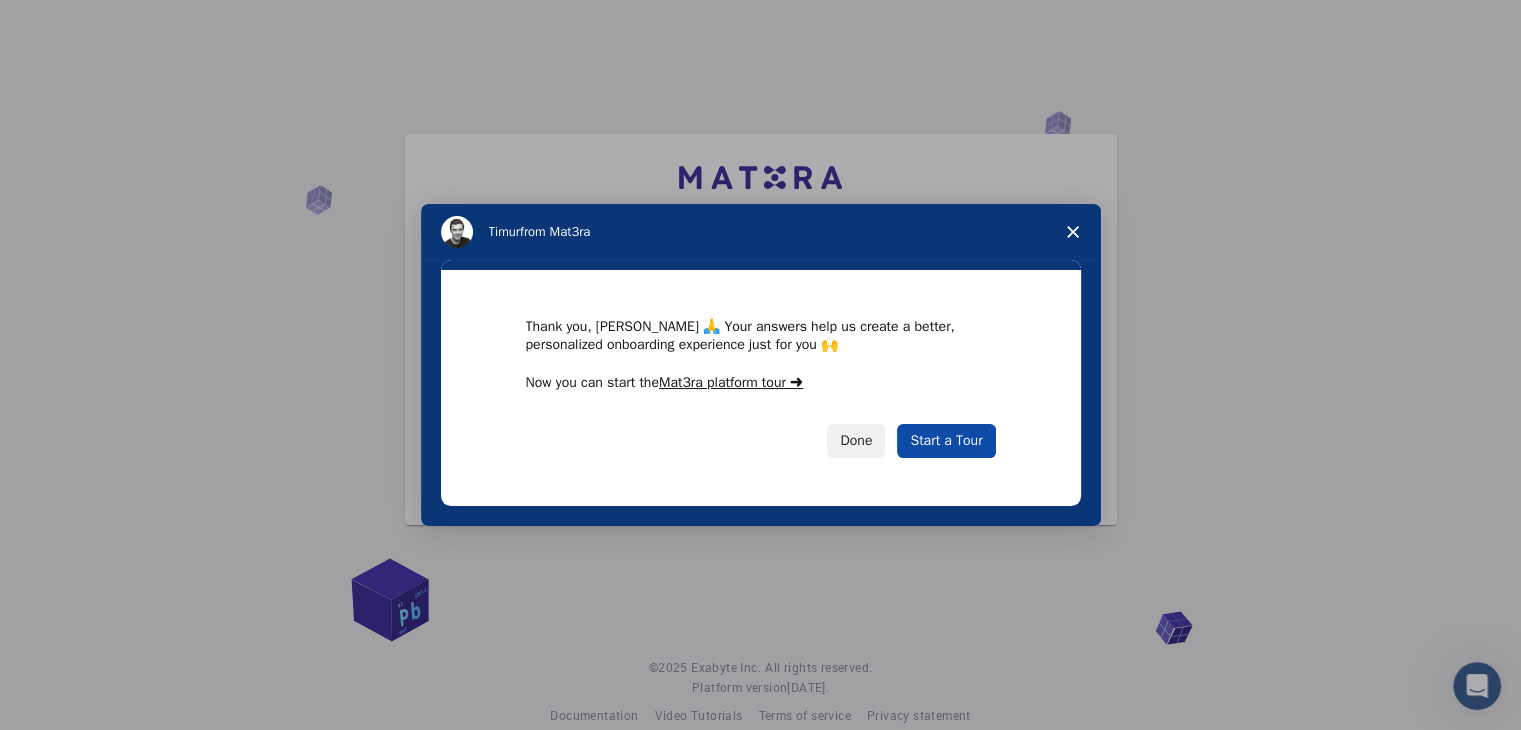 click on "Start a Tour" at bounding box center (946, 441) 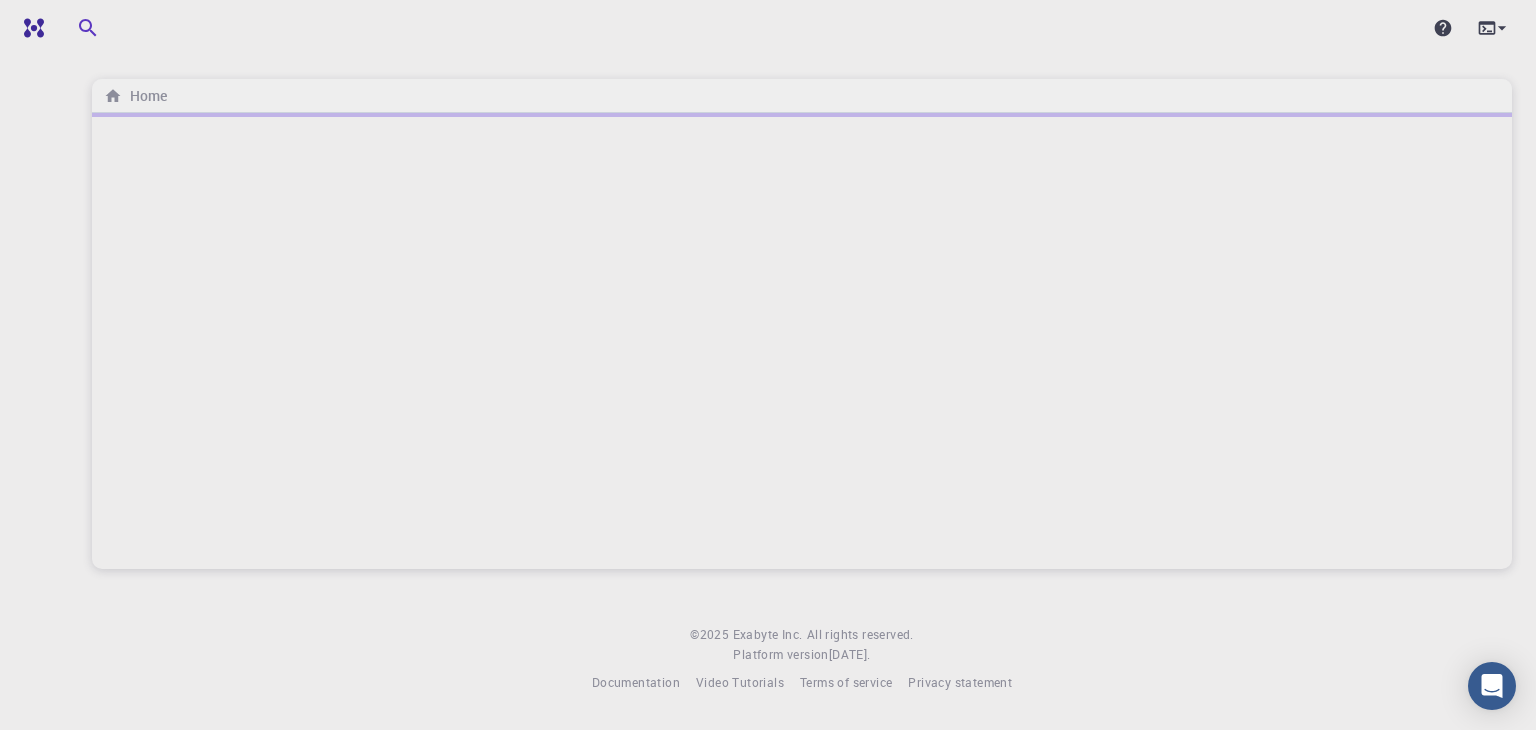 scroll, scrollTop: 0, scrollLeft: 0, axis: both 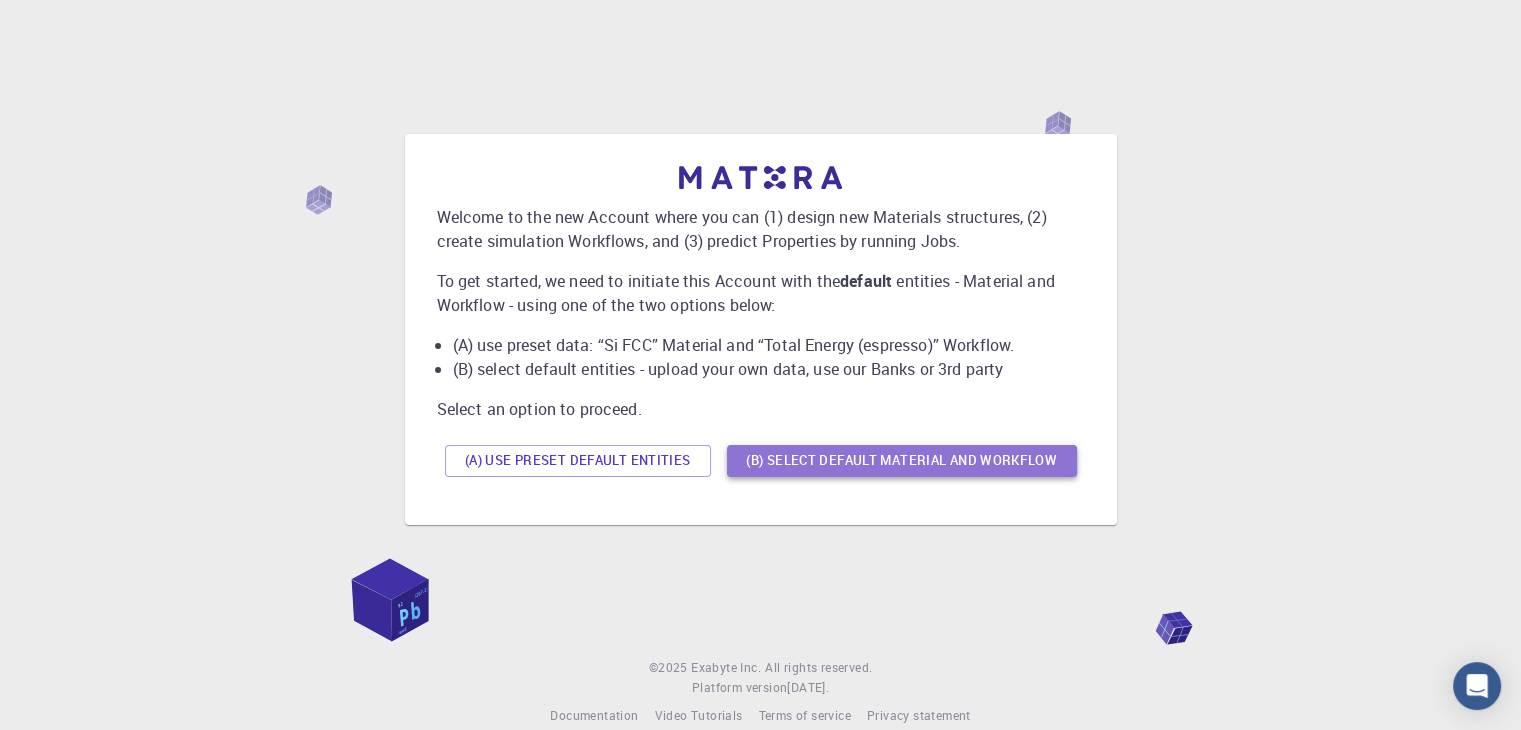 click on "(B) Select default material and workflow" at bounding box center [902, 461] 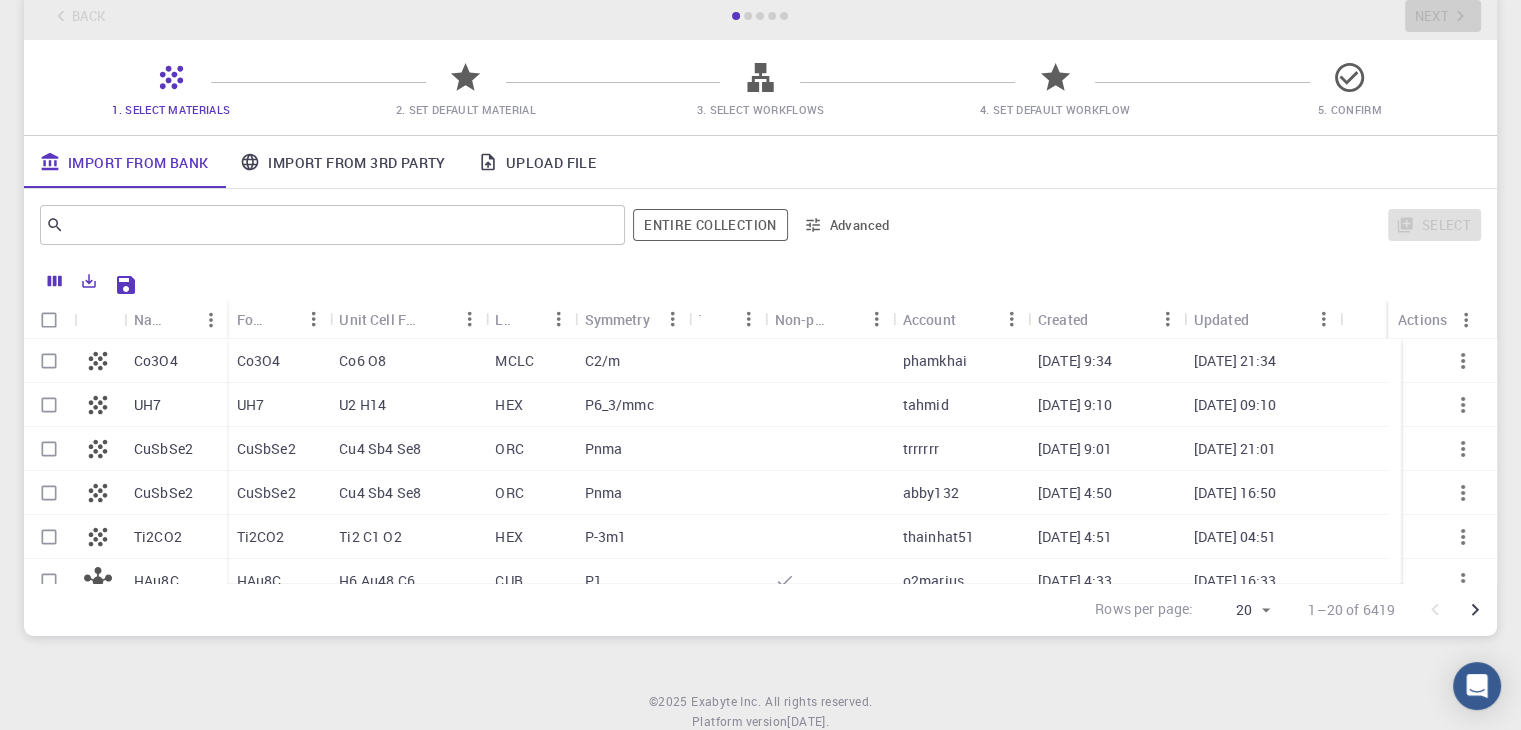 scroll, scrollTop: 107, scrollLeft: 0, axis: vertical 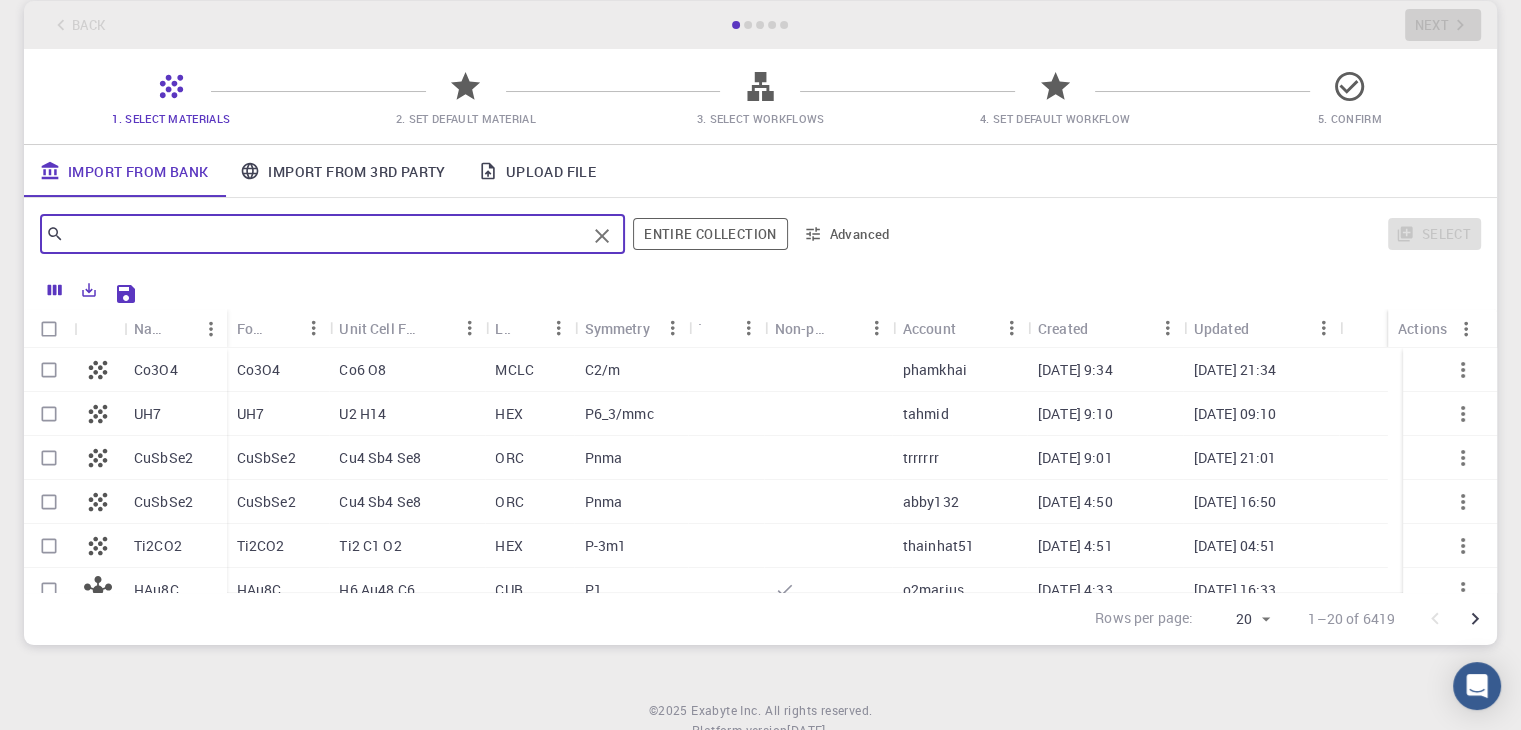 click at bounding box center (325, 234) 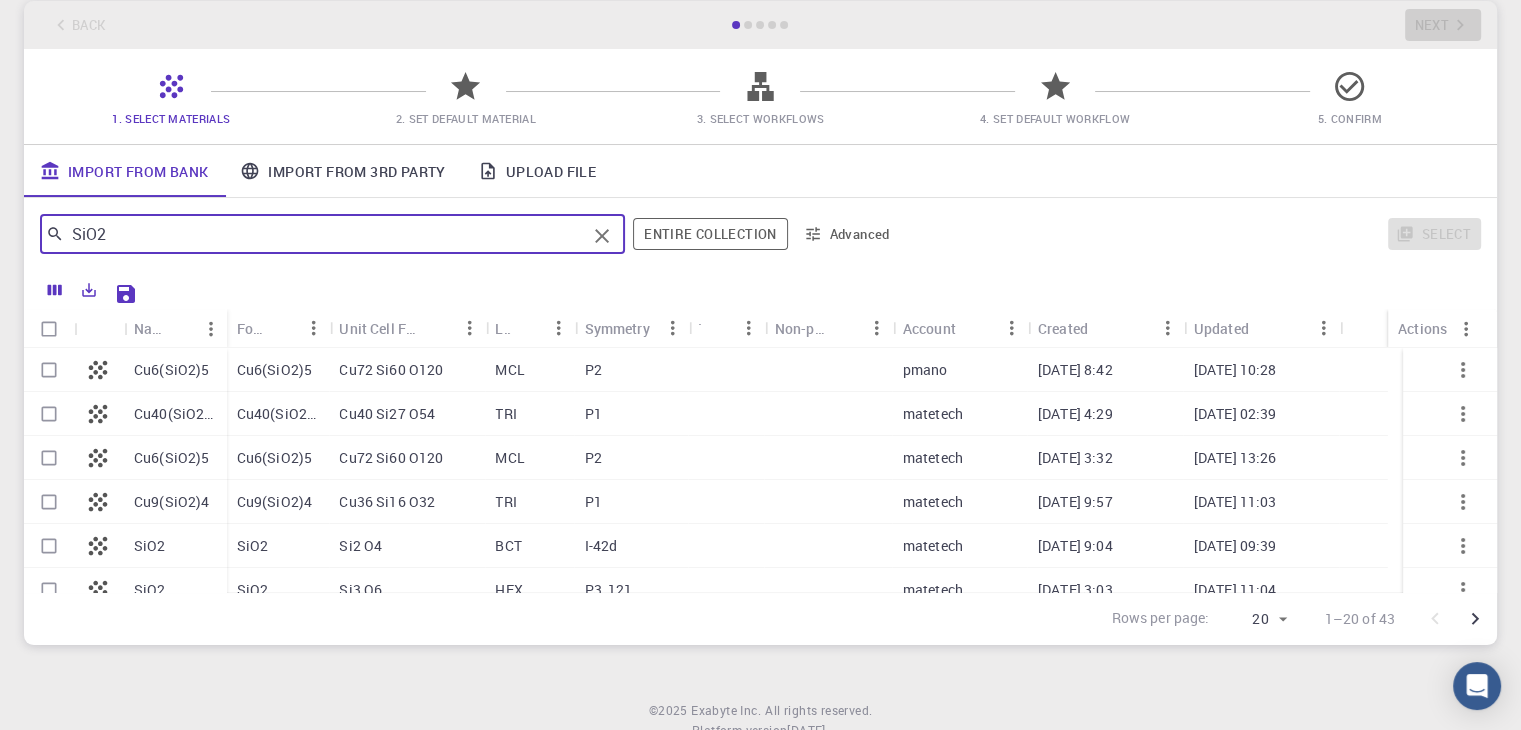 type on "SiO2" 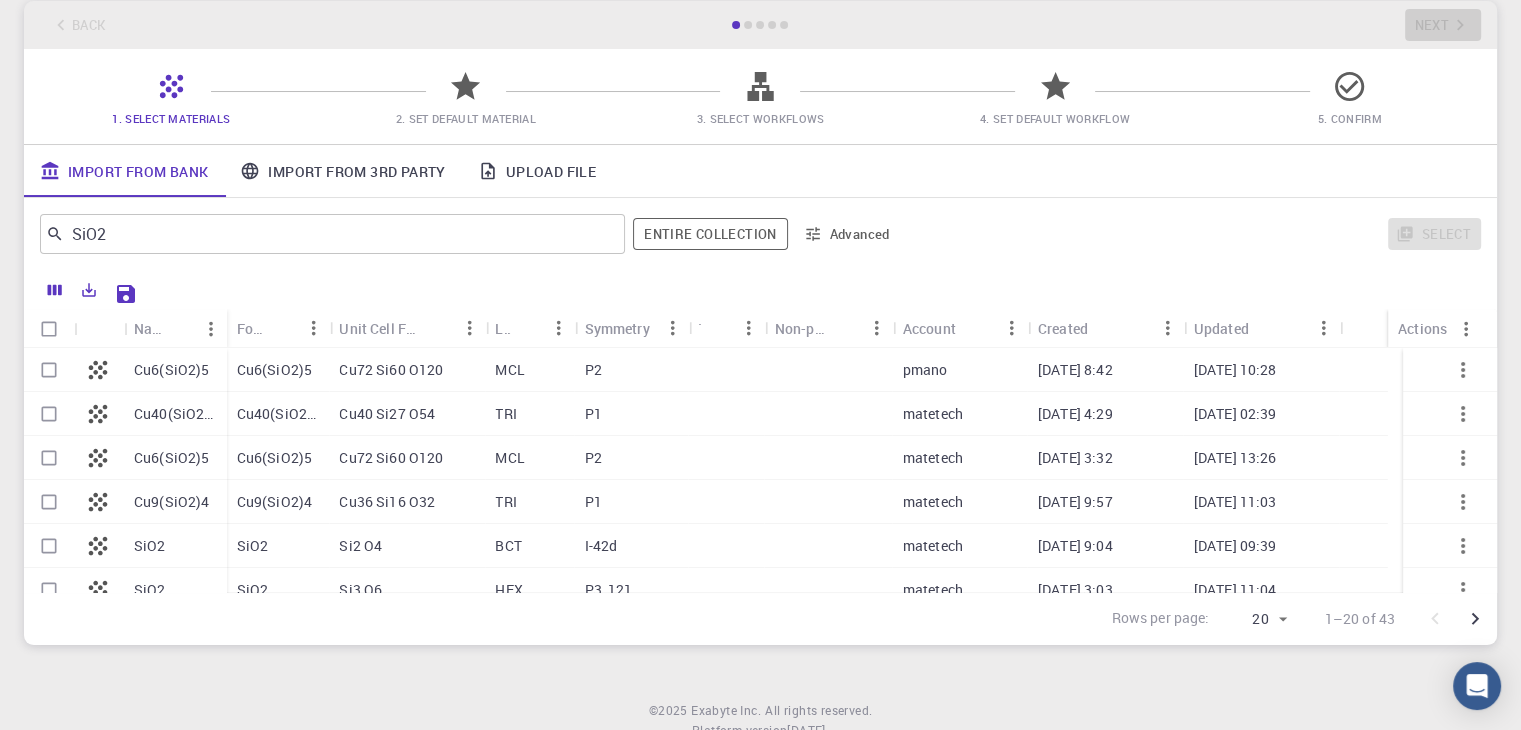 click on "SiO2" at bounding box center [175, 546] 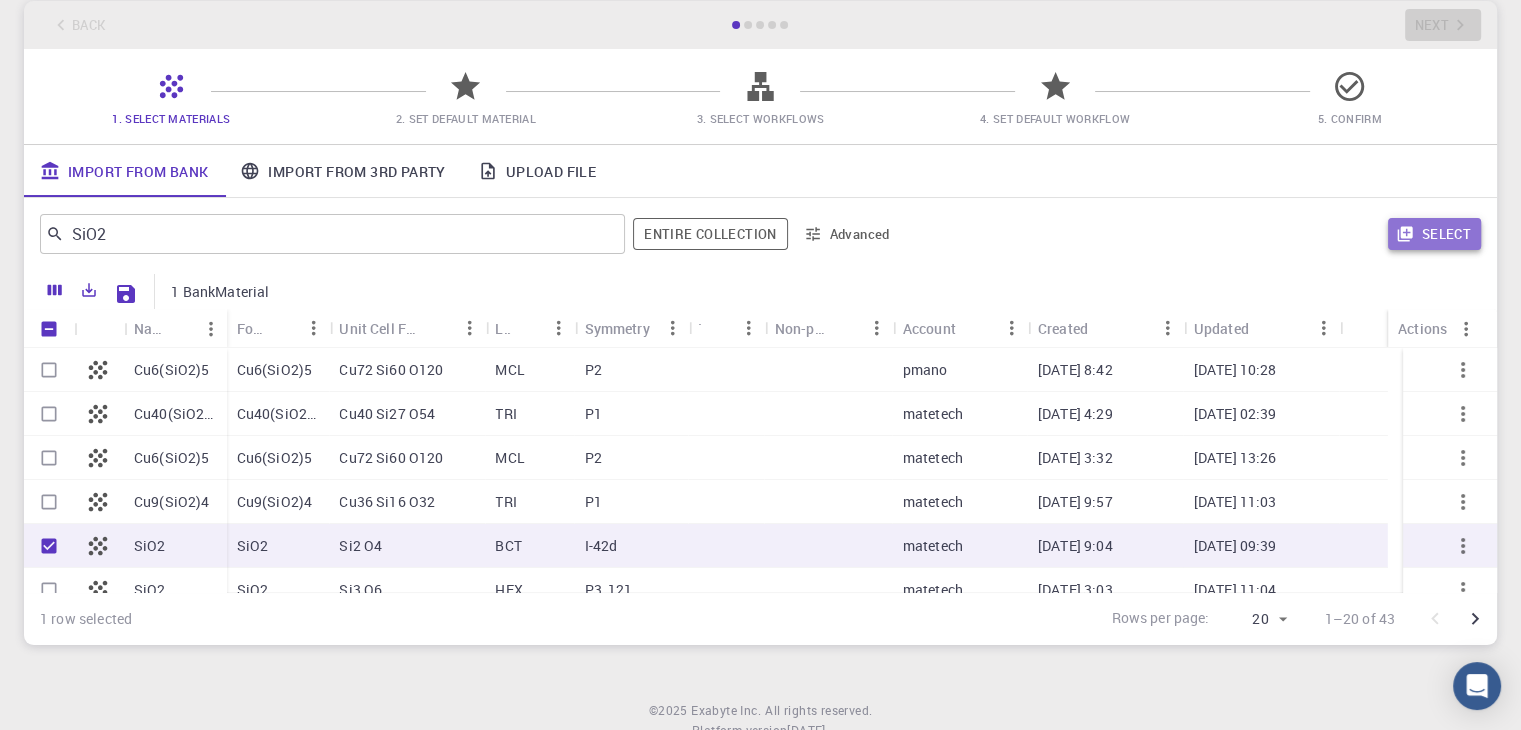 click on "Select" at bounding box center (1434, 234) 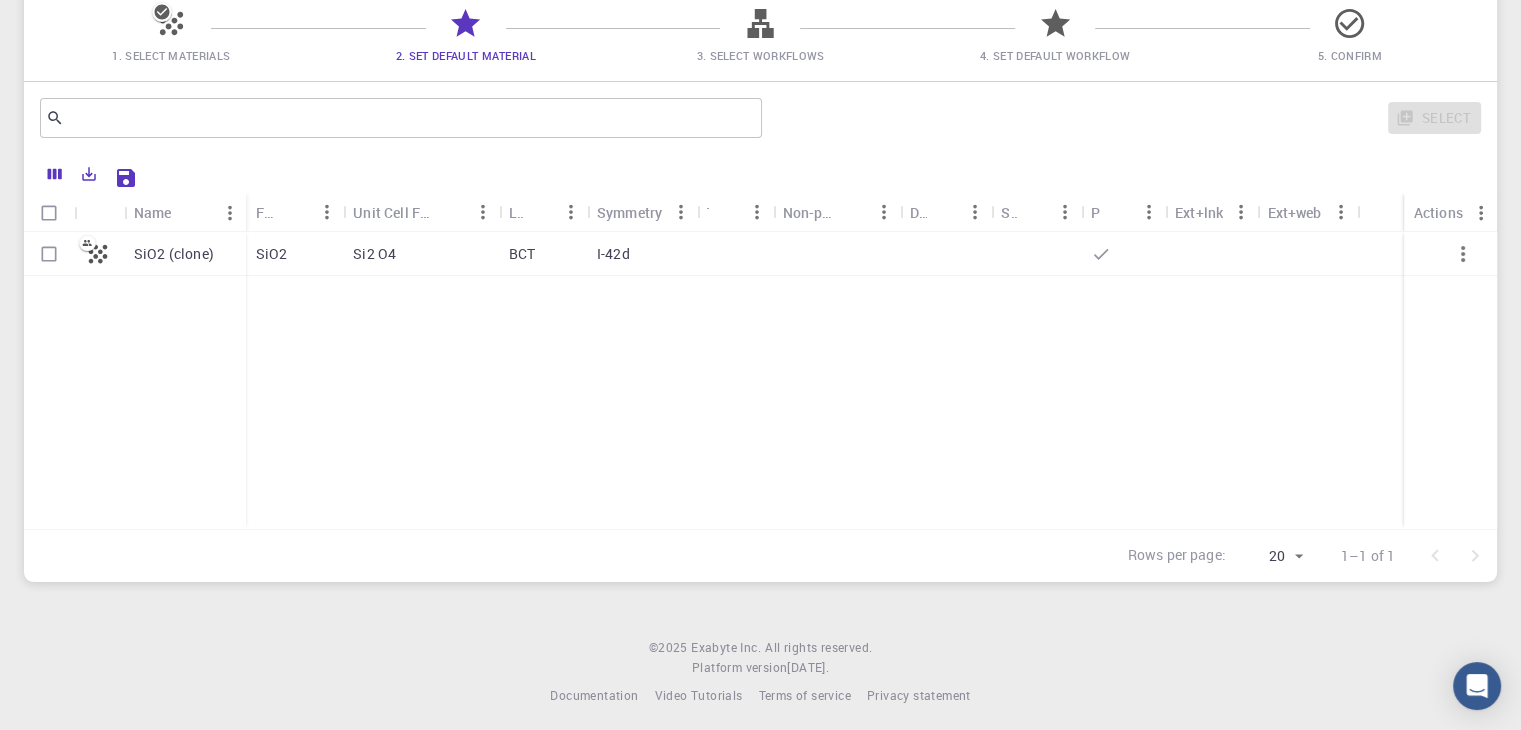 scroll, scrollTop: 178, scrollLeft: 0, axis: vertical 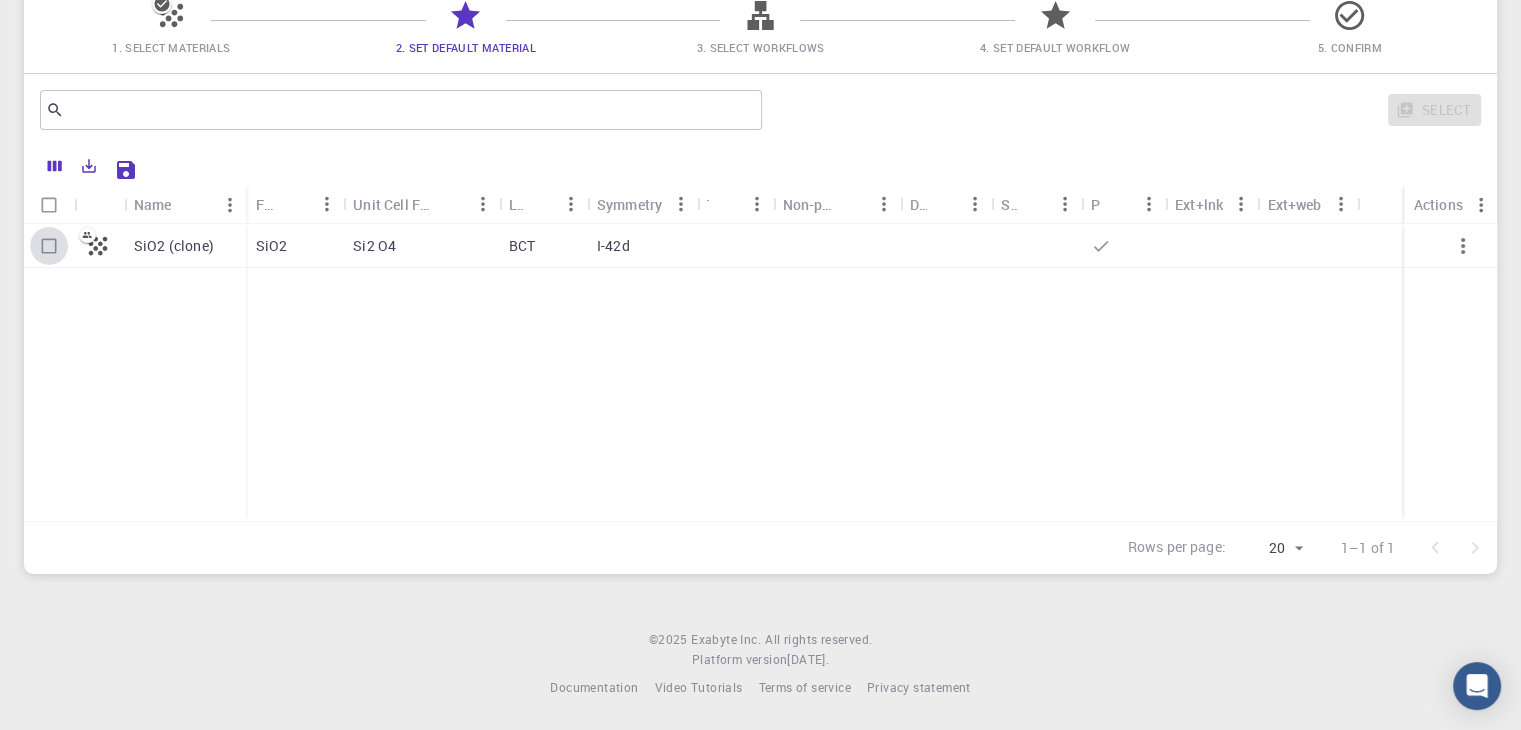 click at bounding box center (49, 246) 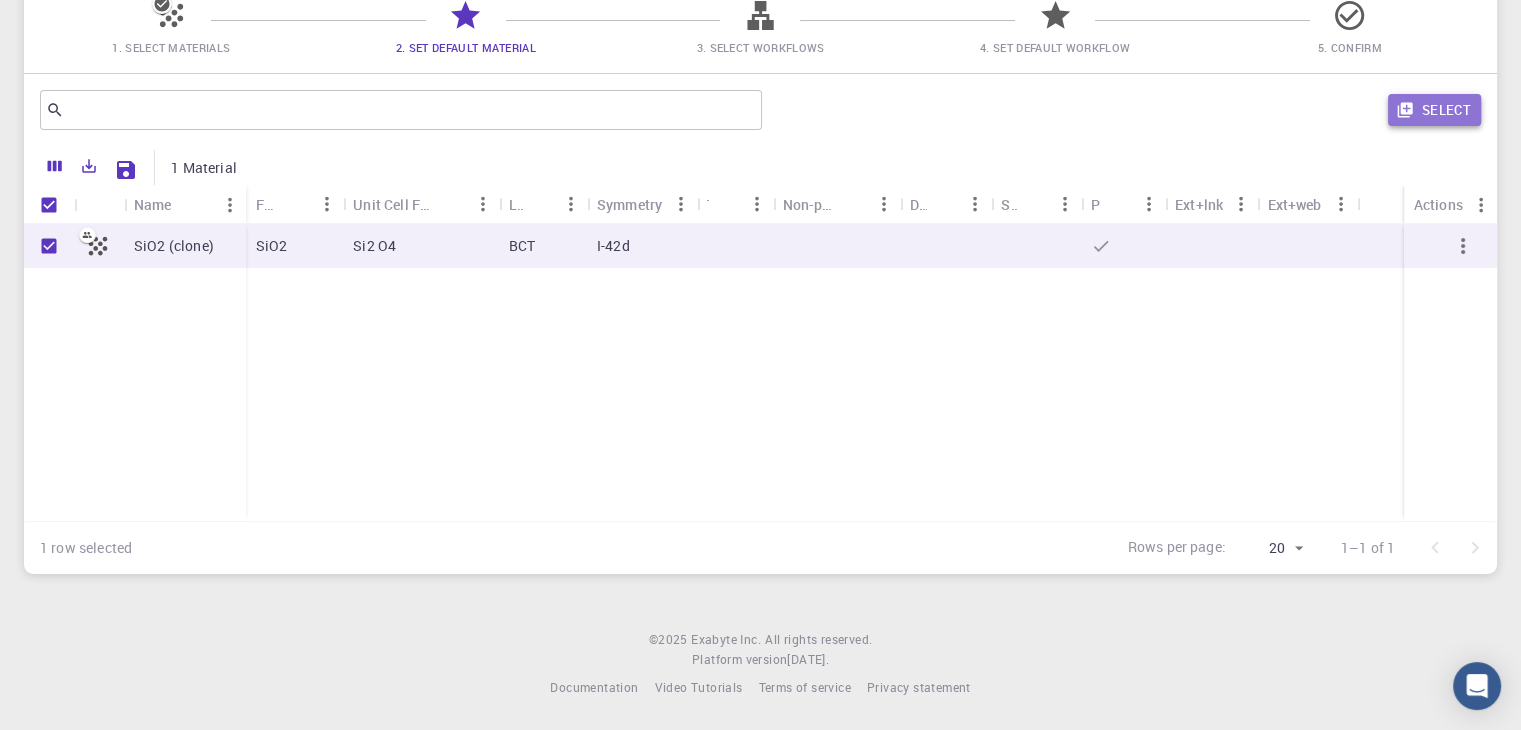 click on "Select" at bounding box center (1434, 110) 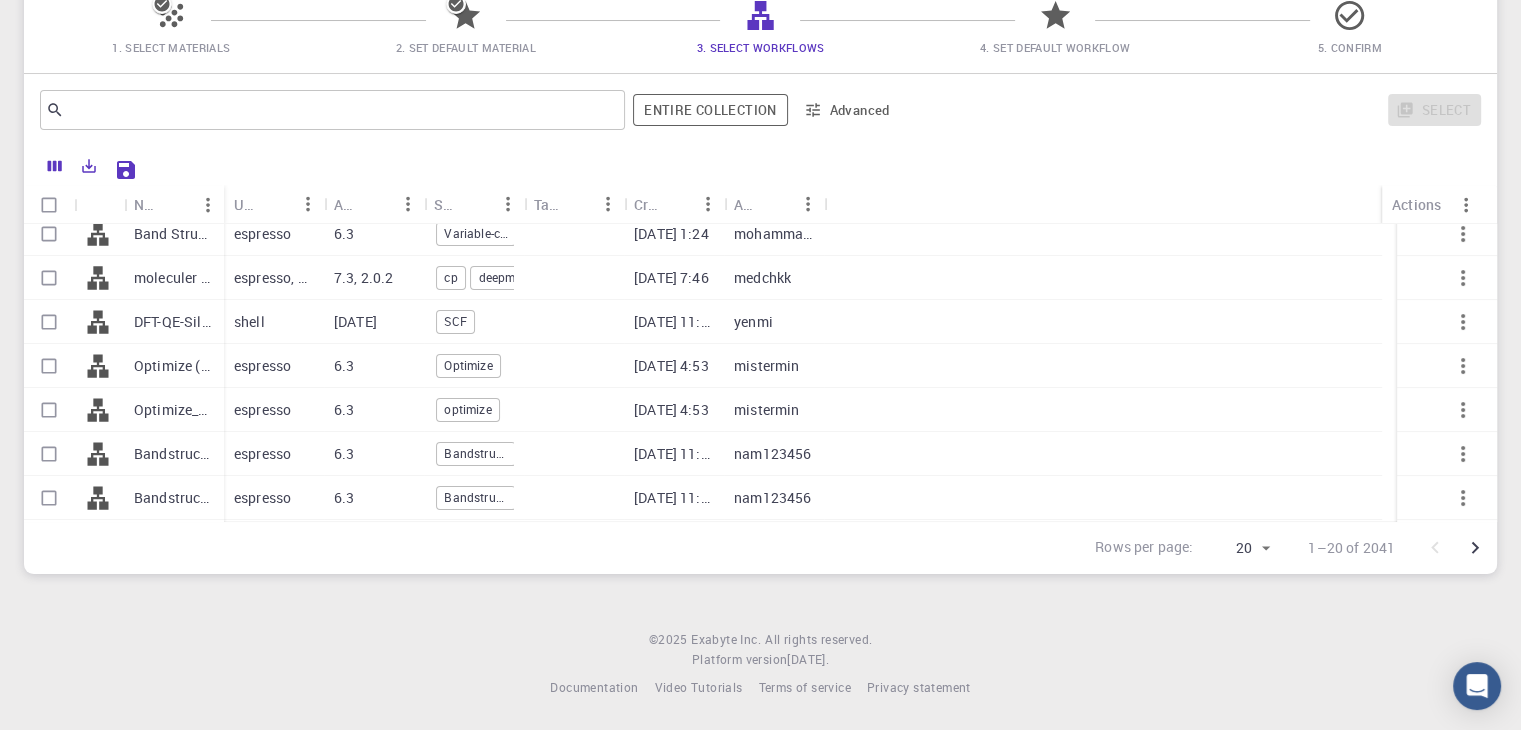 scroll, scrollTop: 226, scrollLeft: 0, axis: vertical 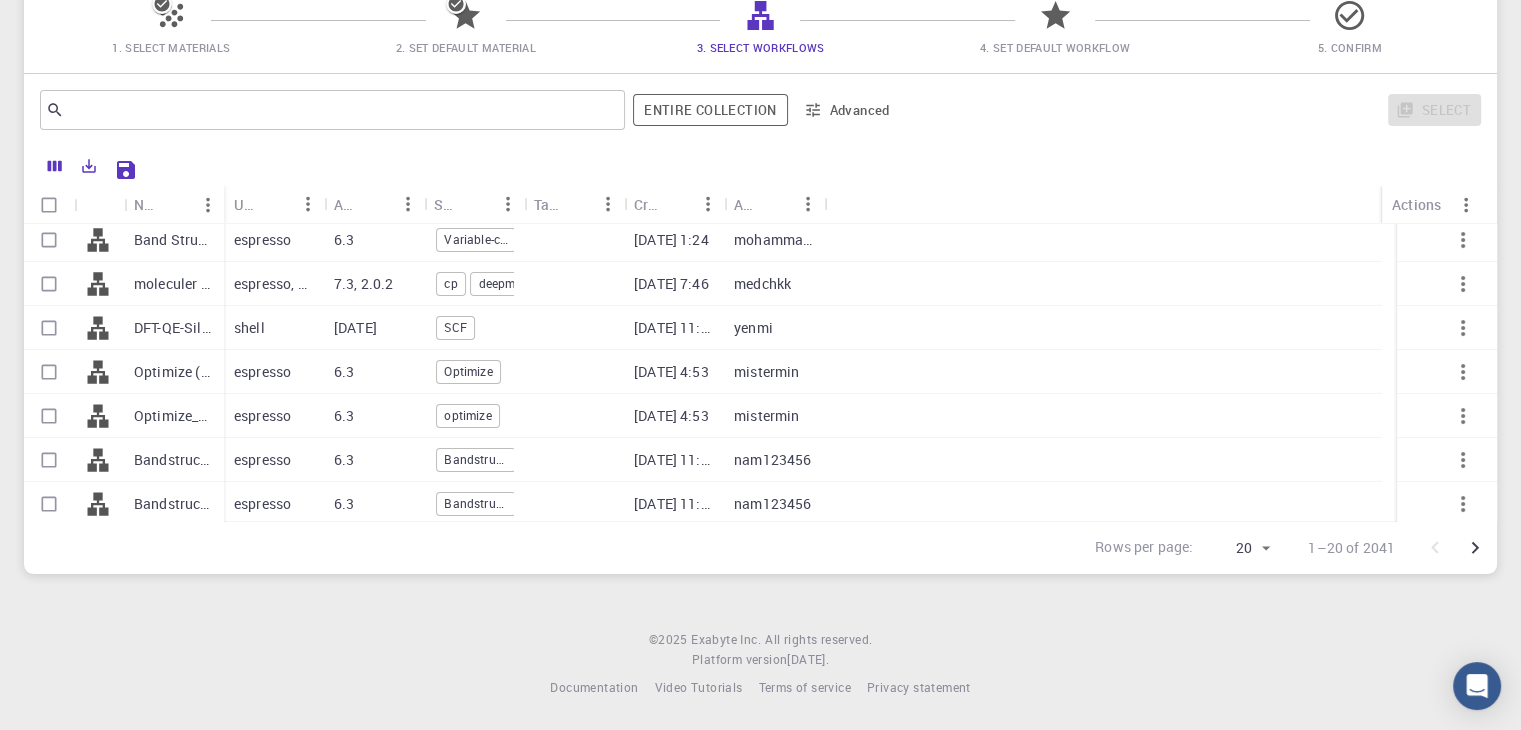 click on "Optimize (clone) (clone) (clone)" at bounding box center (174, 372) 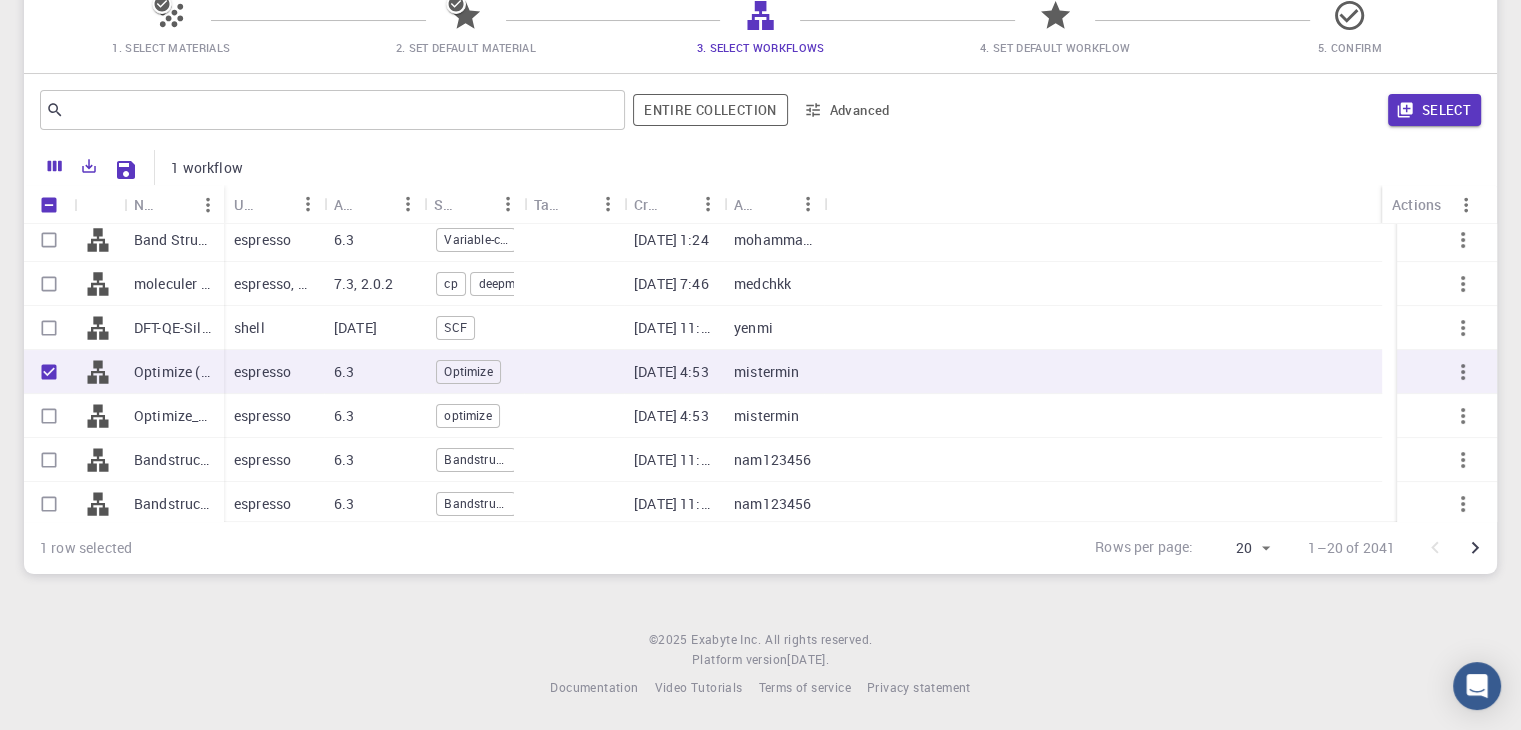 click on "Select" at bounding box center (1194, 110) 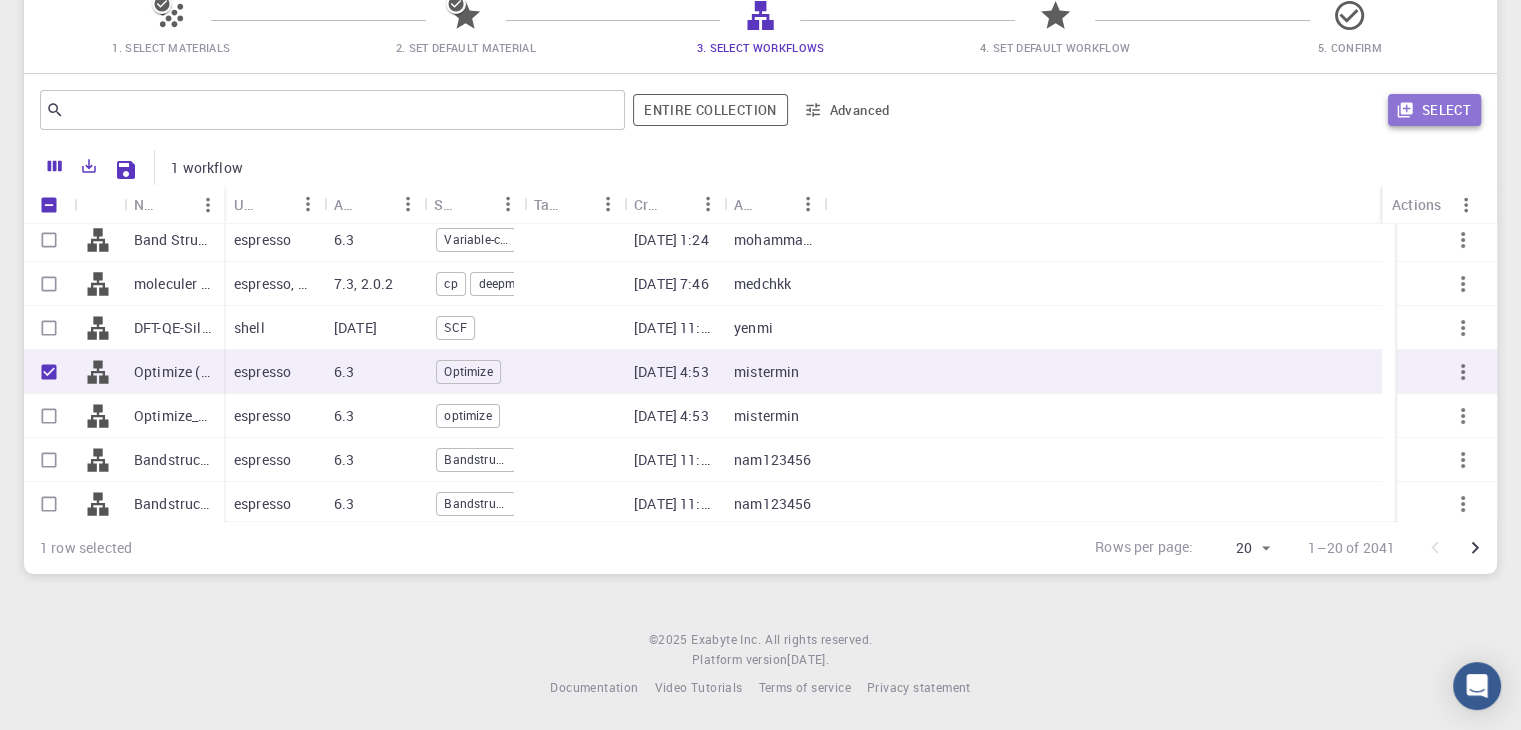 click on "Select" at bounding box center (1434, 110) 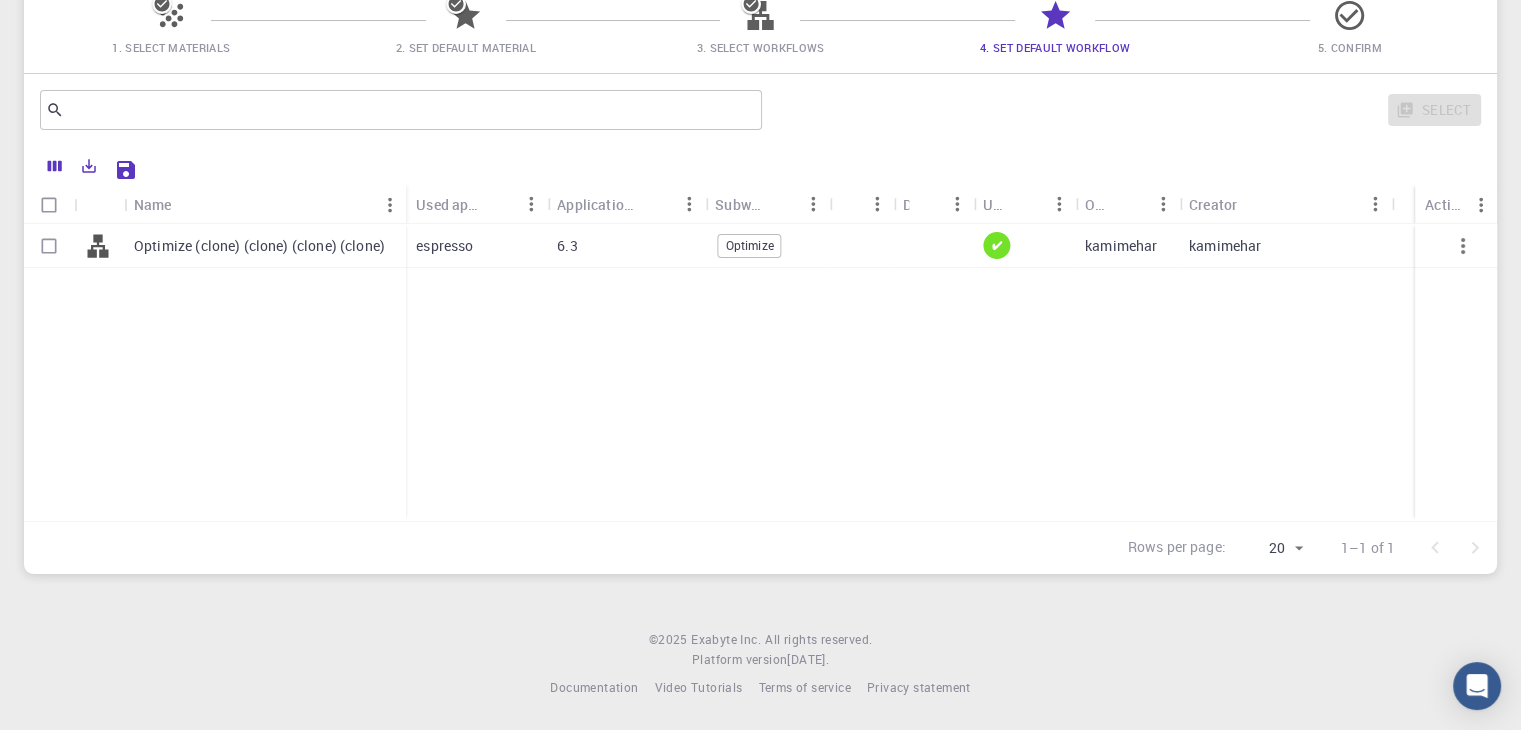 click on "Optimize" at bounding box center (750, 245) 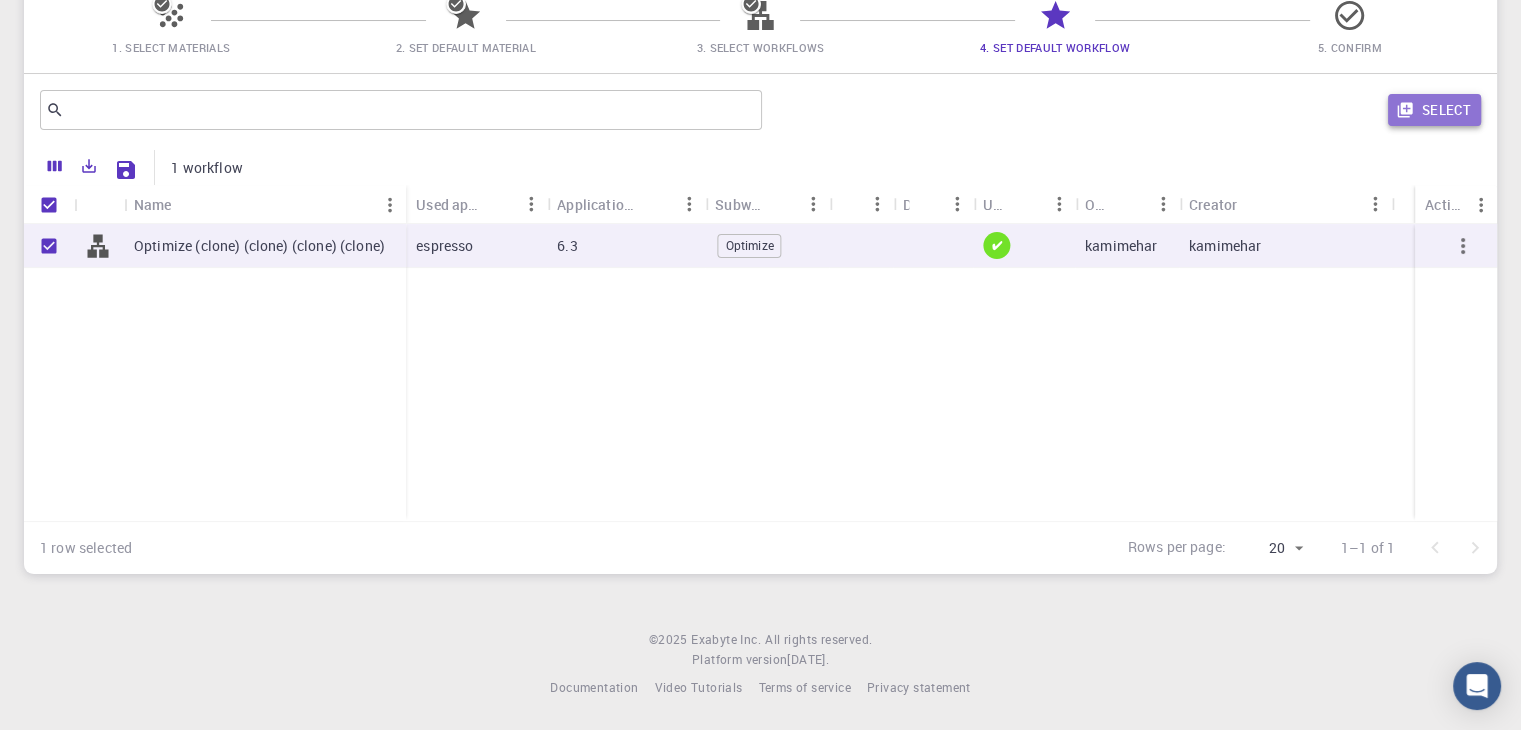 click 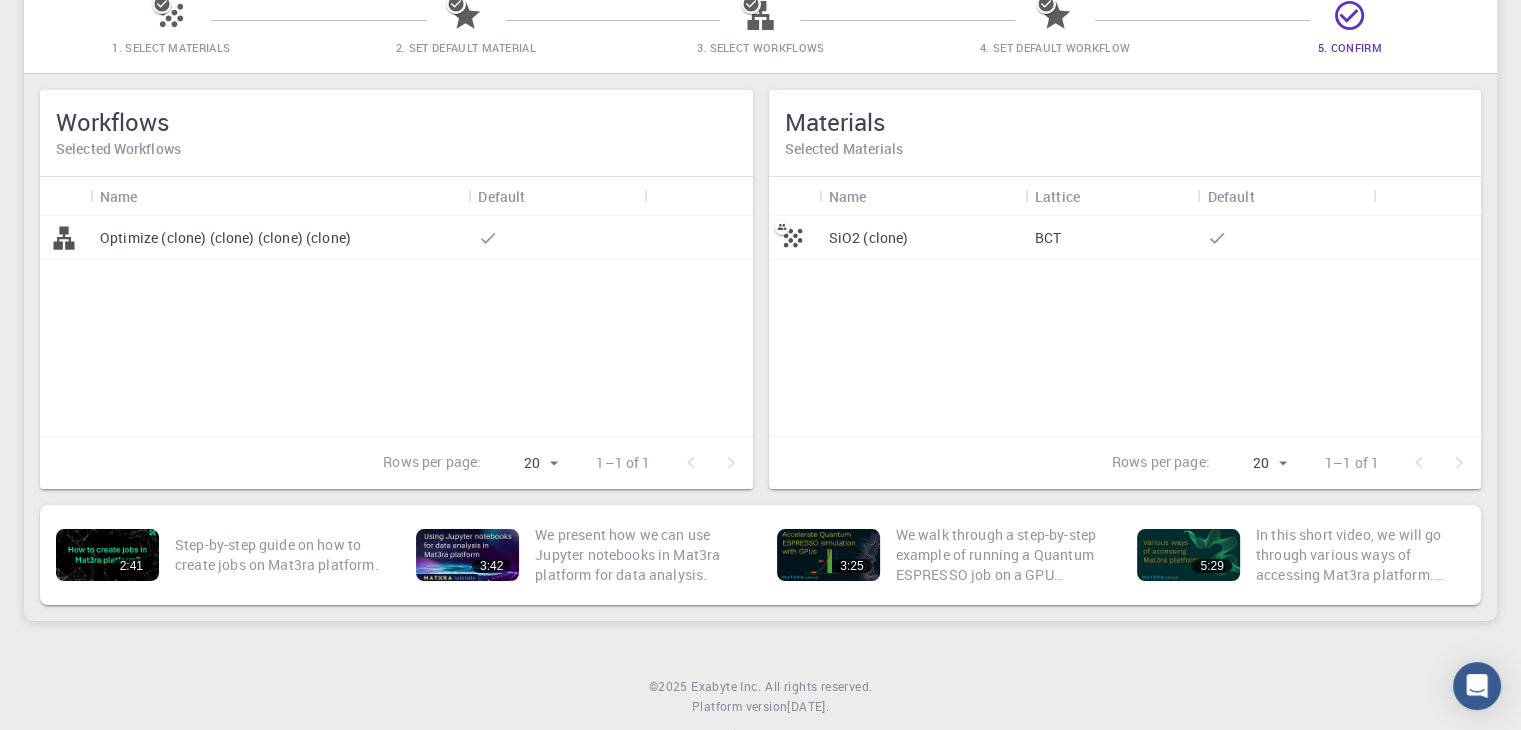 click on "SiO2 (clone)" at bounding box center [922, 238] 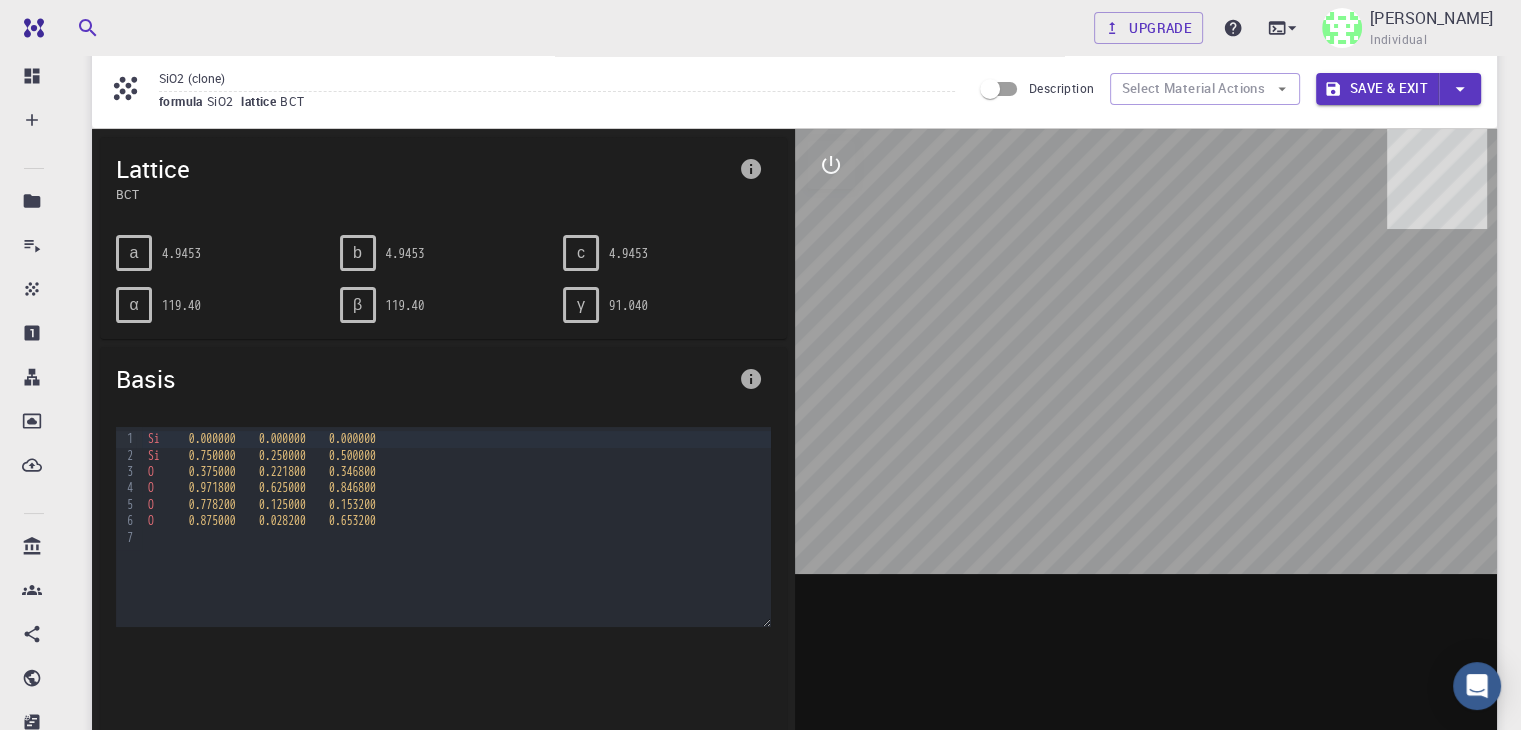 scroll, scrollTop: 63, scrollLeft: 0, axis: vertical 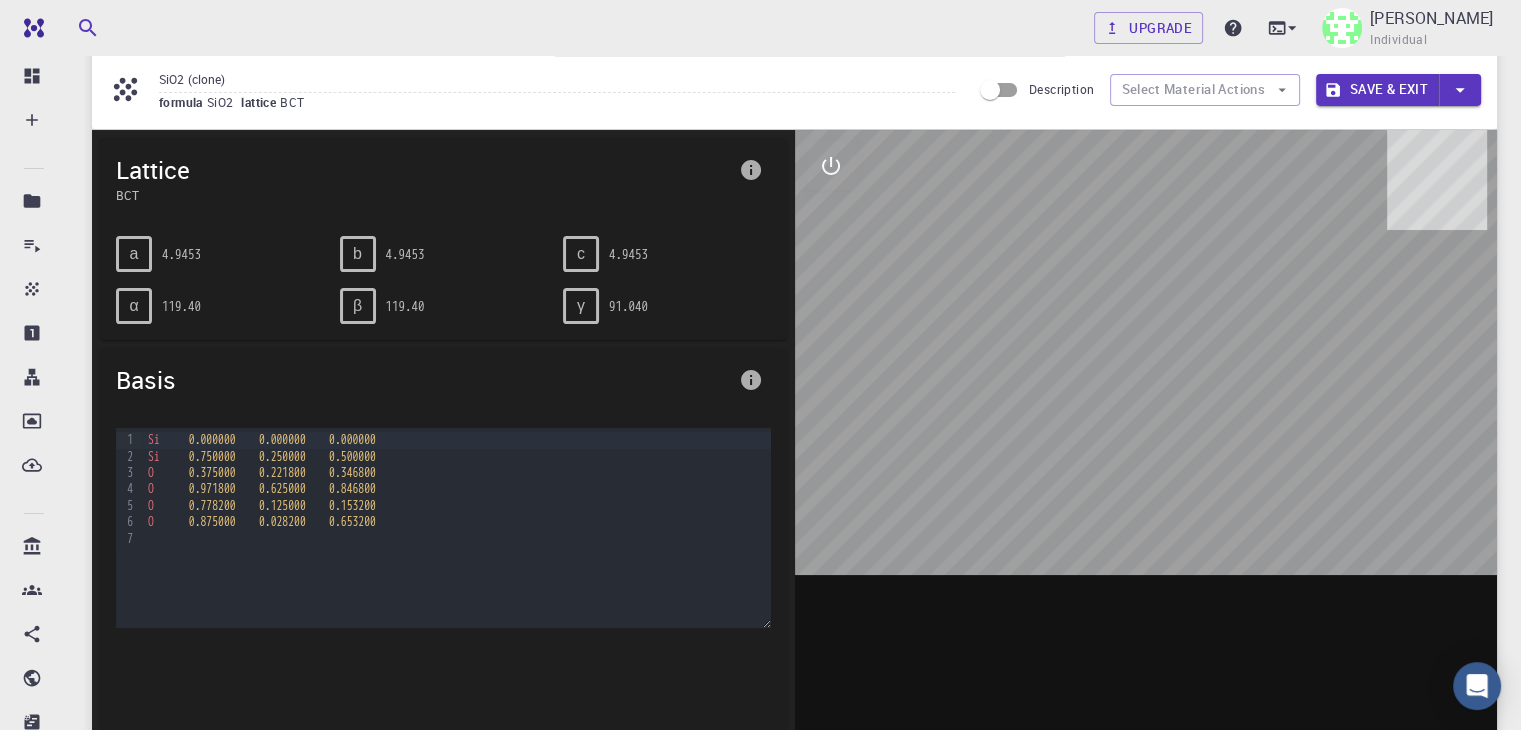 drag, startPoint x: 1104, startPoint y: 372, endPoint x: 968, endPoint y: 332, distance: 141.76036 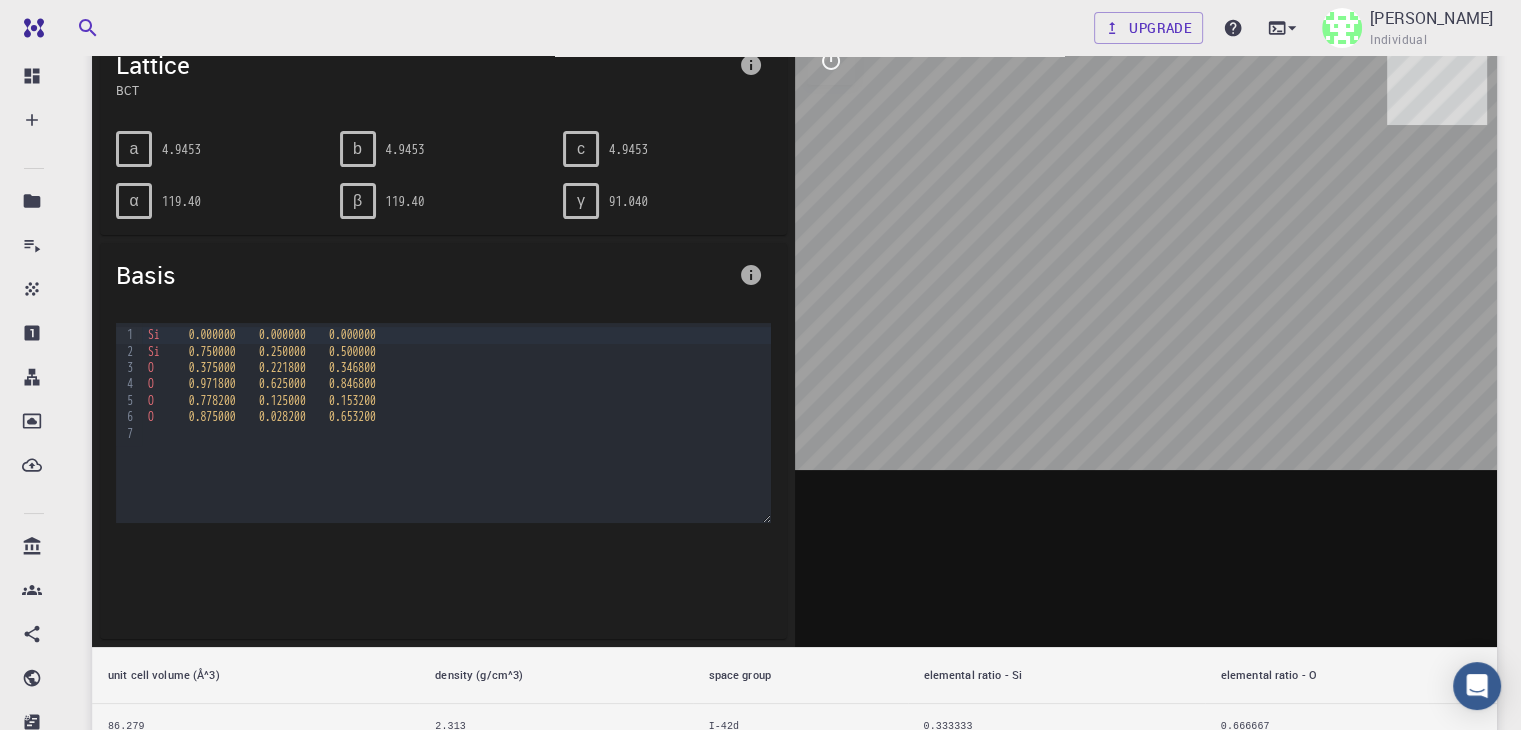 scroll, scrollTop: 0, scrollLeft: 0, axis: both 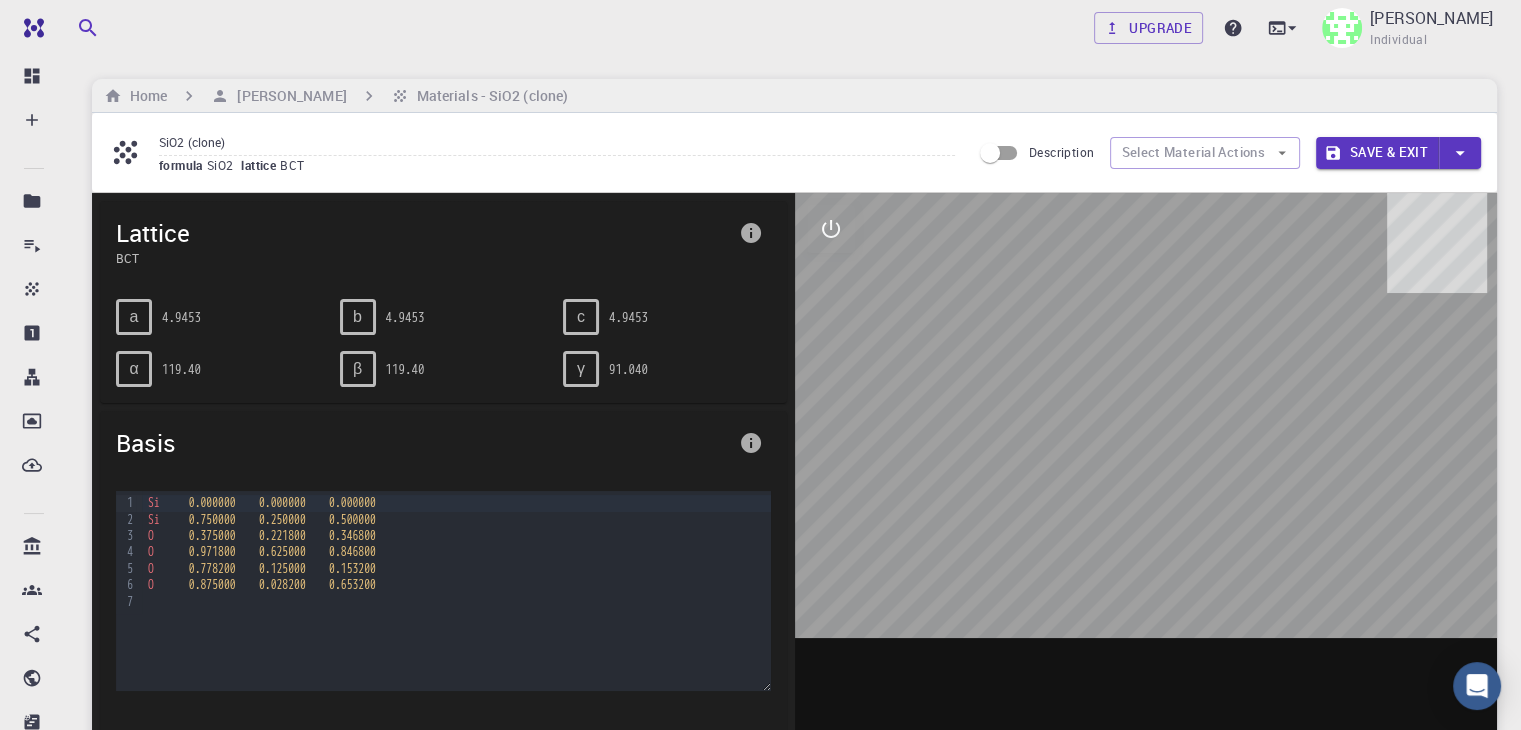 drag, startPoint x: 1291, startPoint y: 445, endPoint x: 1160, endPoint y: 422, distance: 133.00375 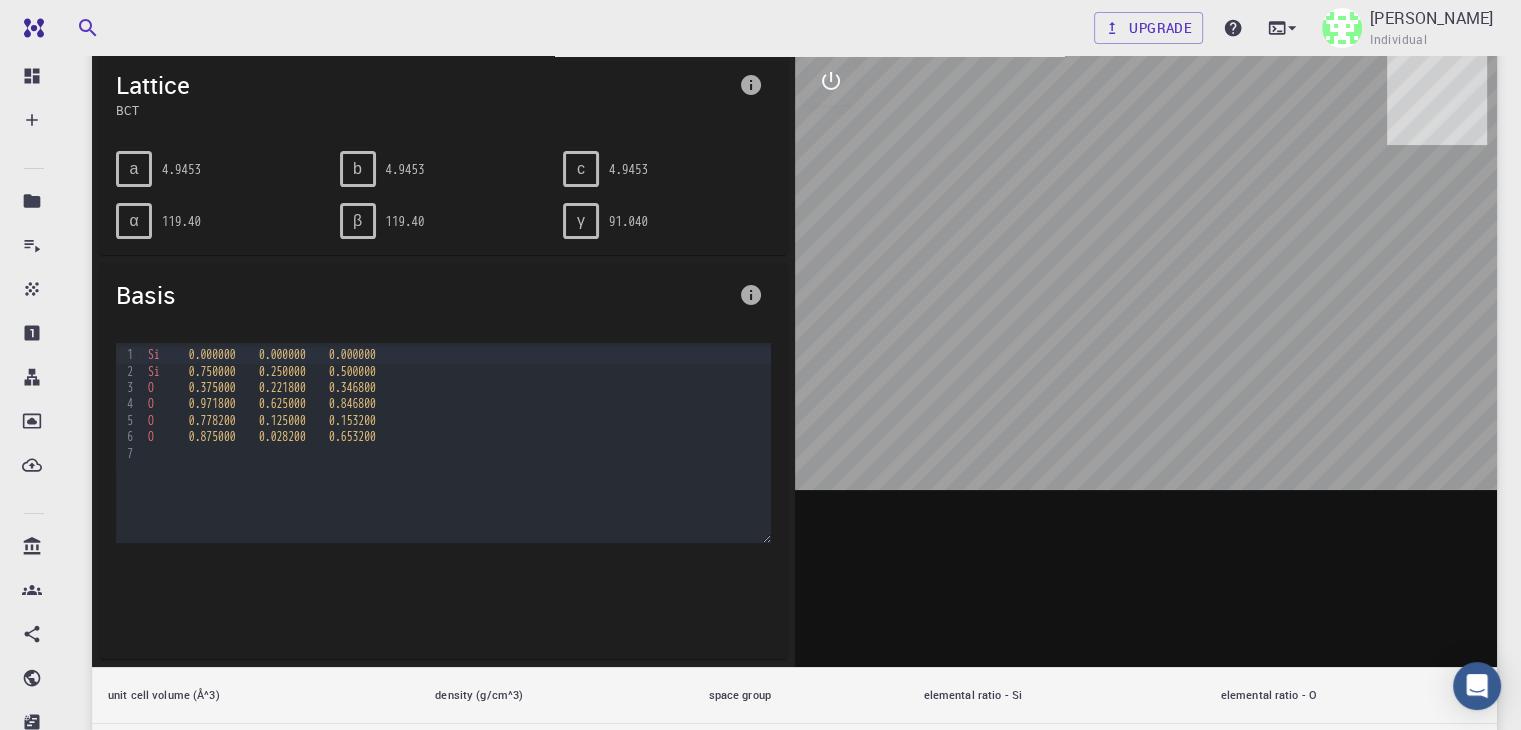 scroll, scrollTop: 150, scrollLeft: 0, axis: vertical 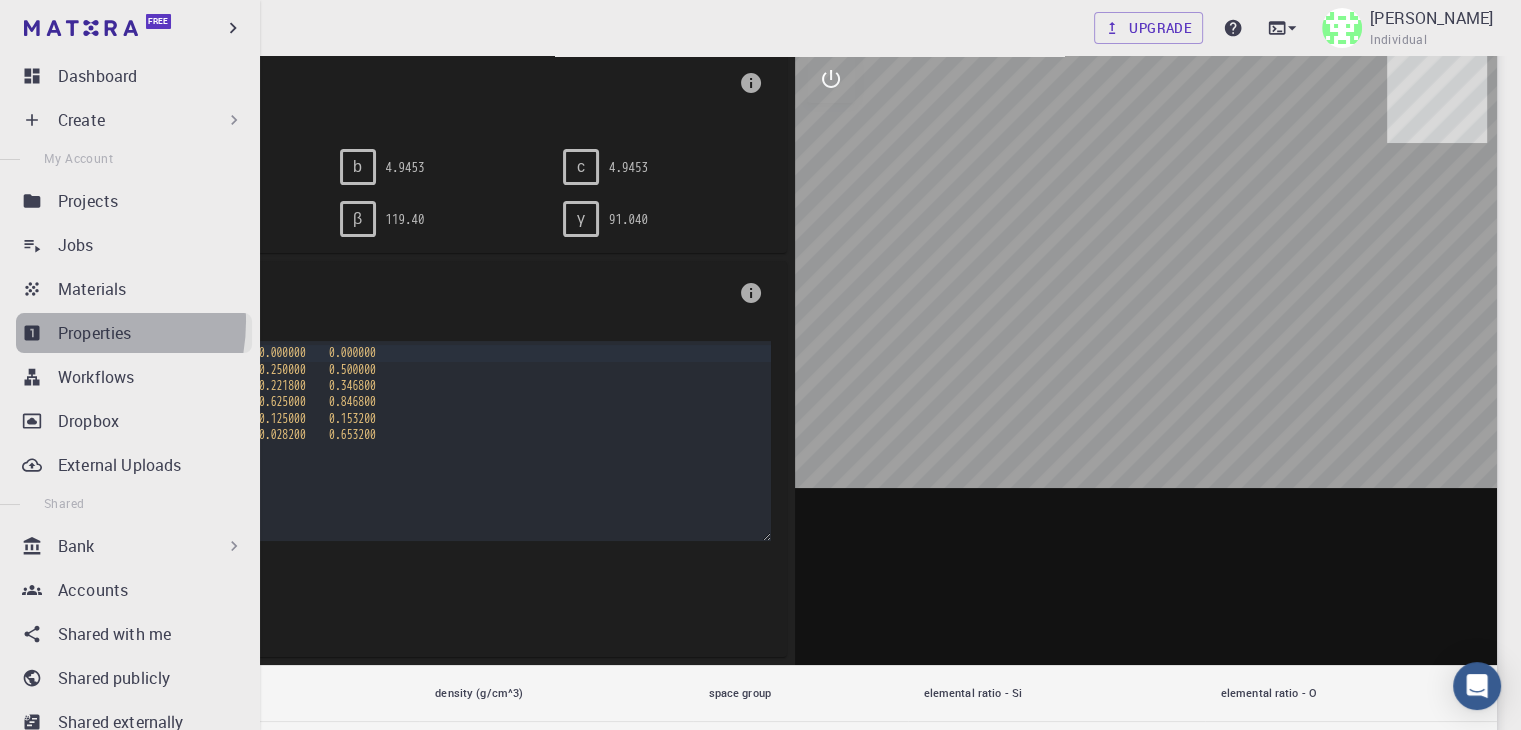 click on "Properties" at bounding box center [134, 333] 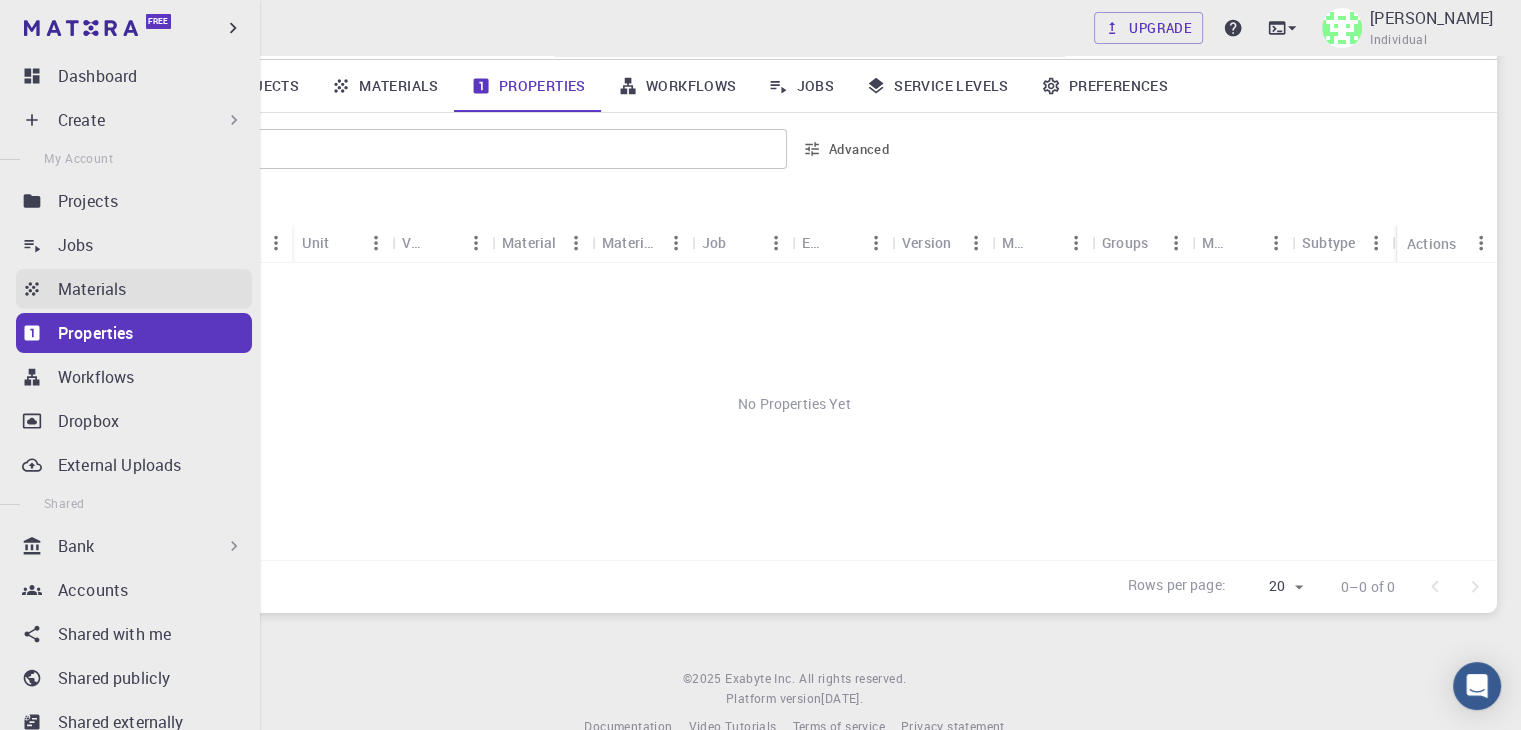 click on "Materials" at bounding box center [92, 289] 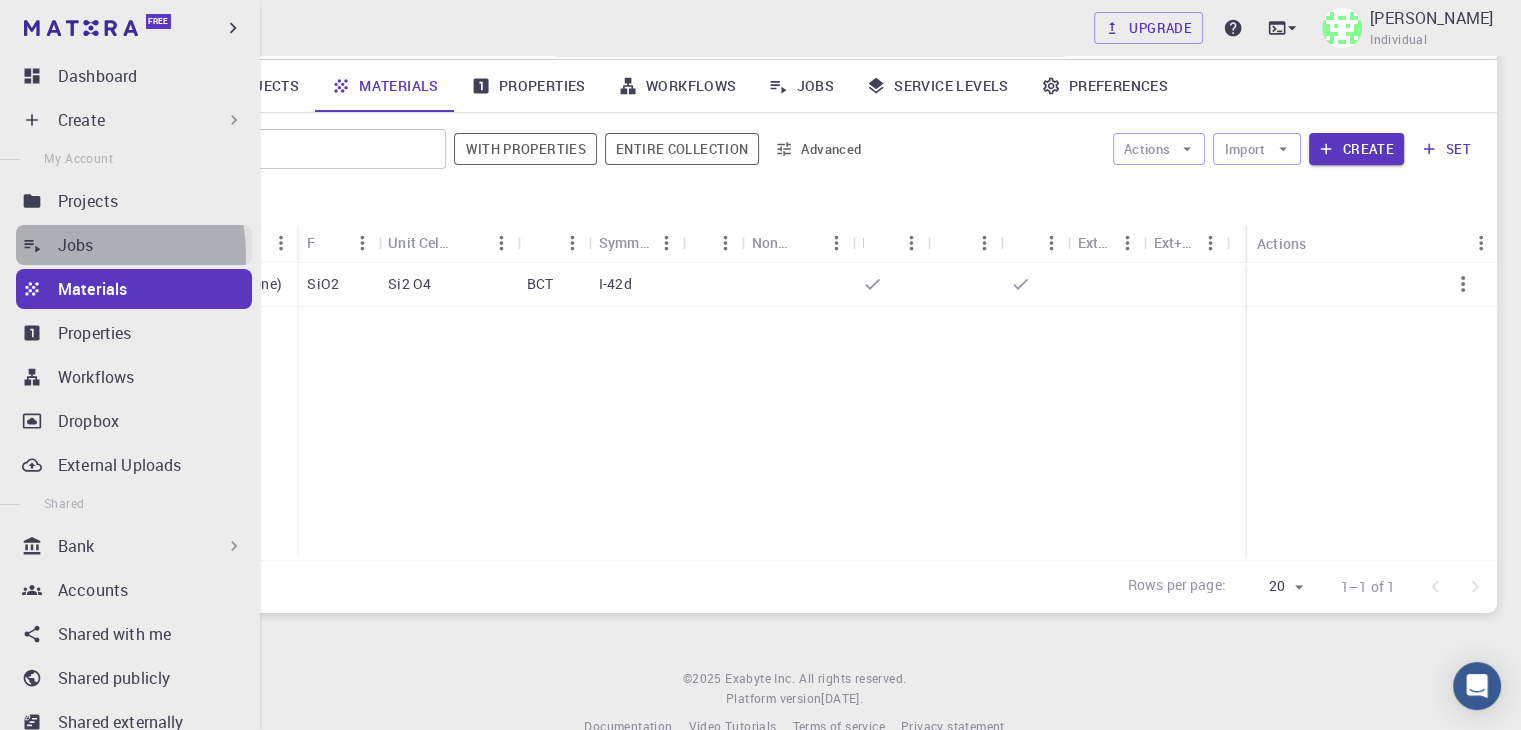 click on "Jobs" at bounding box center [76, 245] 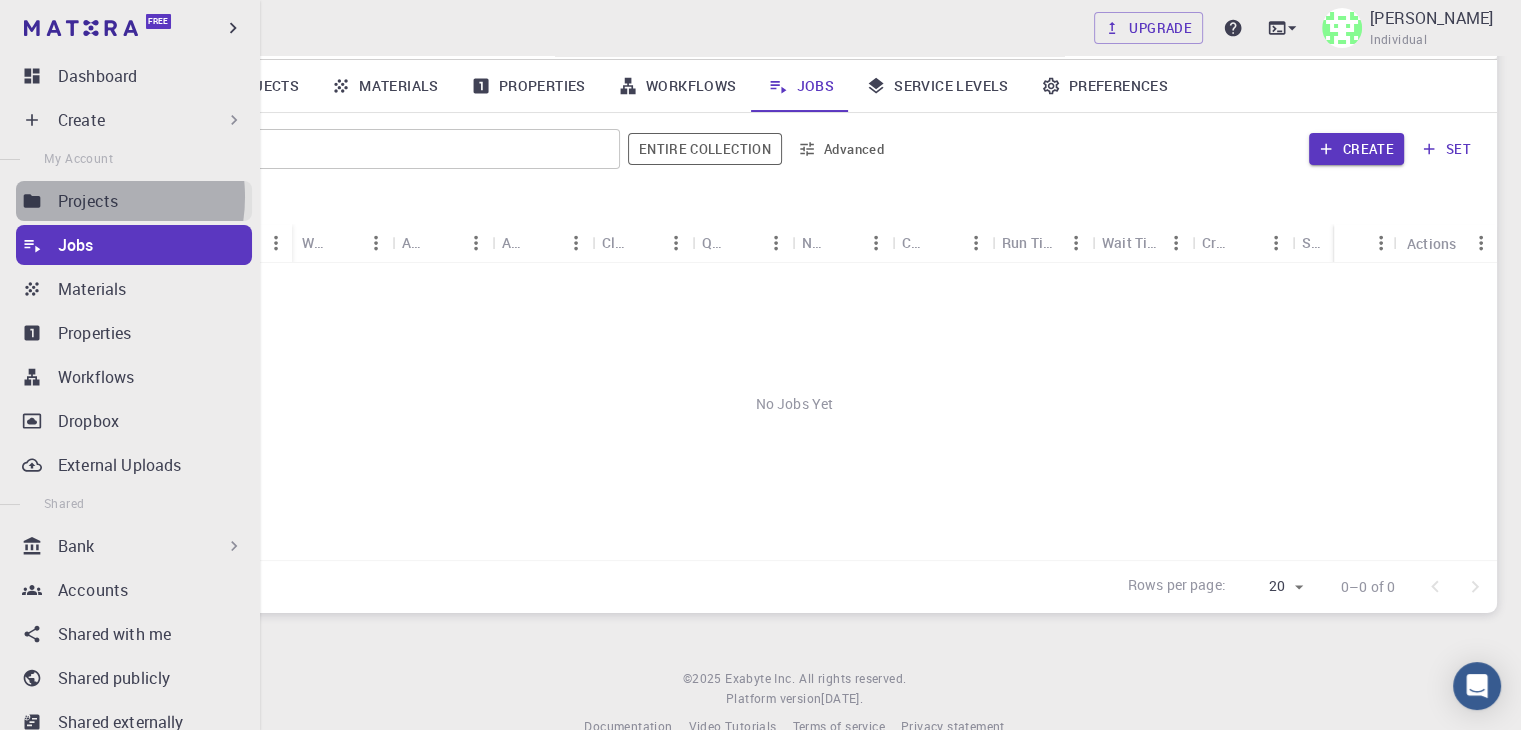 click on "Projects" at bounding box center (88, 201) 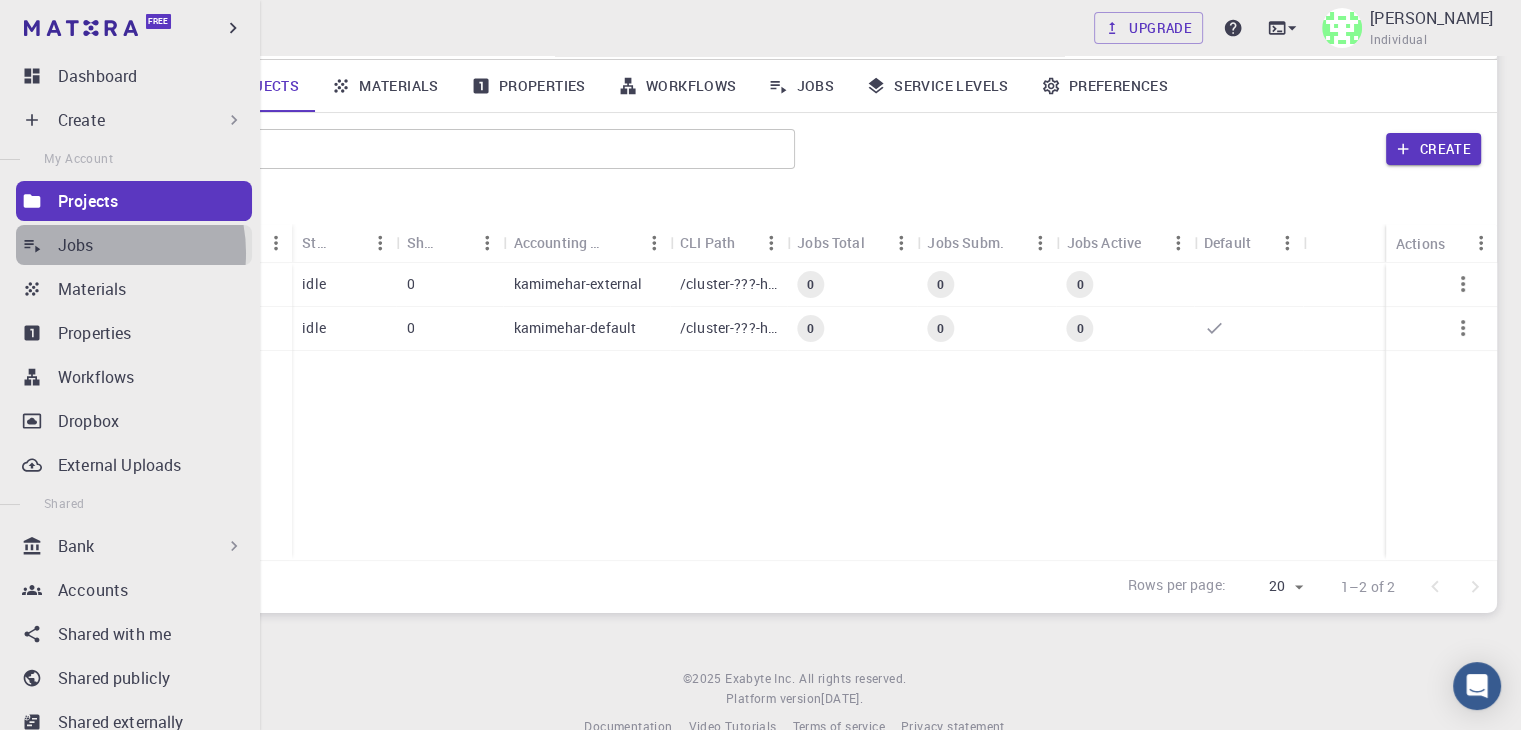 click on "Jobs" at bounding box center (76, 245) 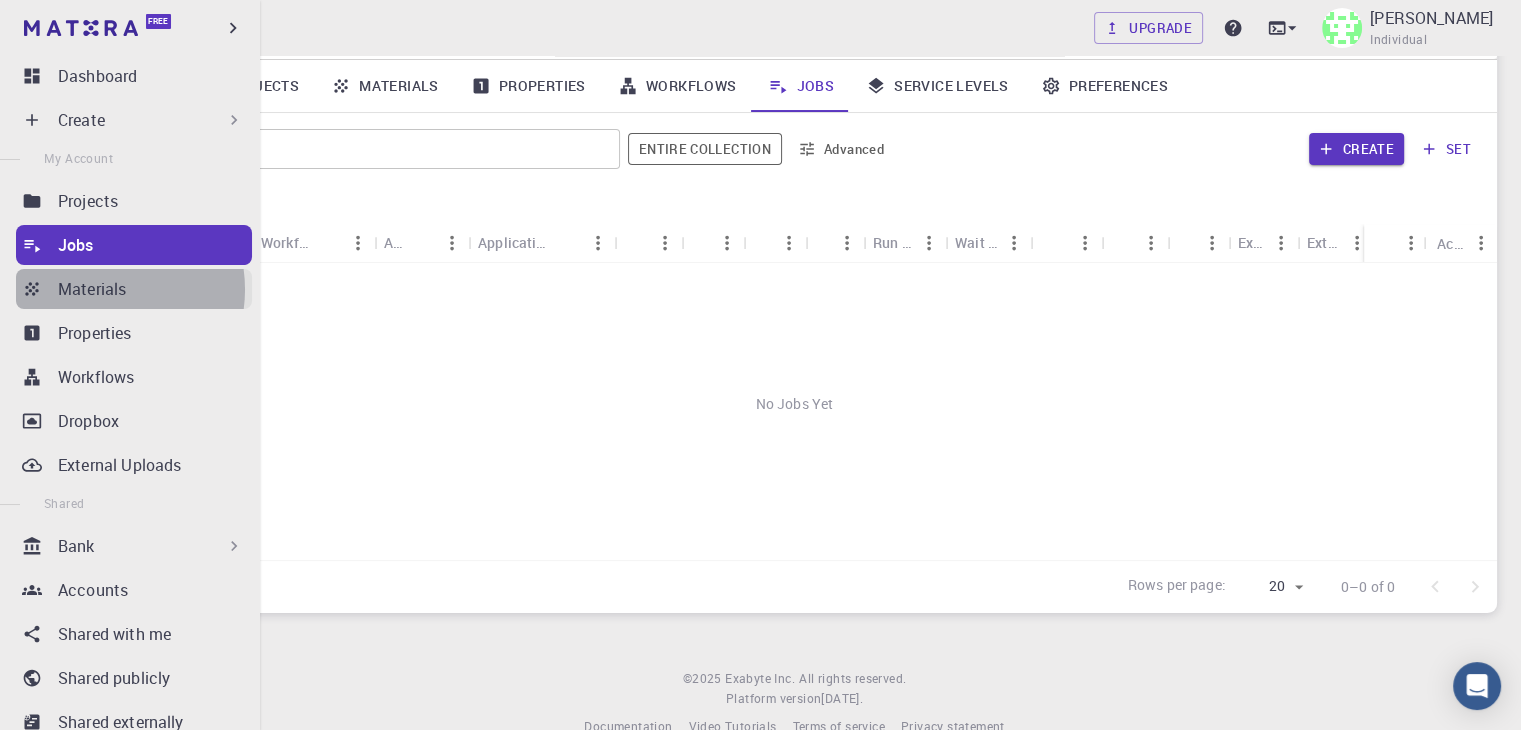 click on "Materials" at bounding box center [92, 289] 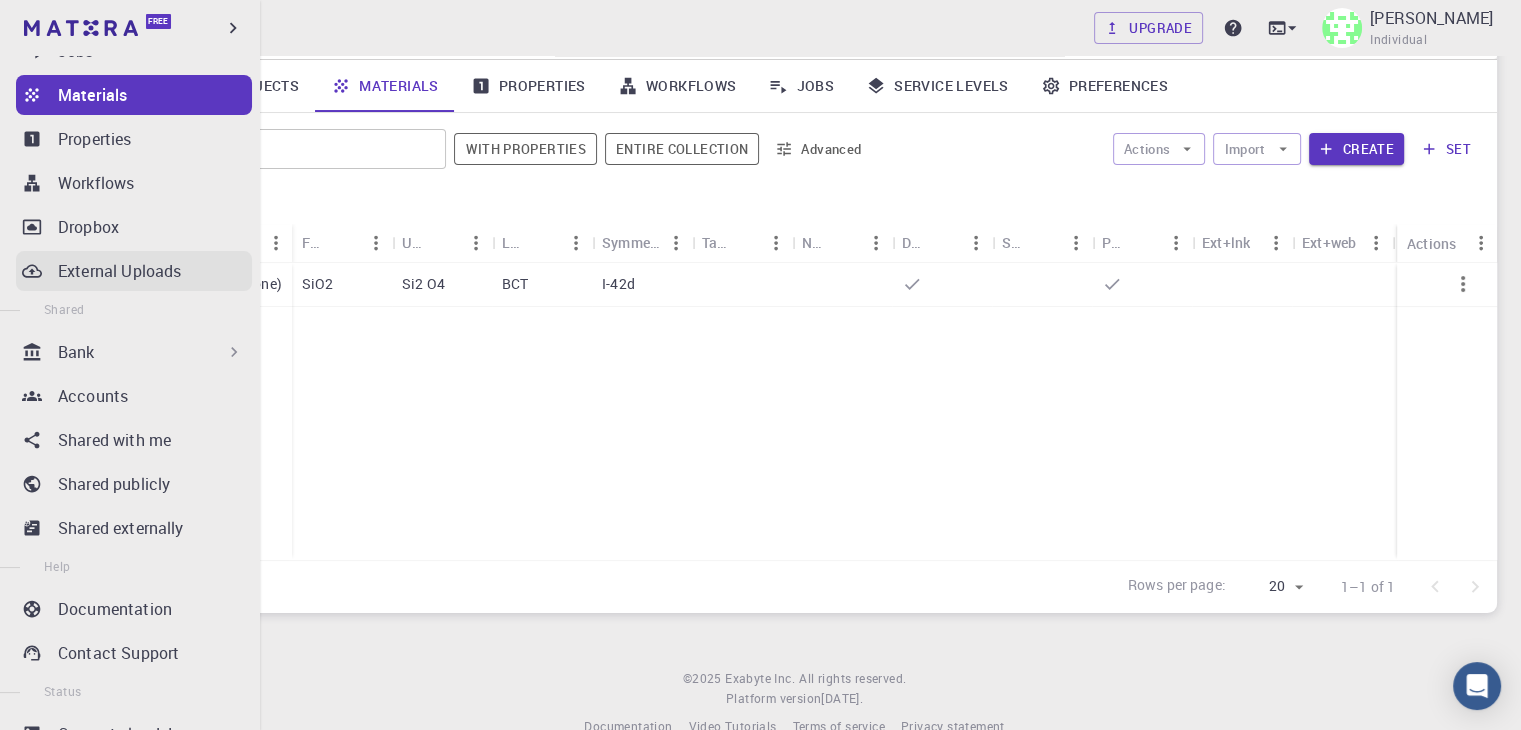 scroll, scrollTop: 0, scrollLeft: 0, axis: both 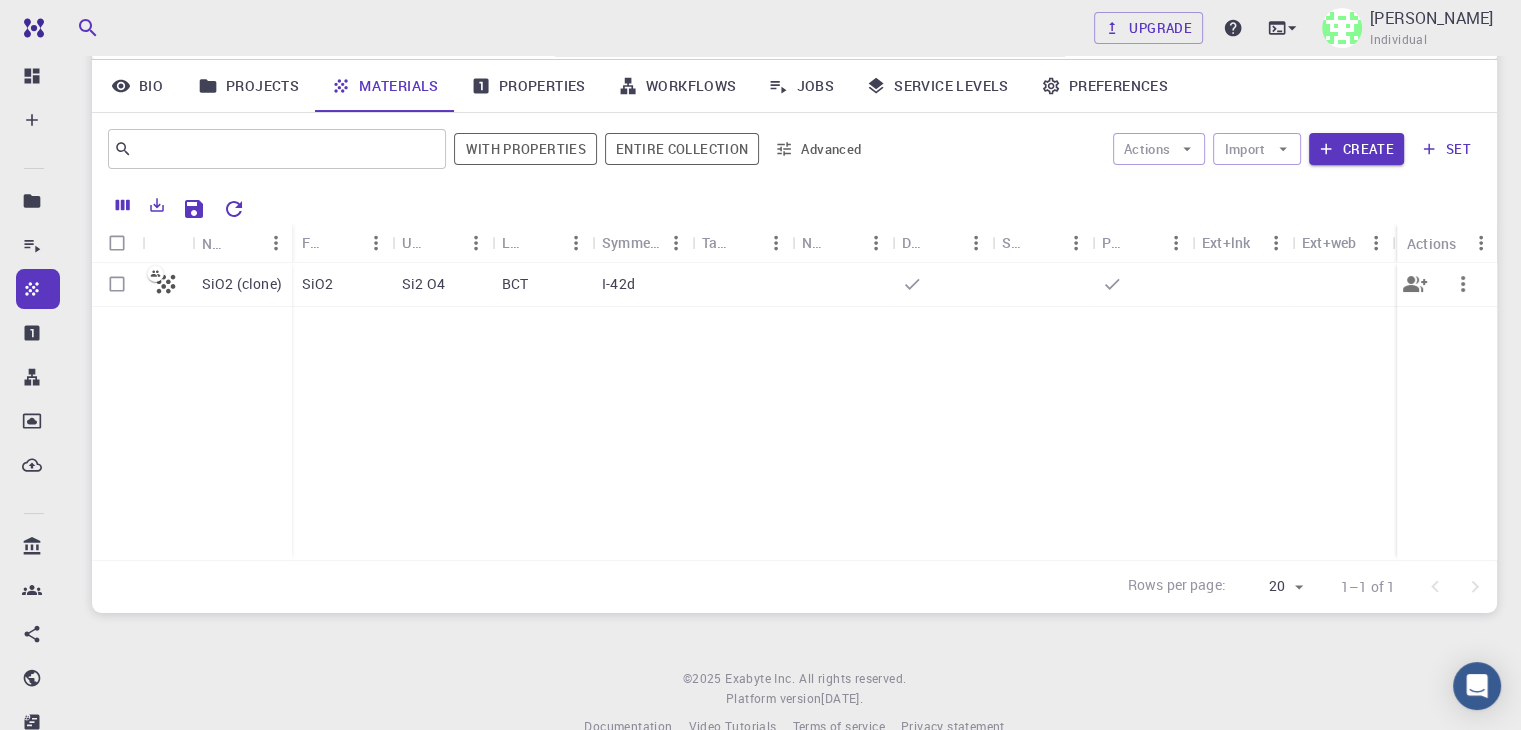 click on "Si2 O4" at bounding box center (442, 285) 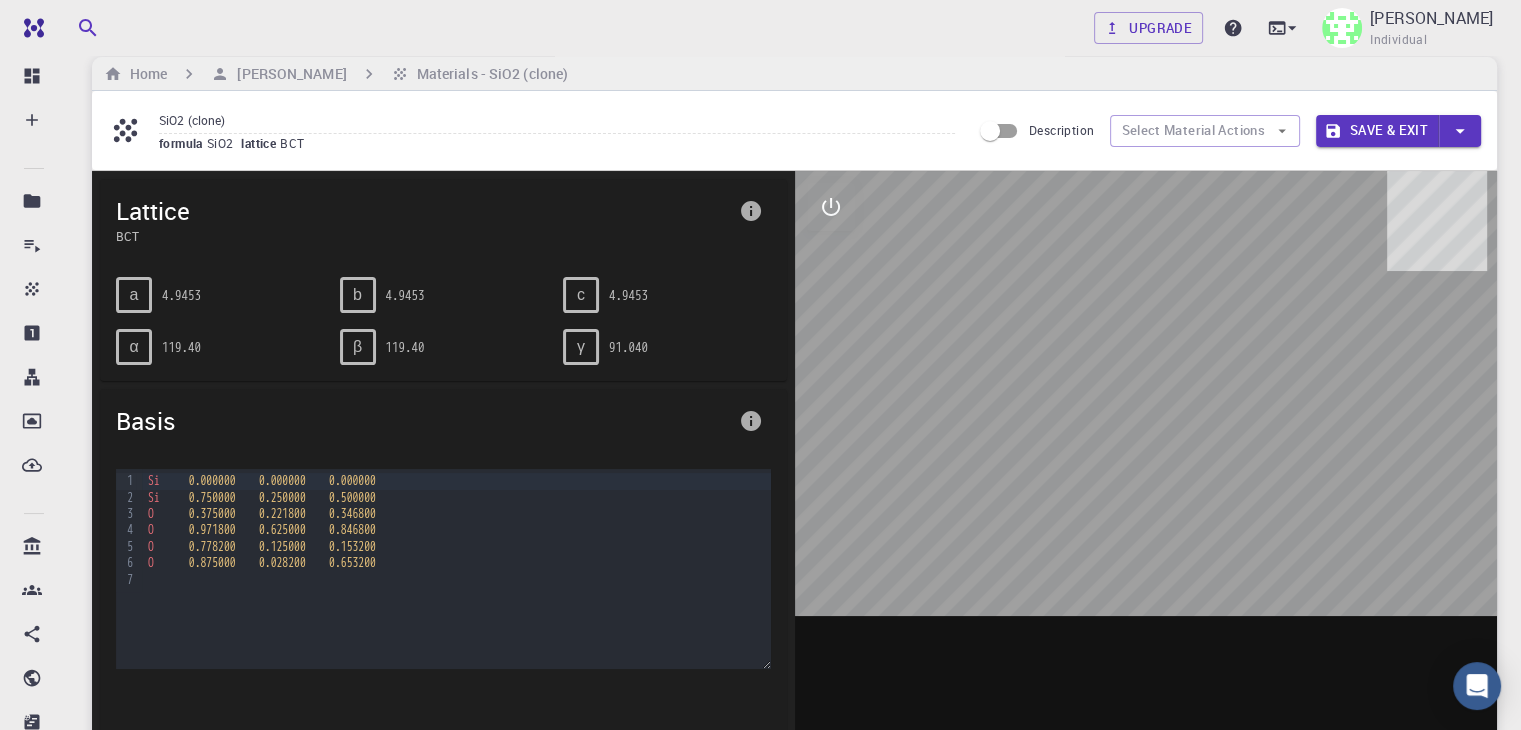 scroll, scrollTop: 20, scrollLeft: 0, axis: vertical 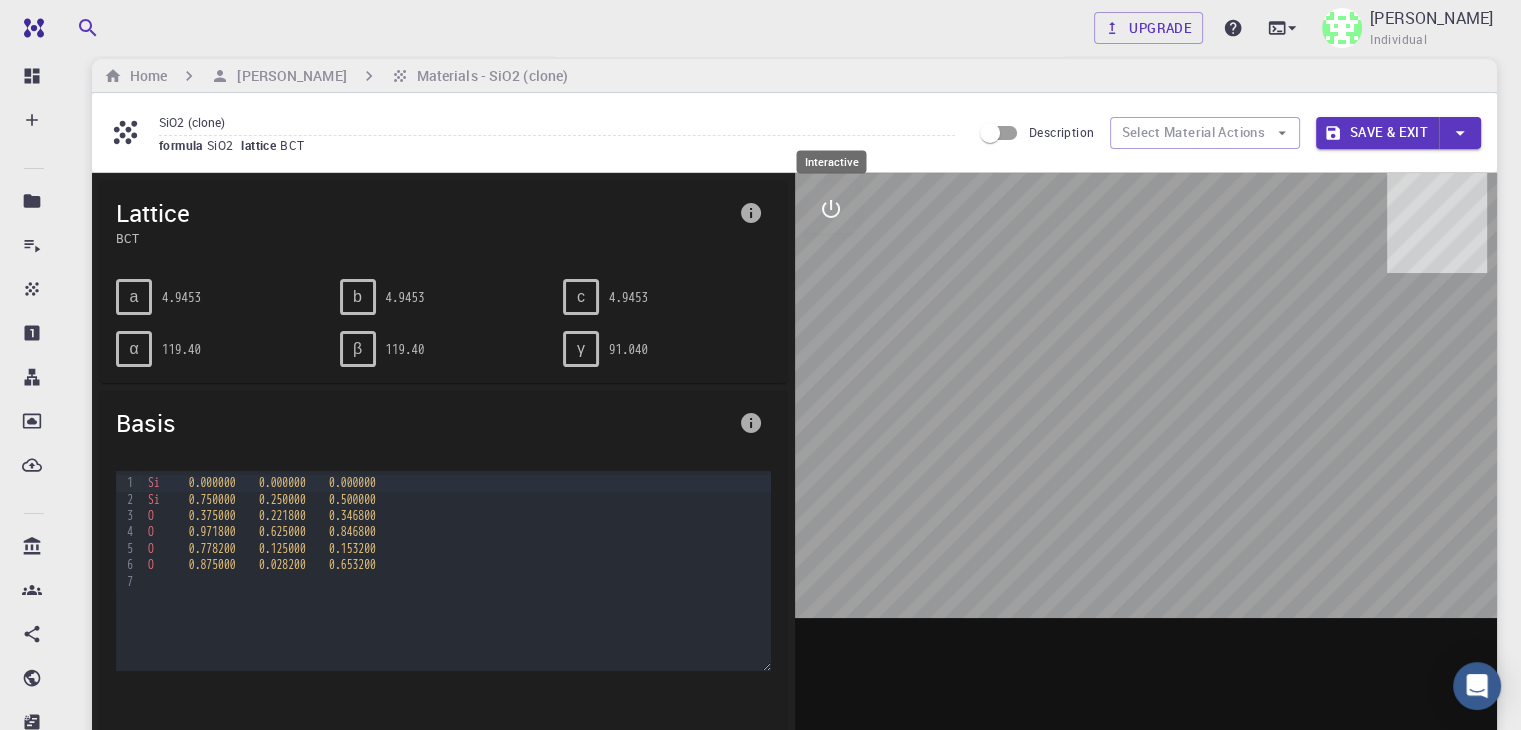 click 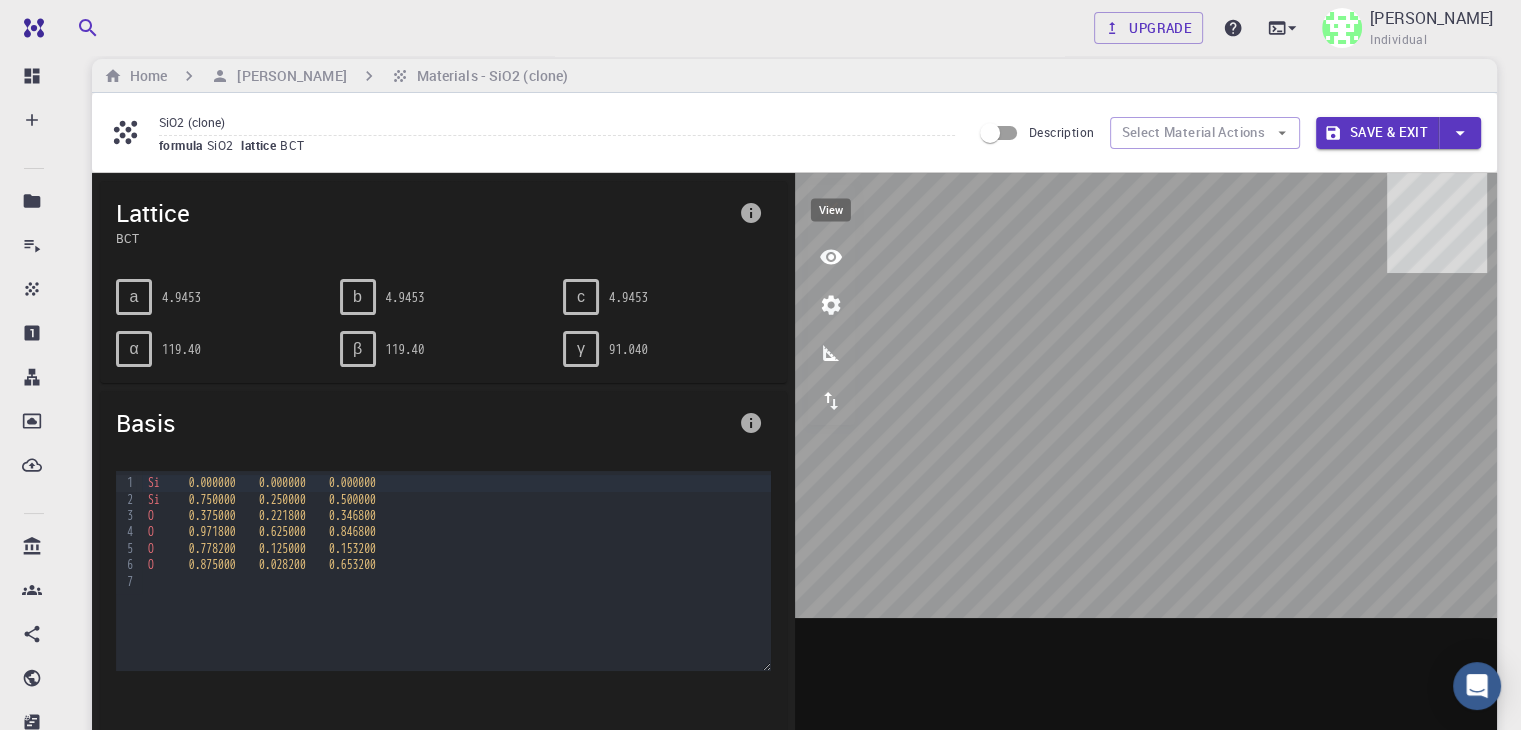 click at bounding box center (831, 257) 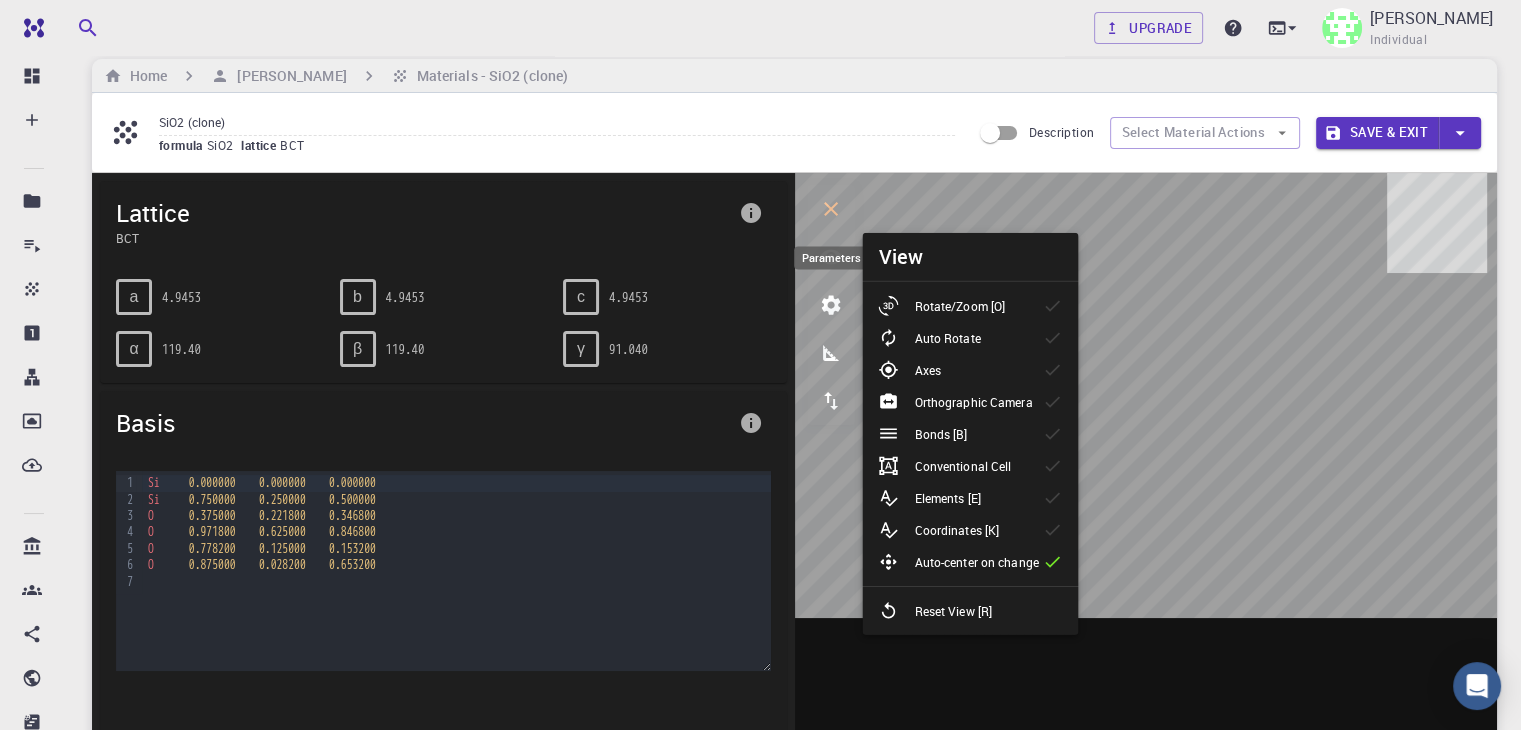 click 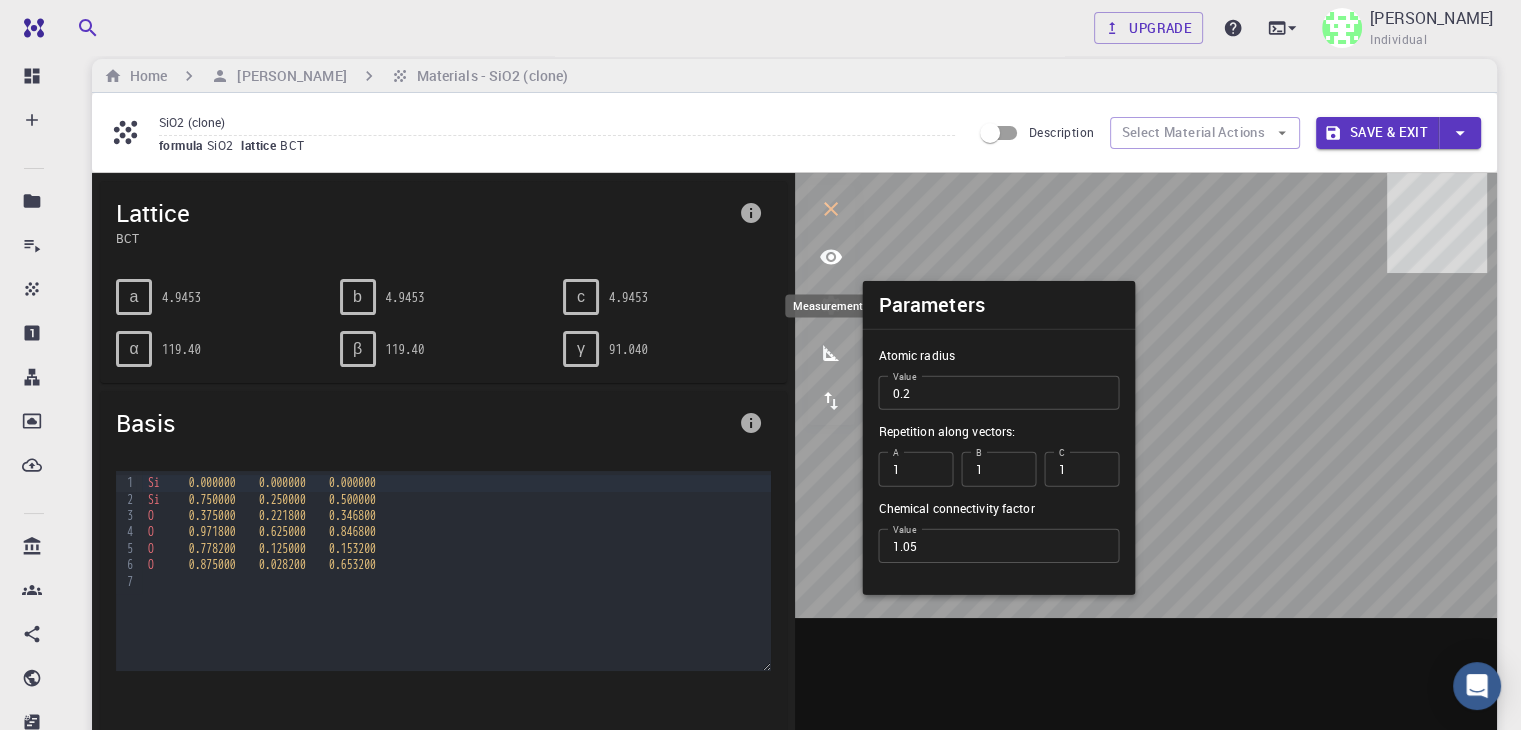 click at bounding box center (831, 353) 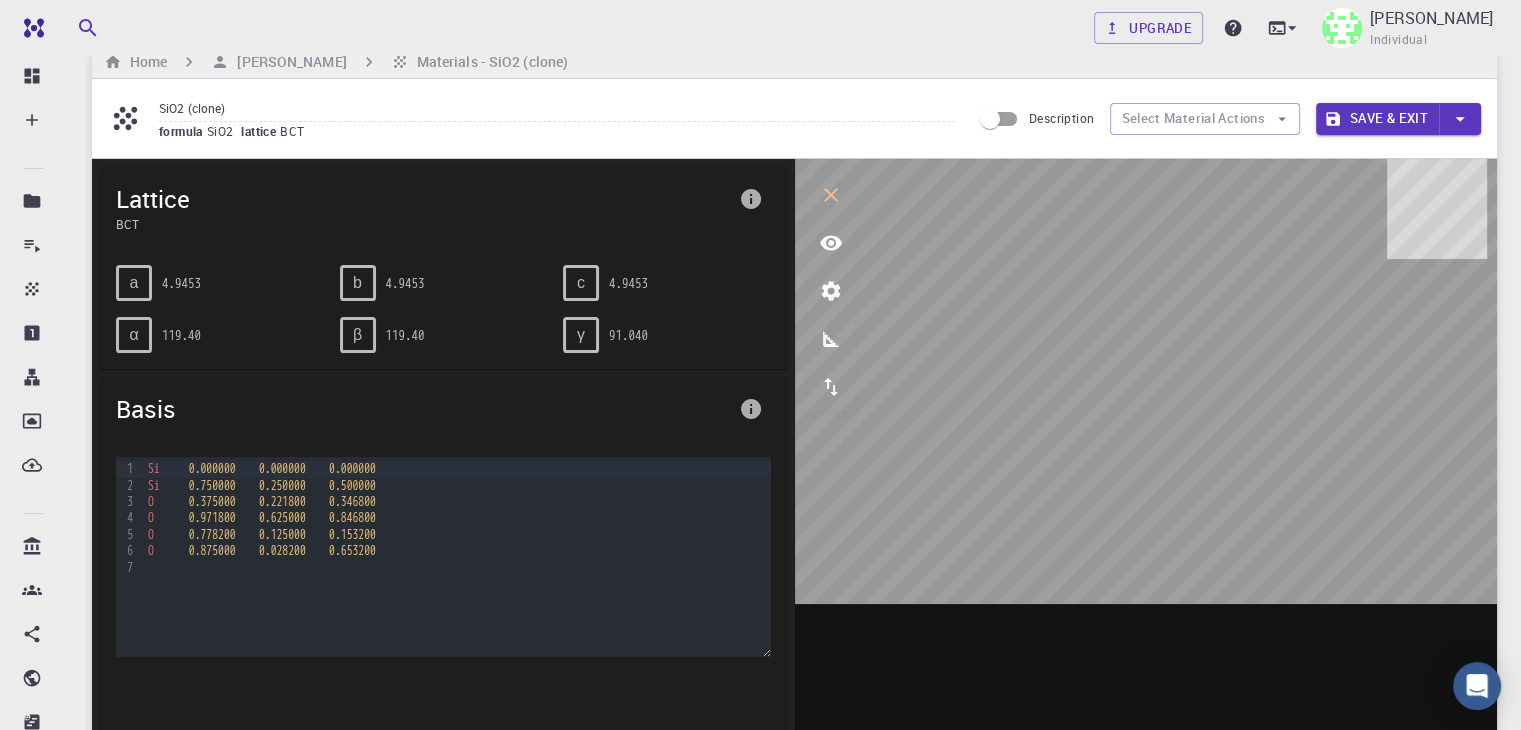 scroll, scrollTop: 40, scrollLeft: 0, axis: vertical 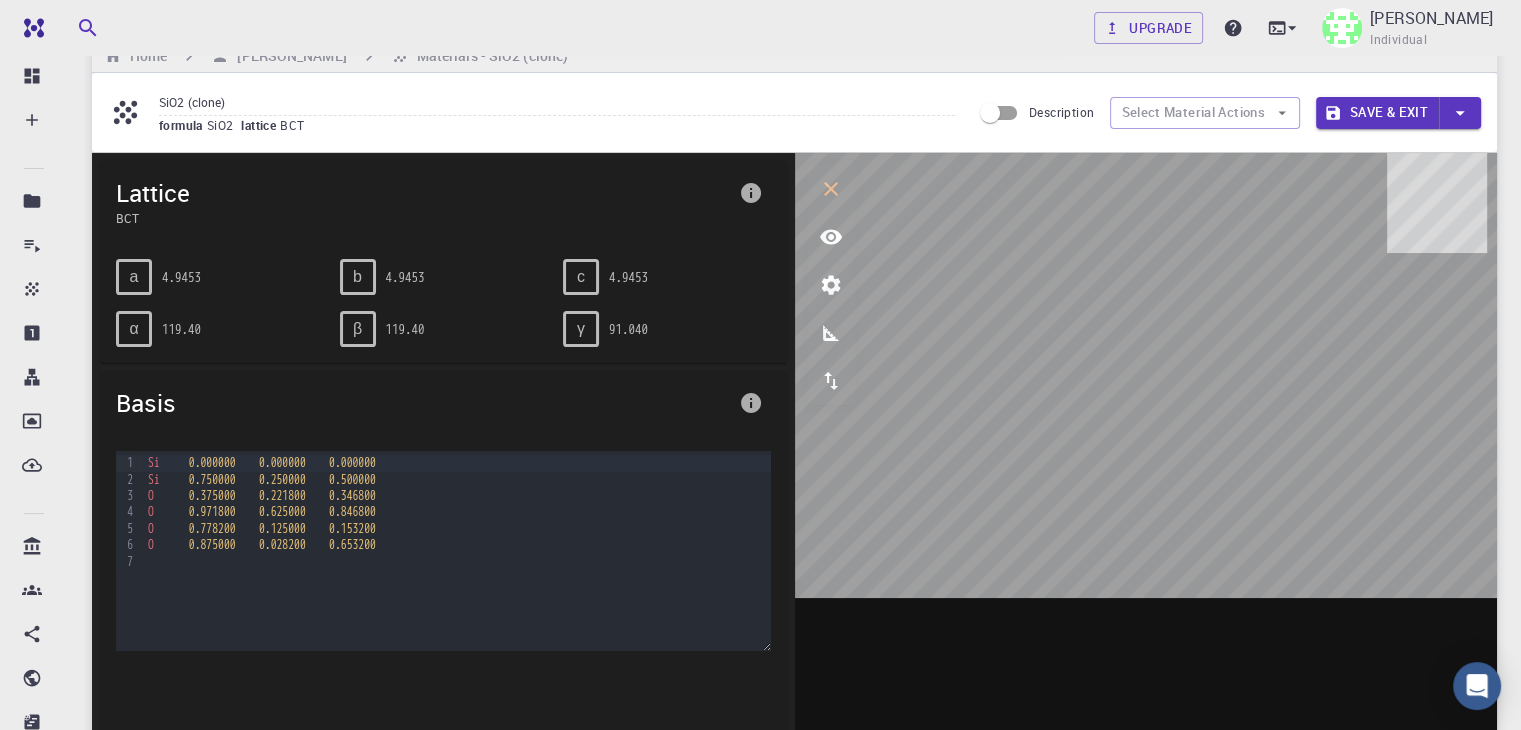 click on "O        0.778200      0.125000      0.153200" at bounding box center (456, 529) 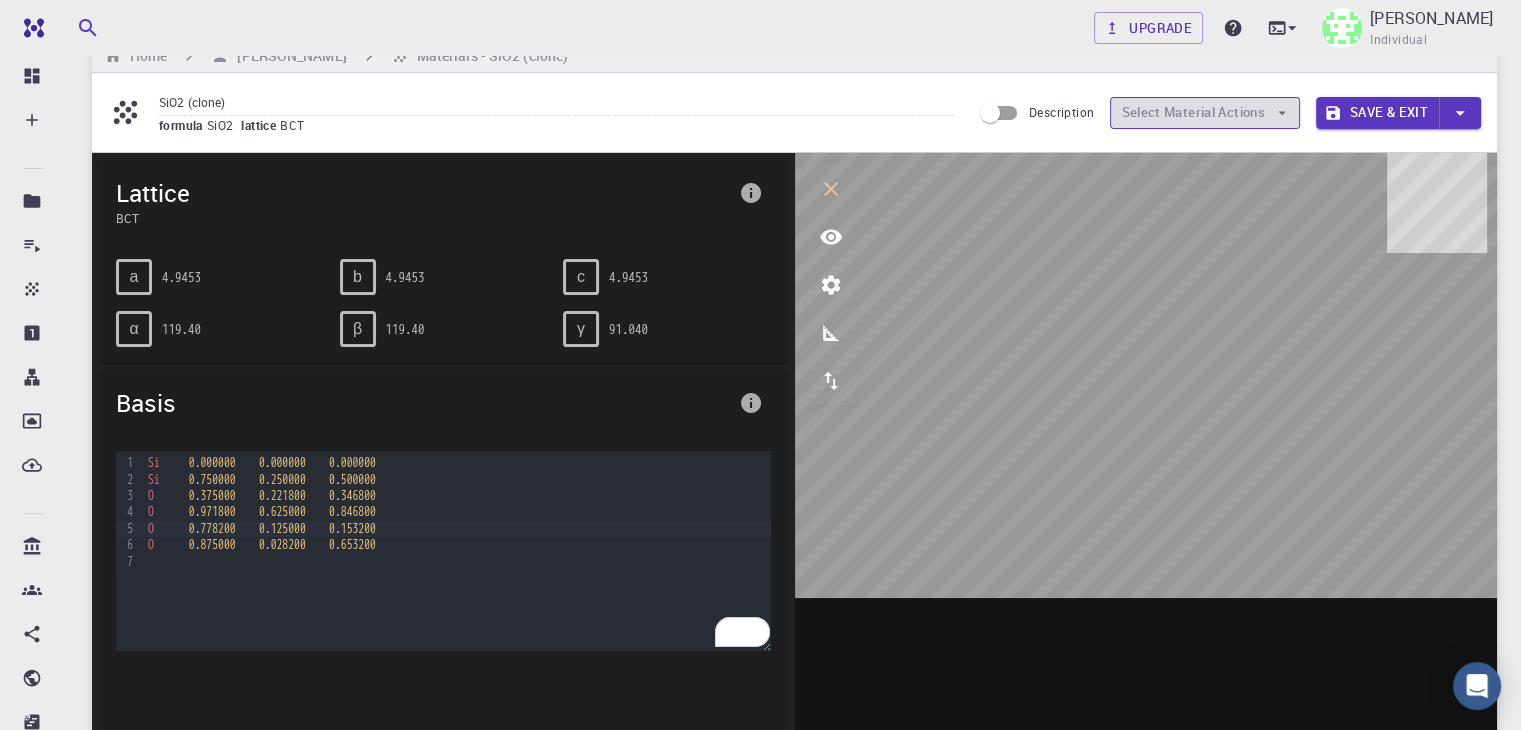 drag, startPoint x: 652, startPoint y: 531, endPoint x: 1221, endPoint y: 113, distance: 706.0347 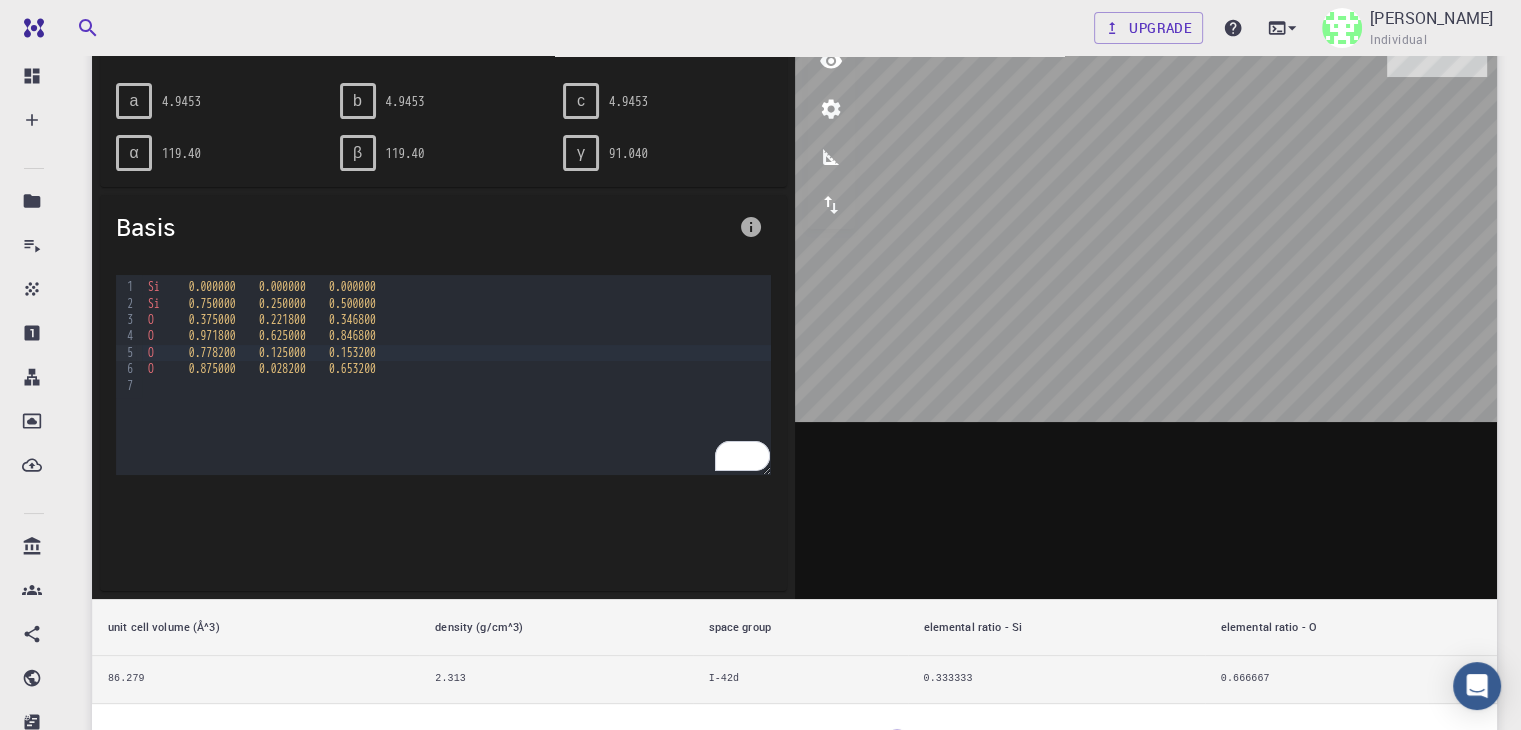 scroll, scrollTop: 0, scrollLeft: 0, axis: both 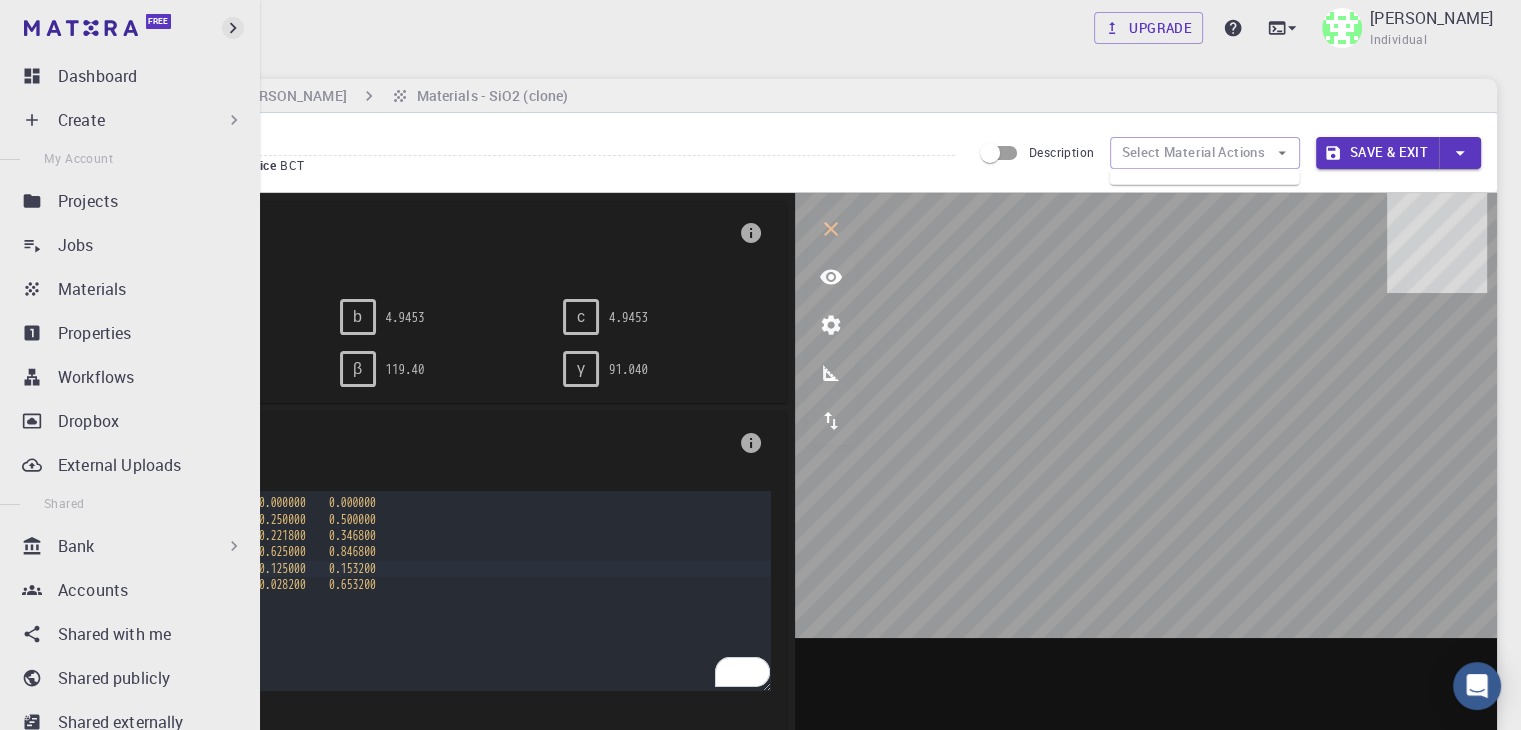 click 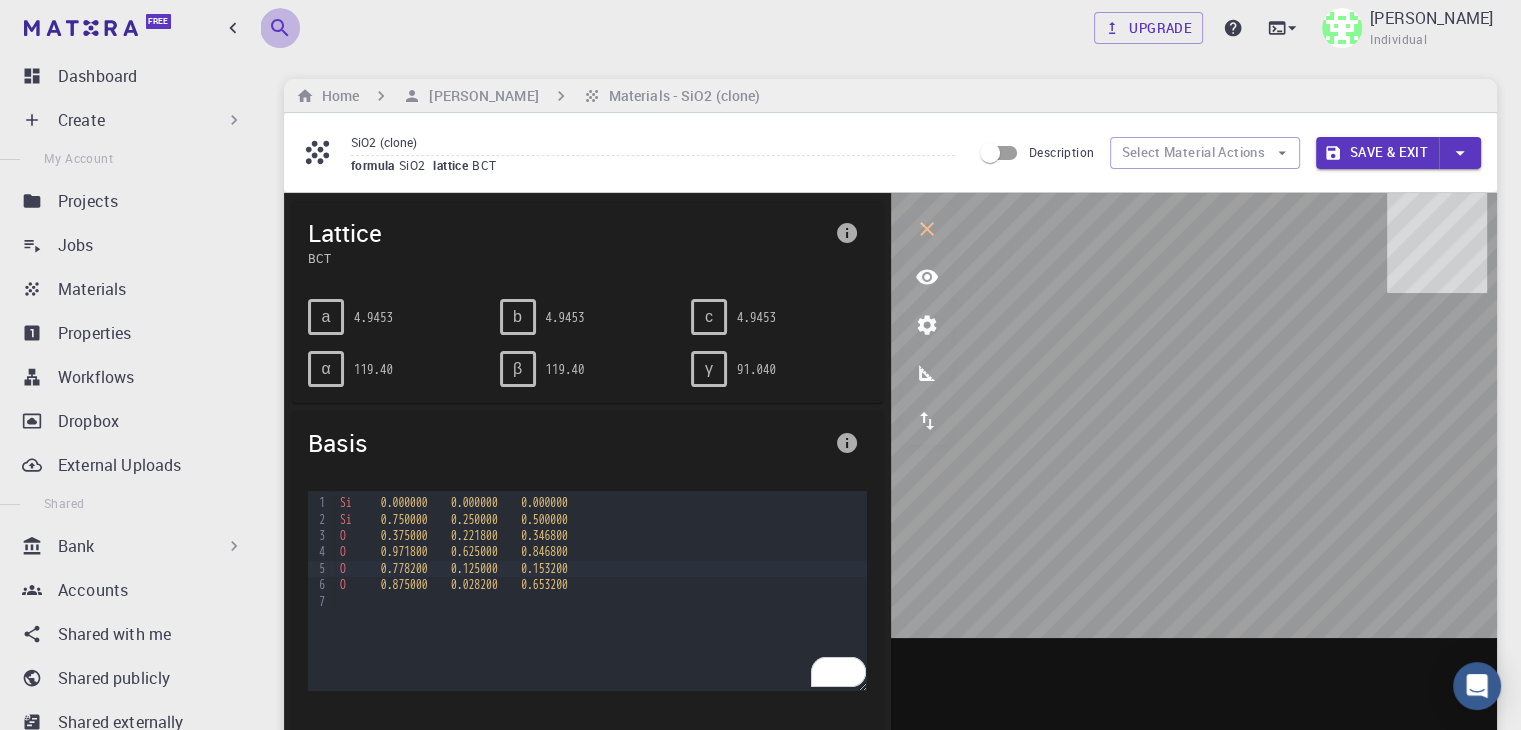 click 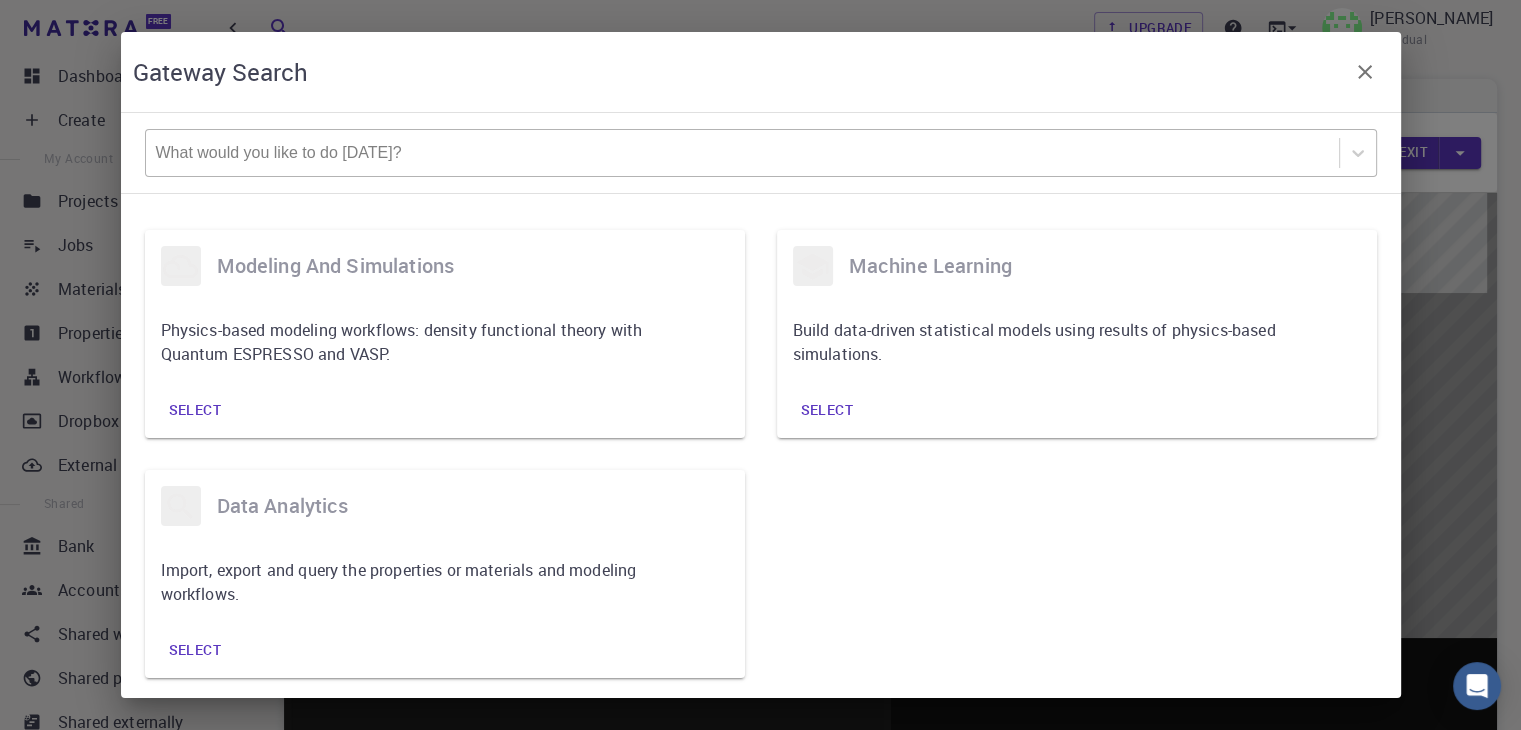 click at bounding box center [742, 153] 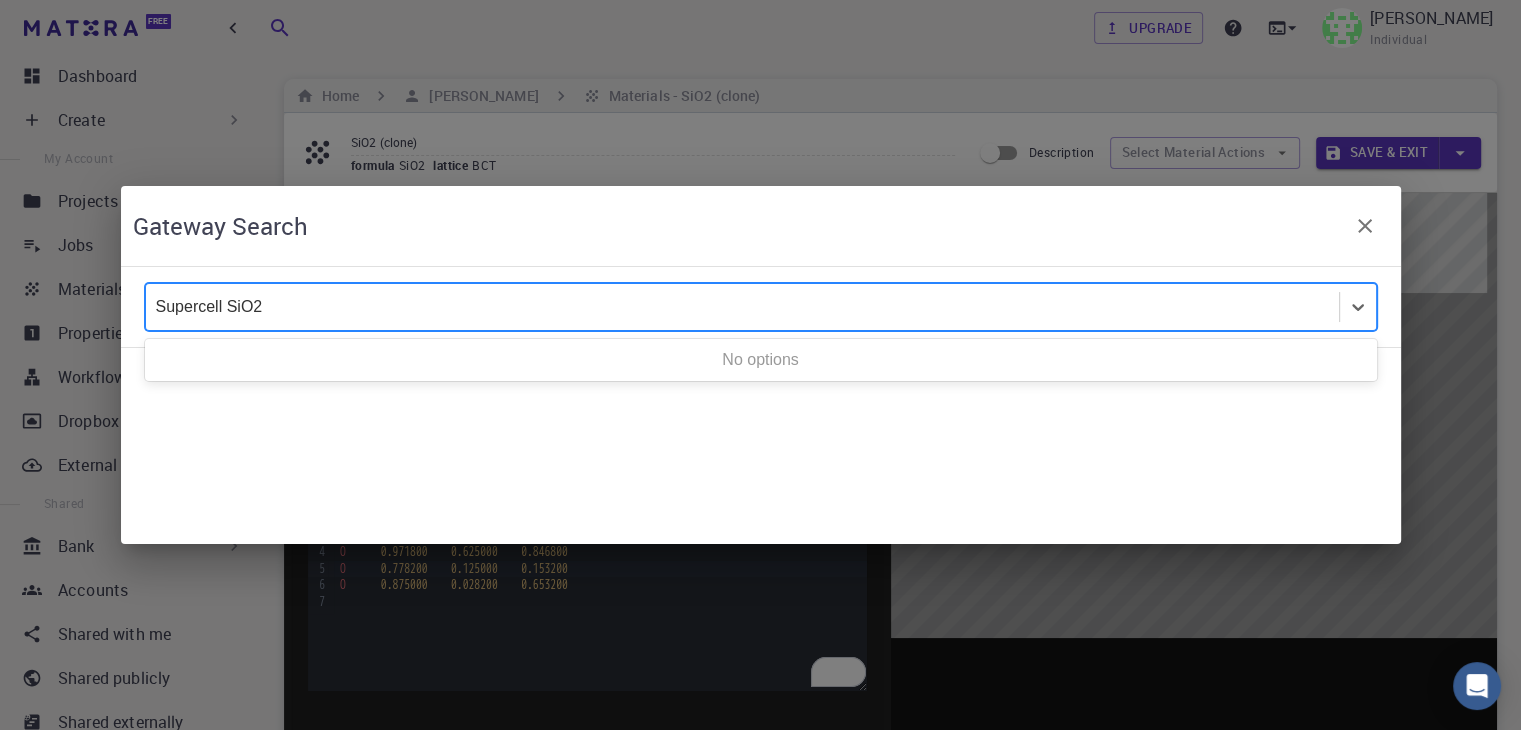 type on "Supercell SiO2" 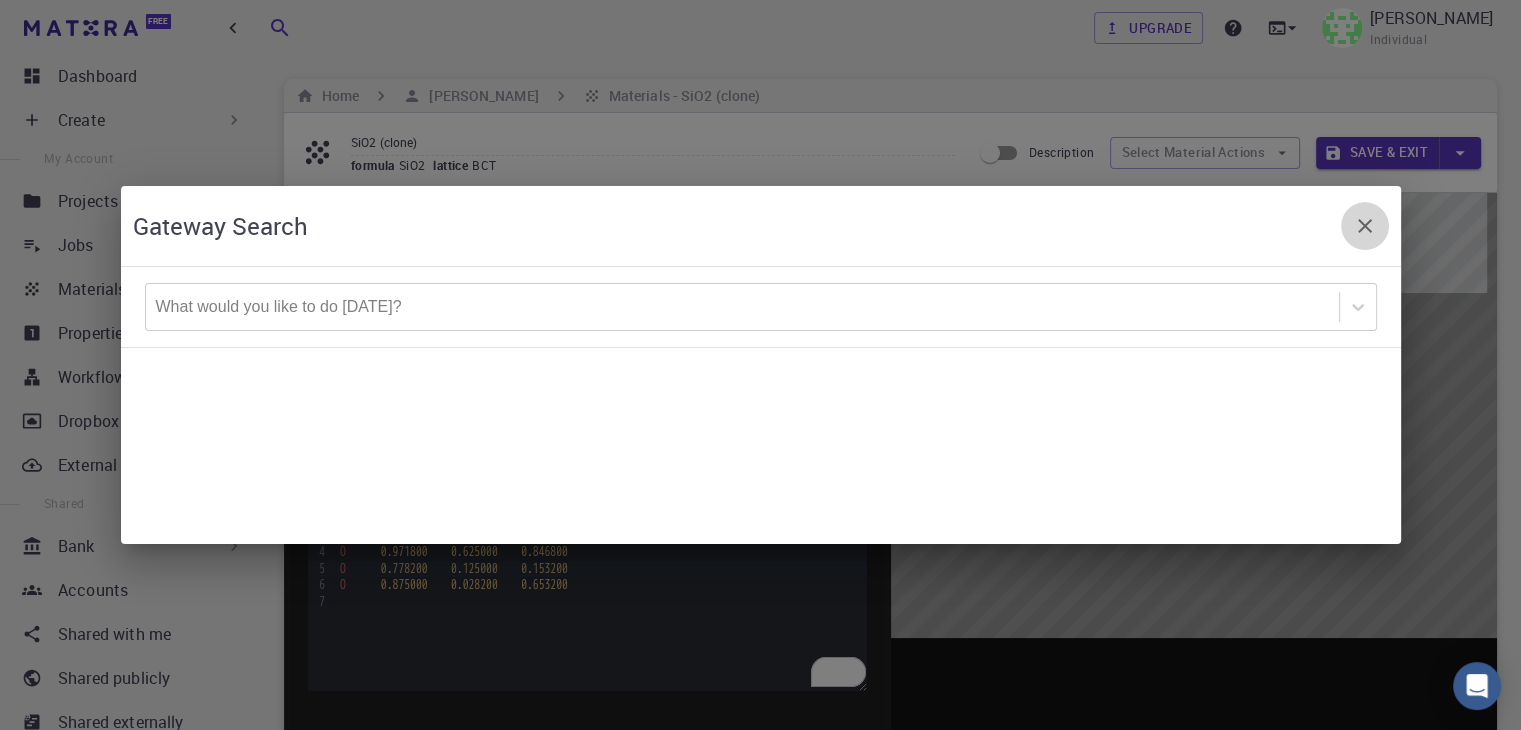 click 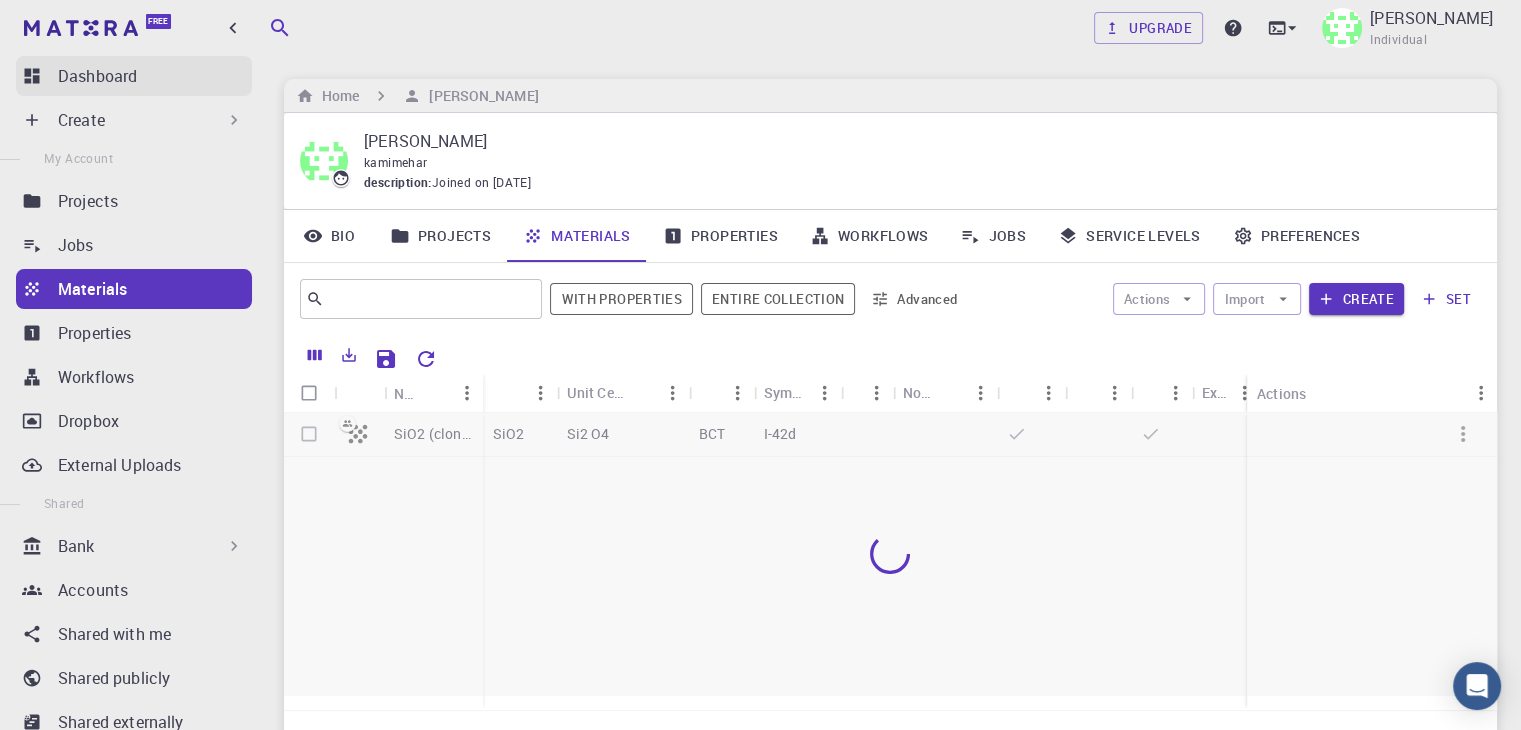 scroll, scrollTop: 150, scrollLeft: 0, axis: vertical 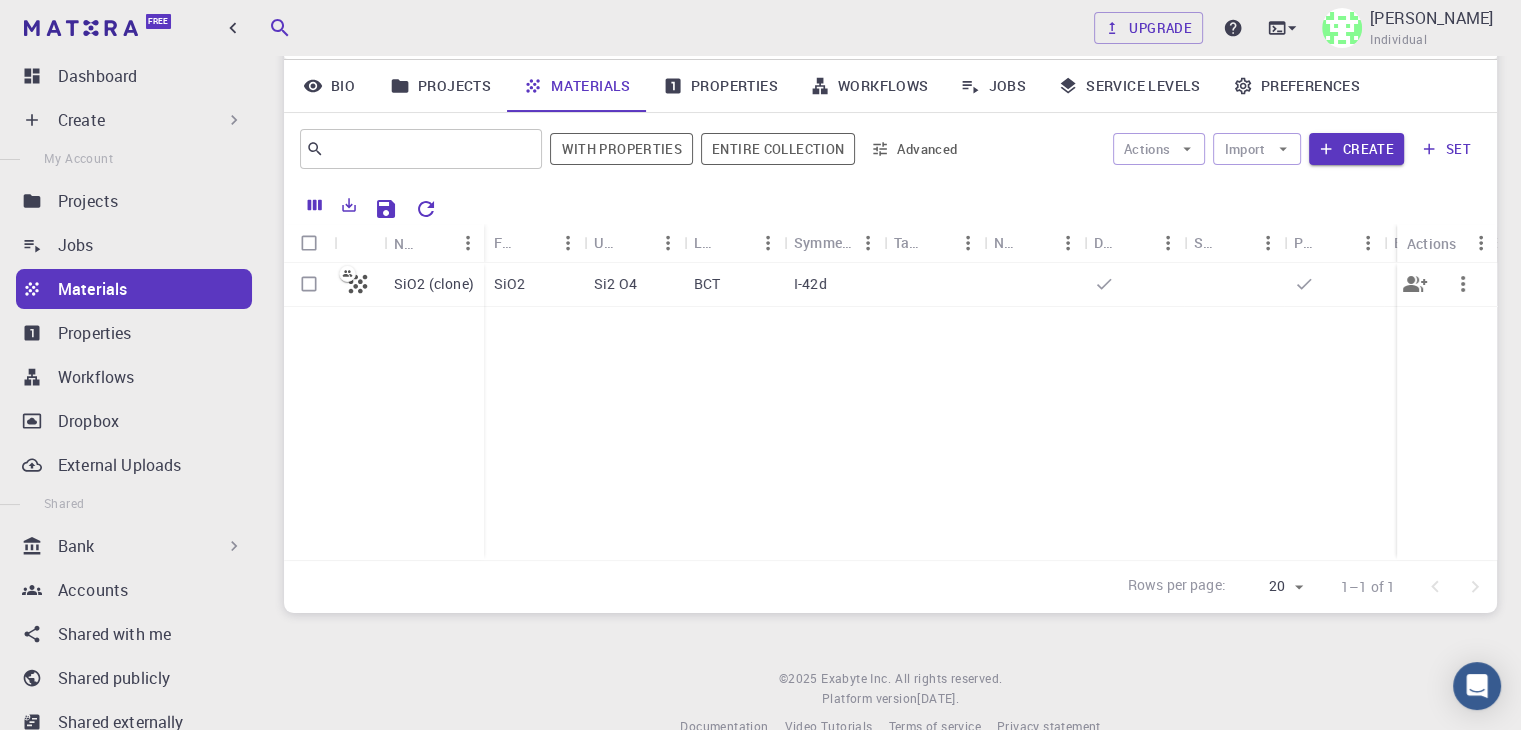 click on "I-42d" at bounding box center (834, 285) 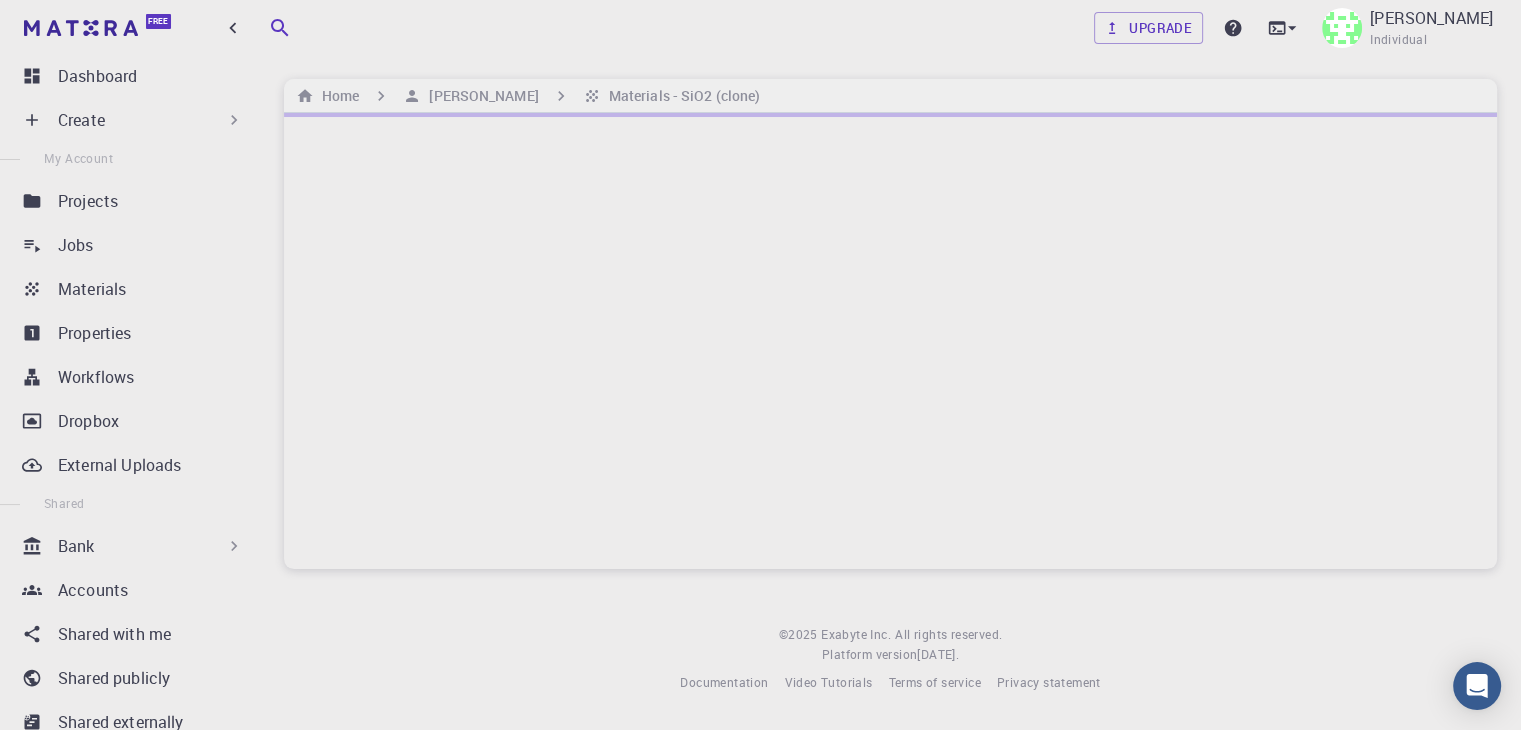 scroll, scrollTop: 0, scrollLeft: 0, axis: both 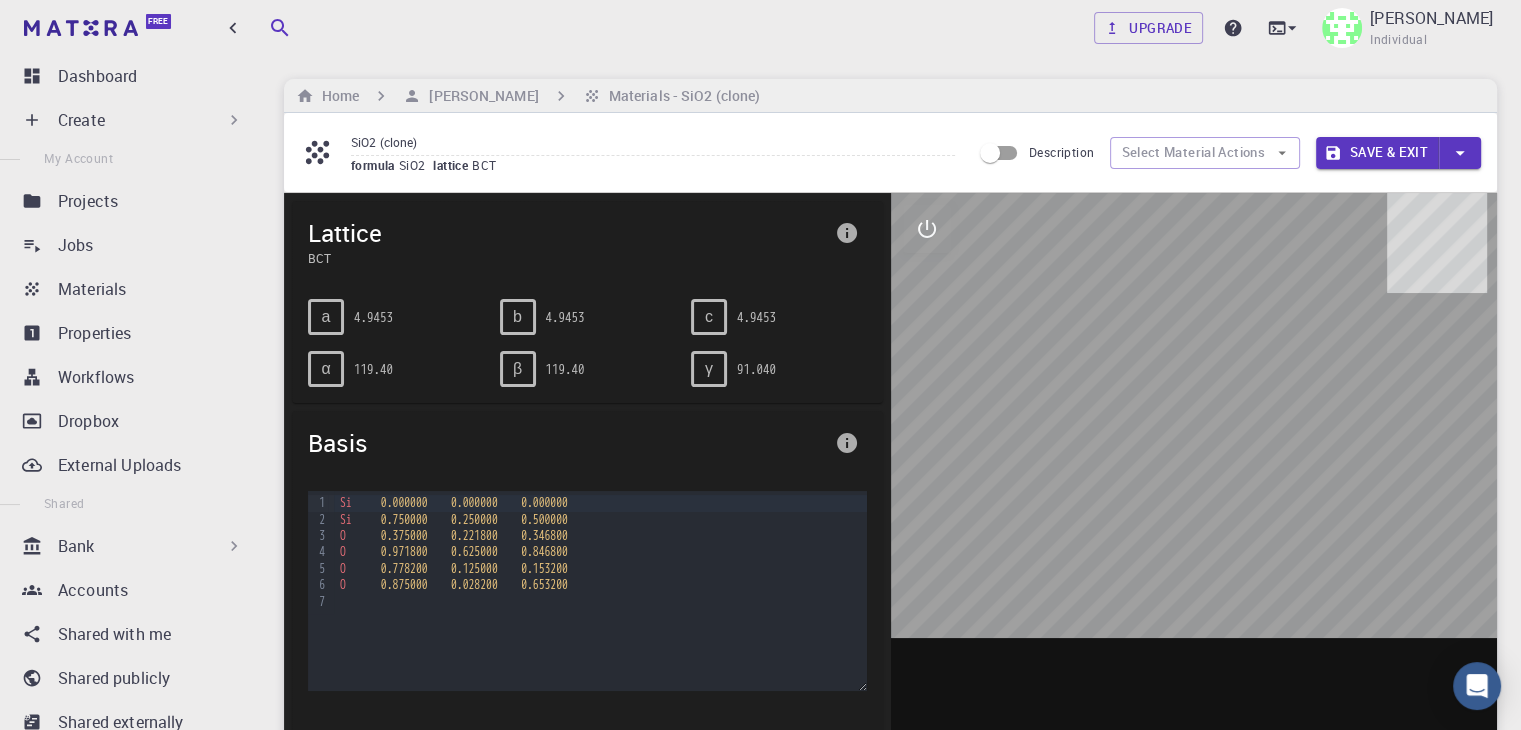 click at bounding box center [847, 233] 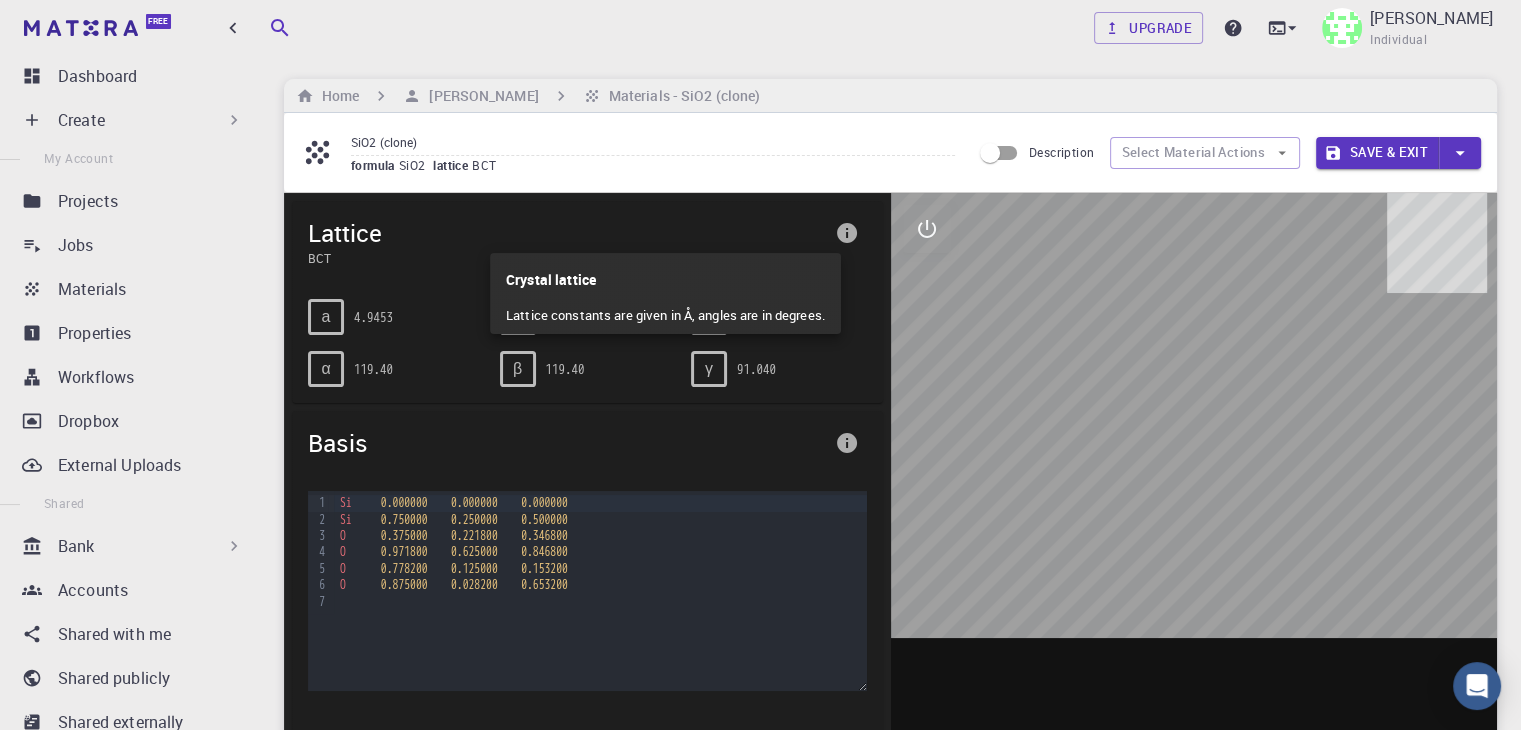 click at bounding box center [760, 365] 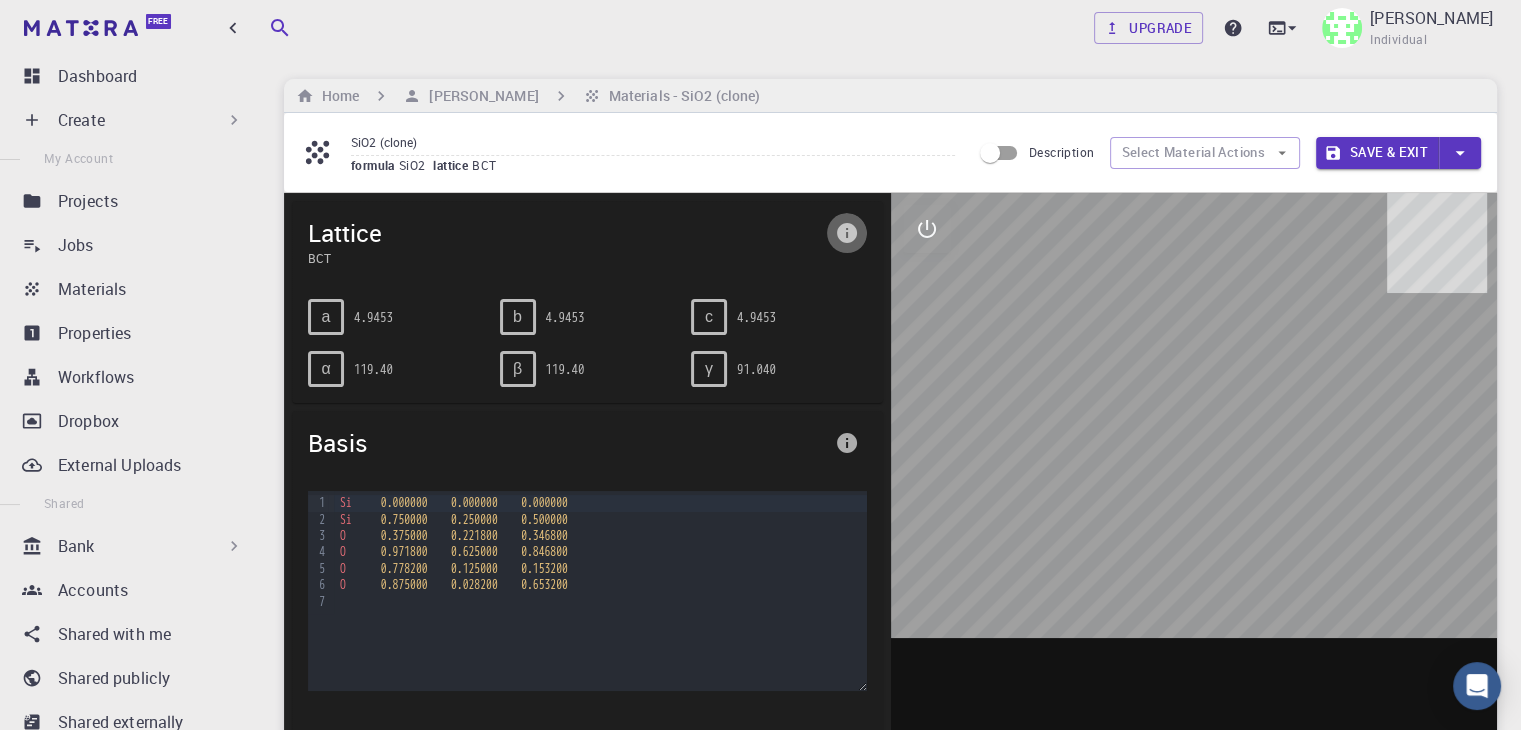 click at bounding box center [847, 233] 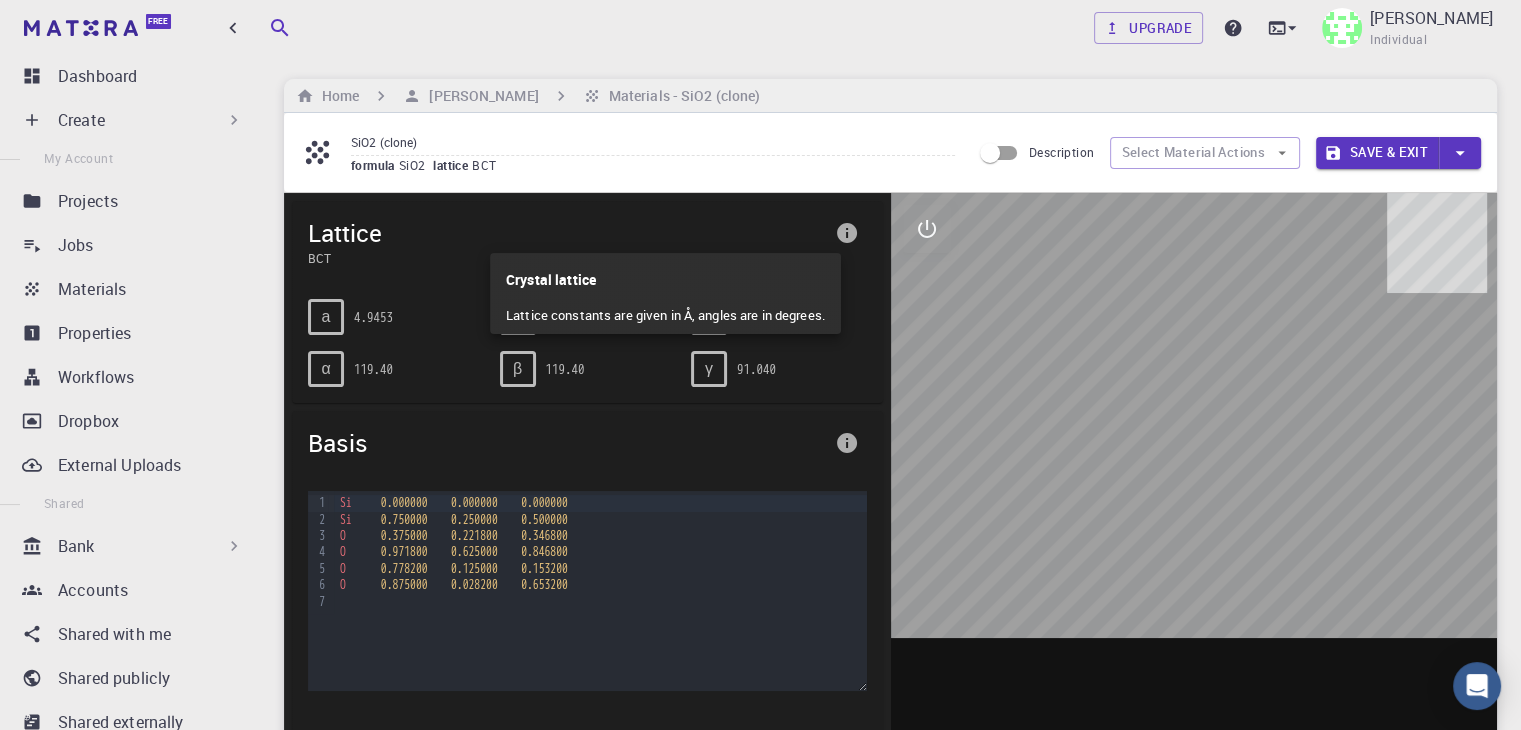 click at bounding box center (760, 365) 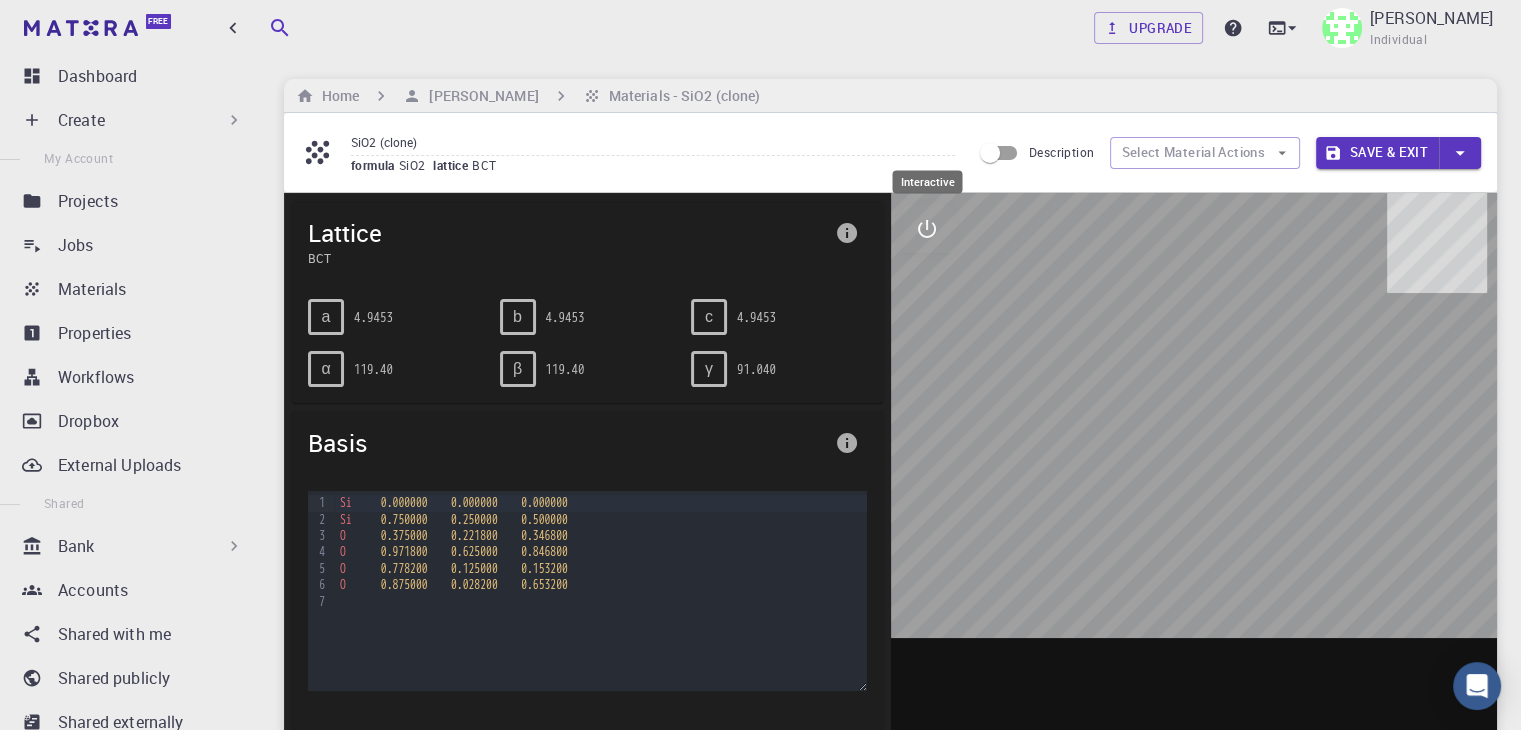 click at bounding box center (927, 229) 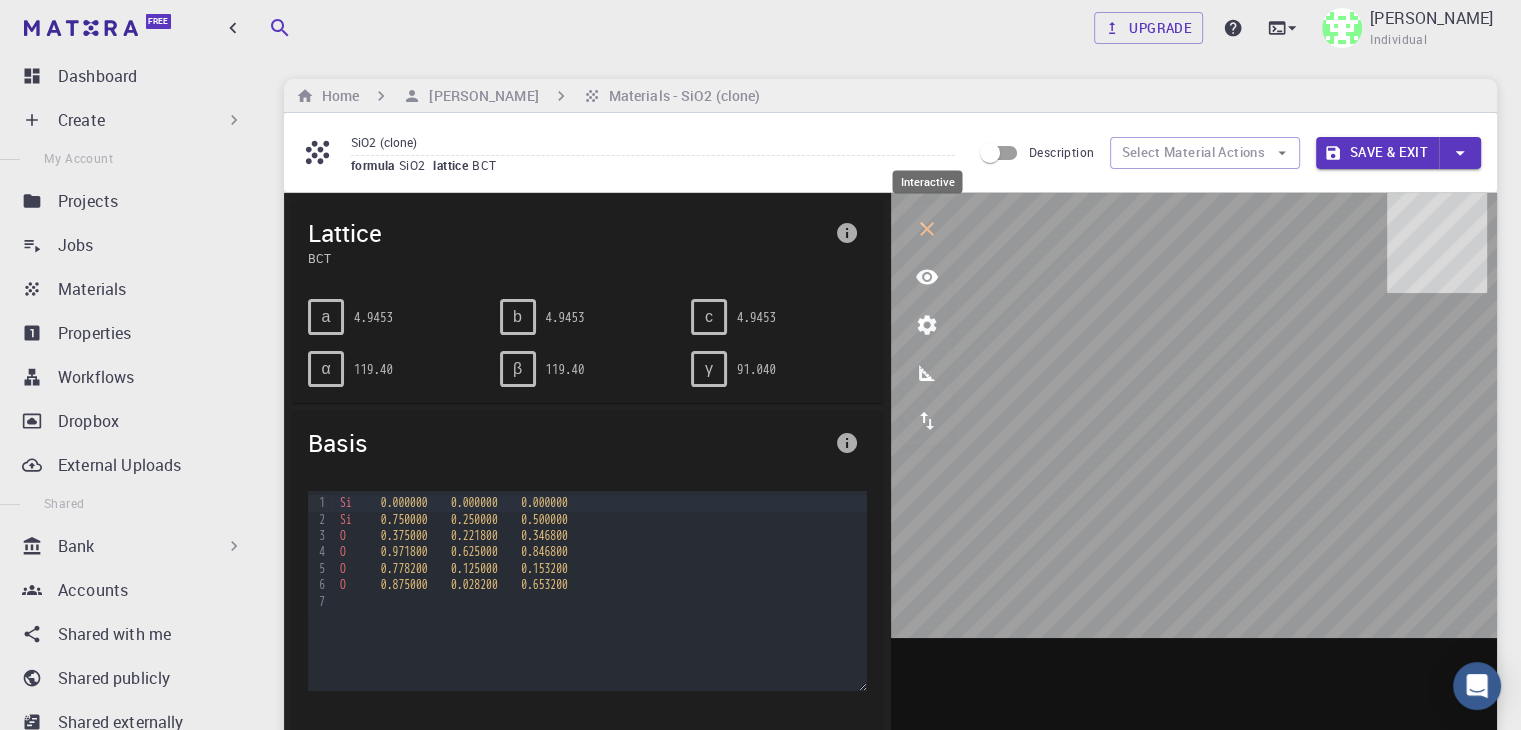 click at bounding box center (927, 229) 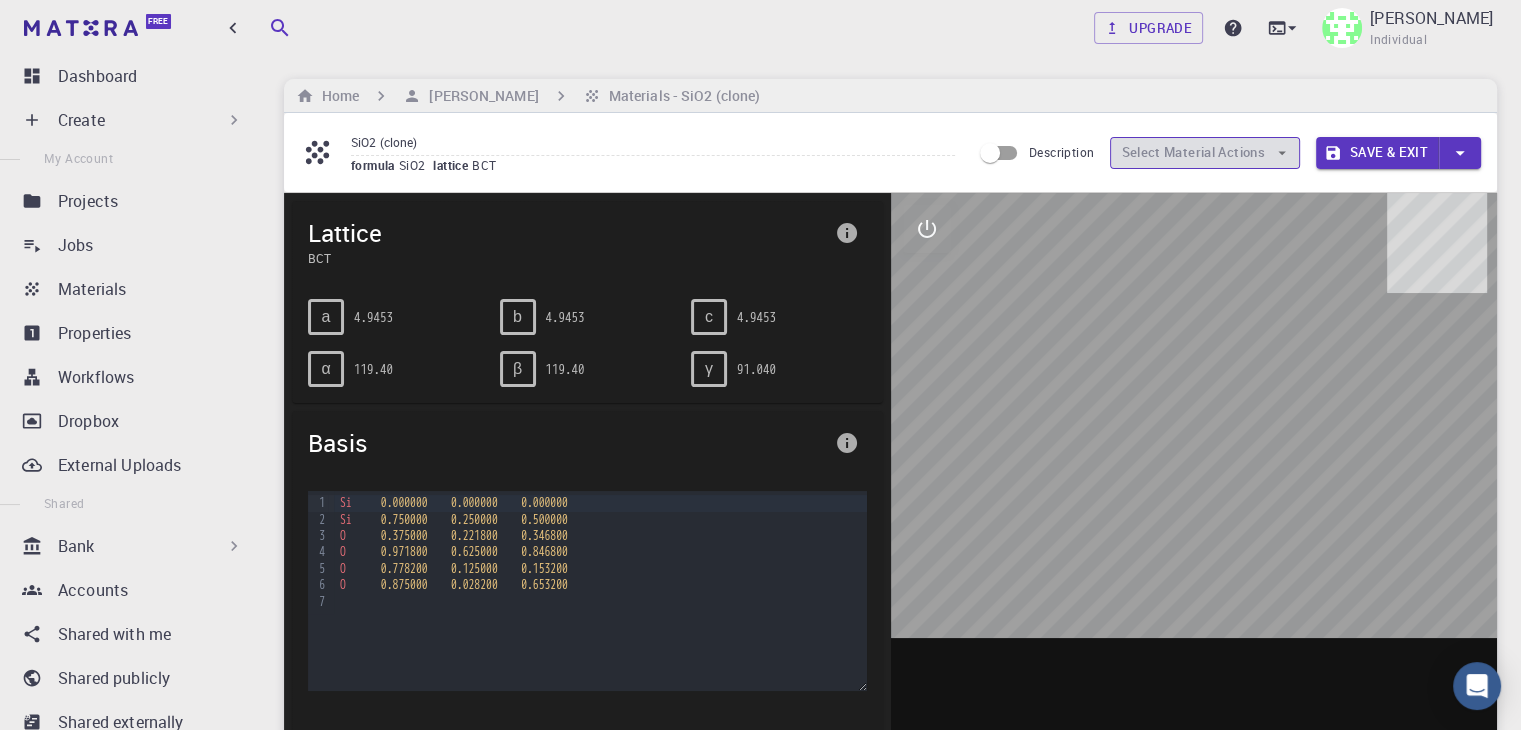 click on "Select Material Actions" at bounding box center [1205, 153] 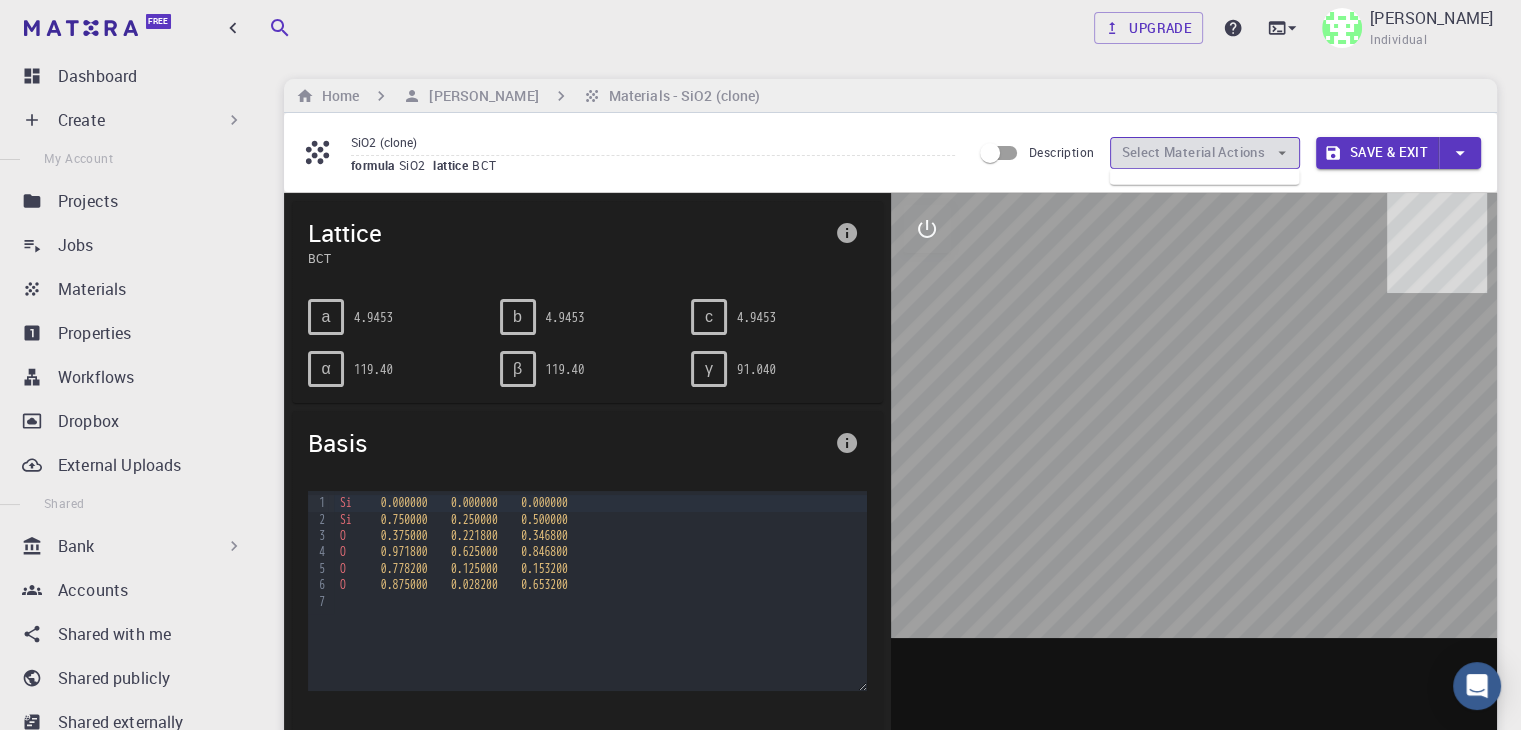 click on "Select Material Actions" at bounding box center (1205, 153) 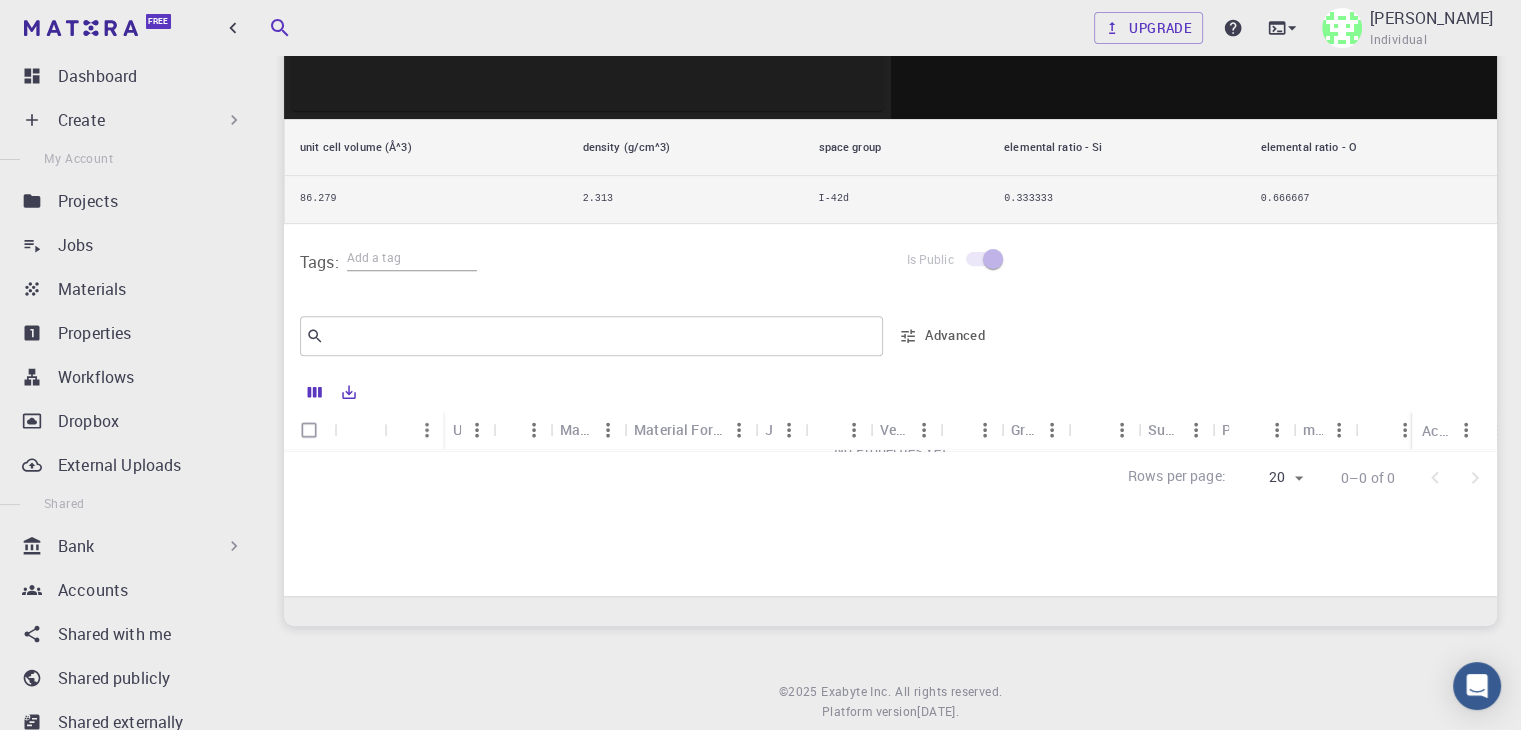 scroll, scrollTop: 696, scrollLeft: 0, axis: vertical 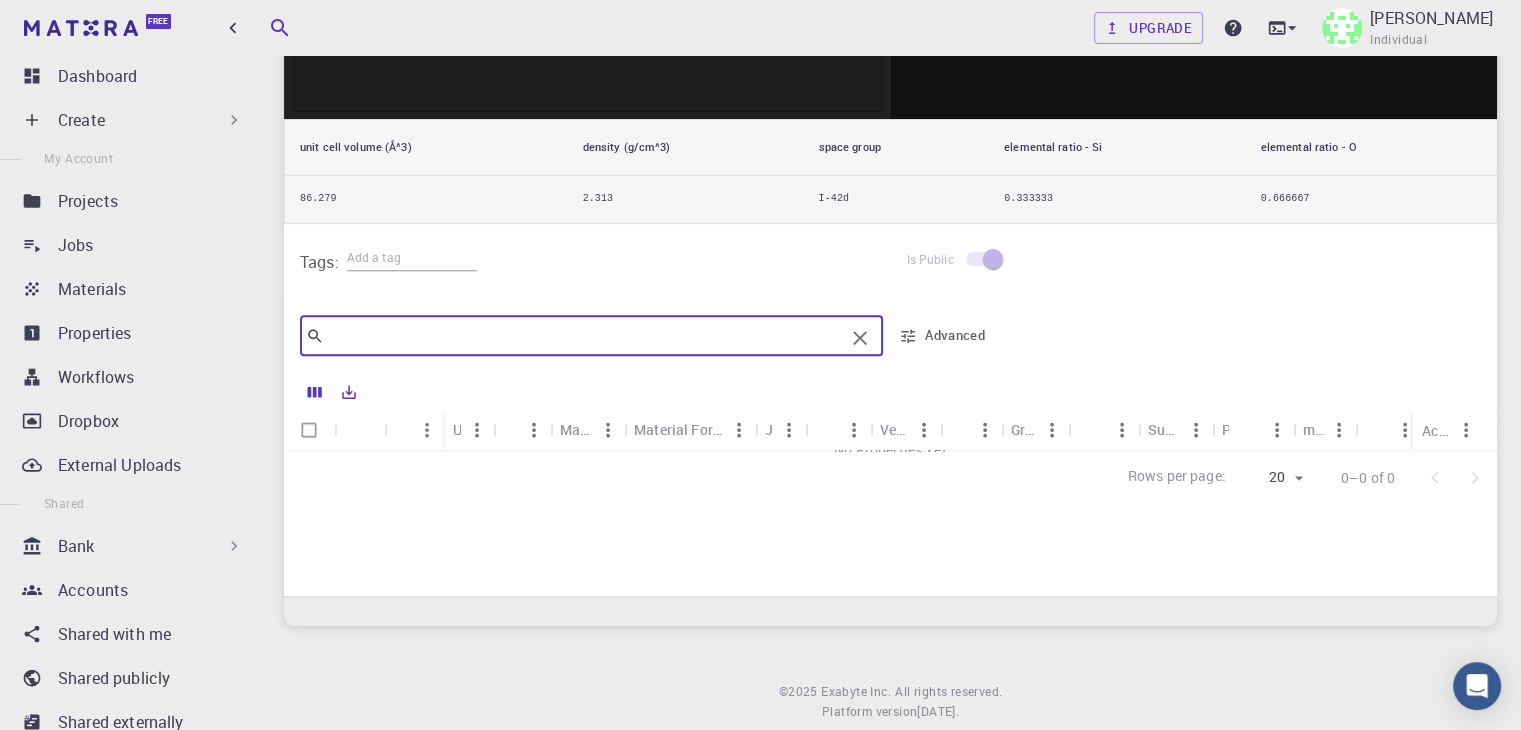 click at bounding box center (584, 336) 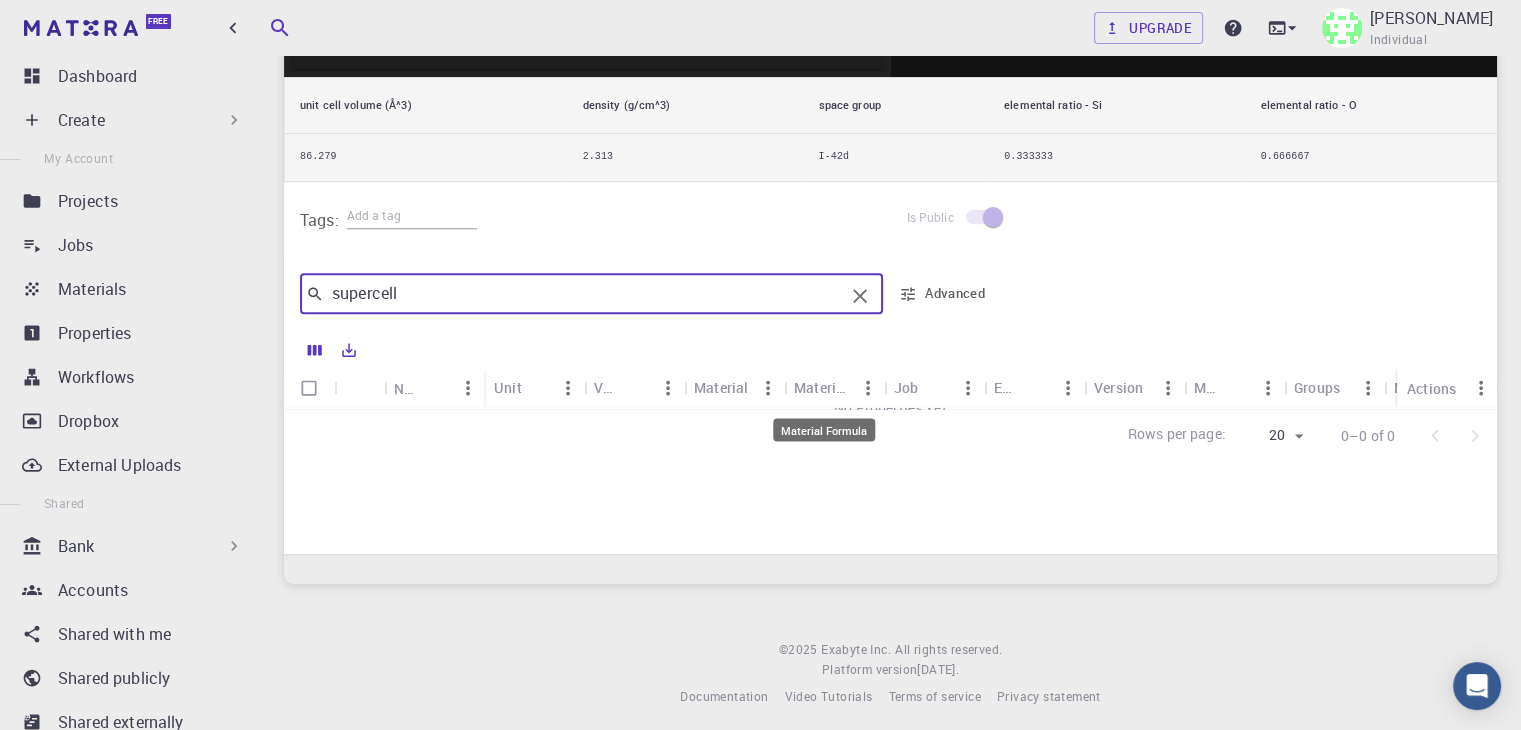 scroll, scrollTop: 744, scrollLeft: 0, axis: vertical 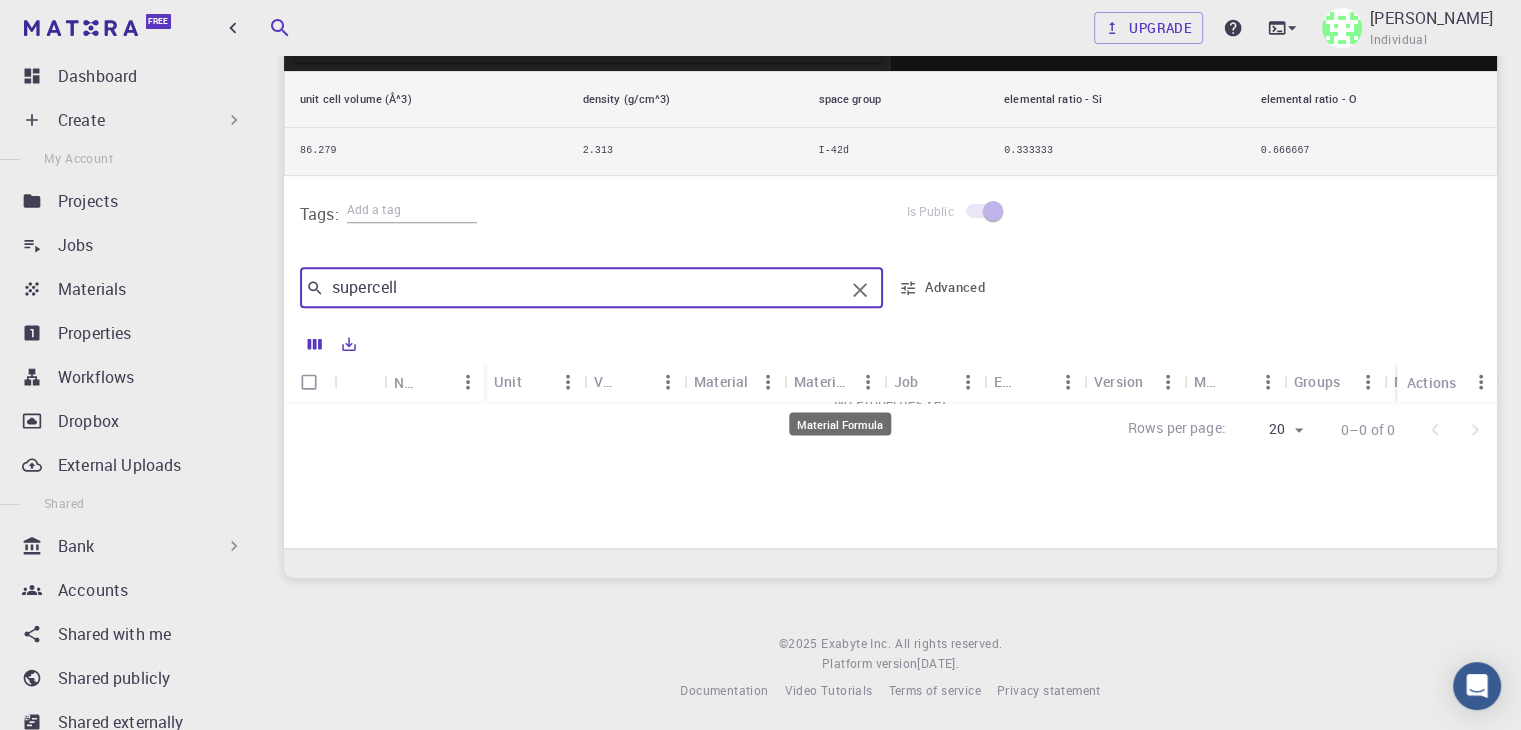 type on "supercell" 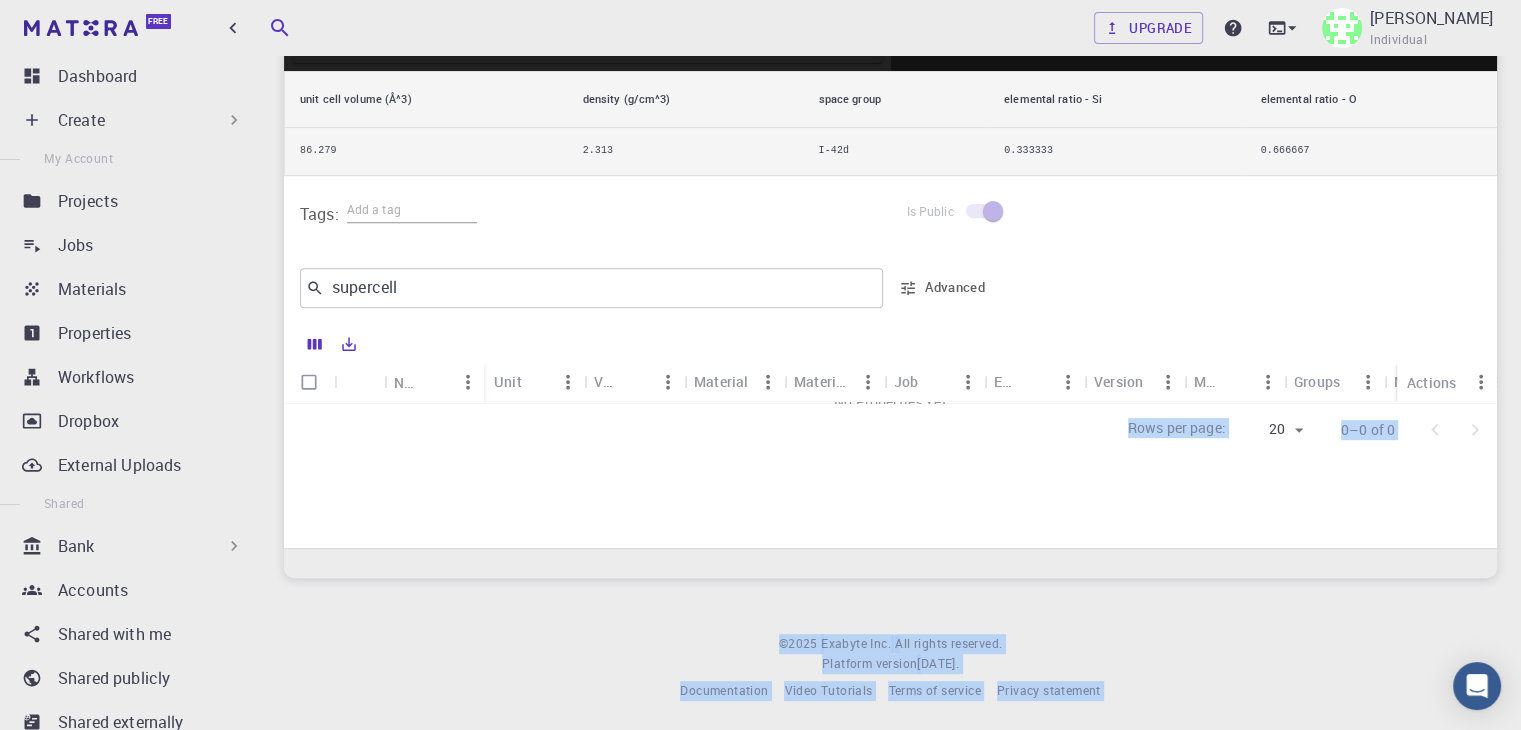 drag, startPoint x: 812, startPoint y: 401, endPoint x: 770, endPoint y: 425, distance: 48.373547 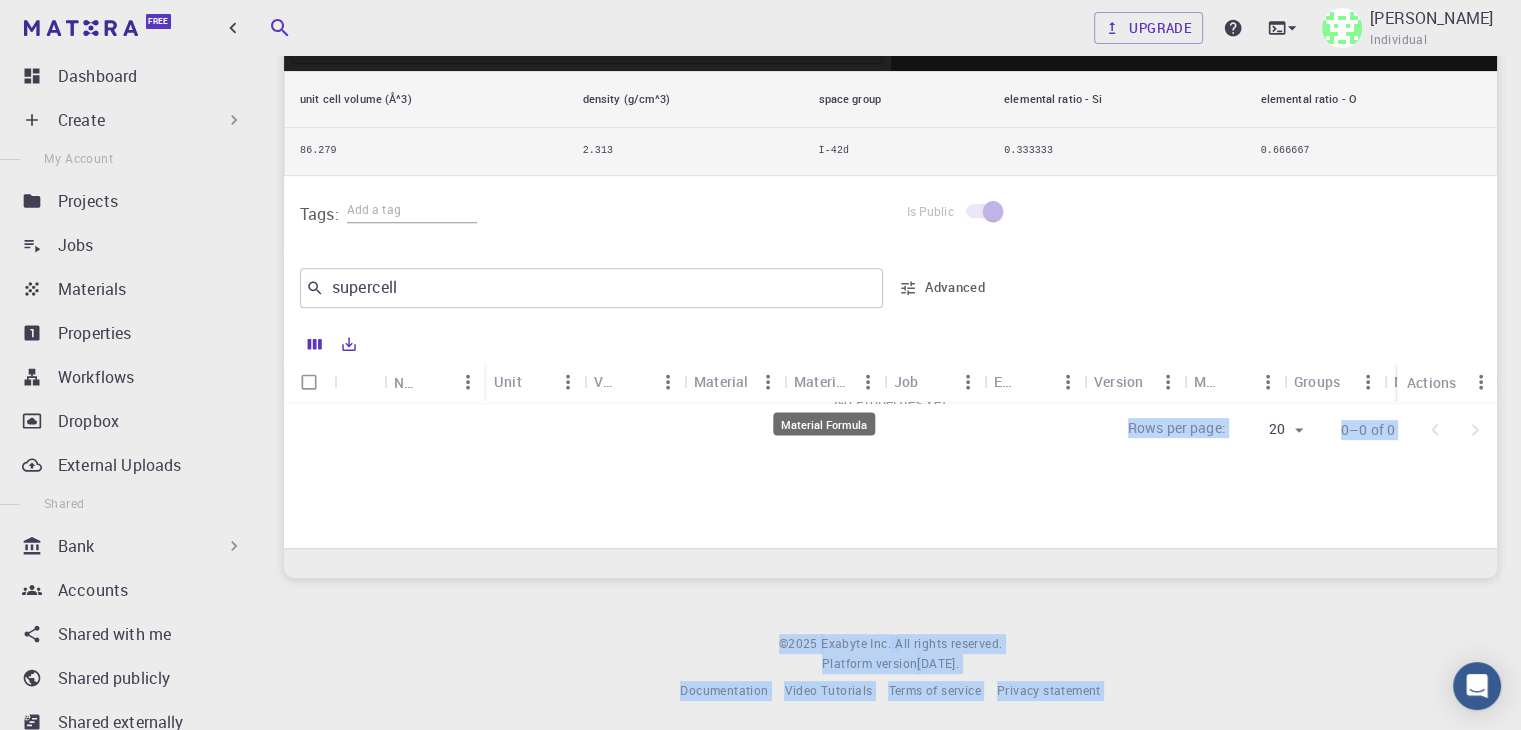click on "Material Formula" at bounding box center (823, 381) 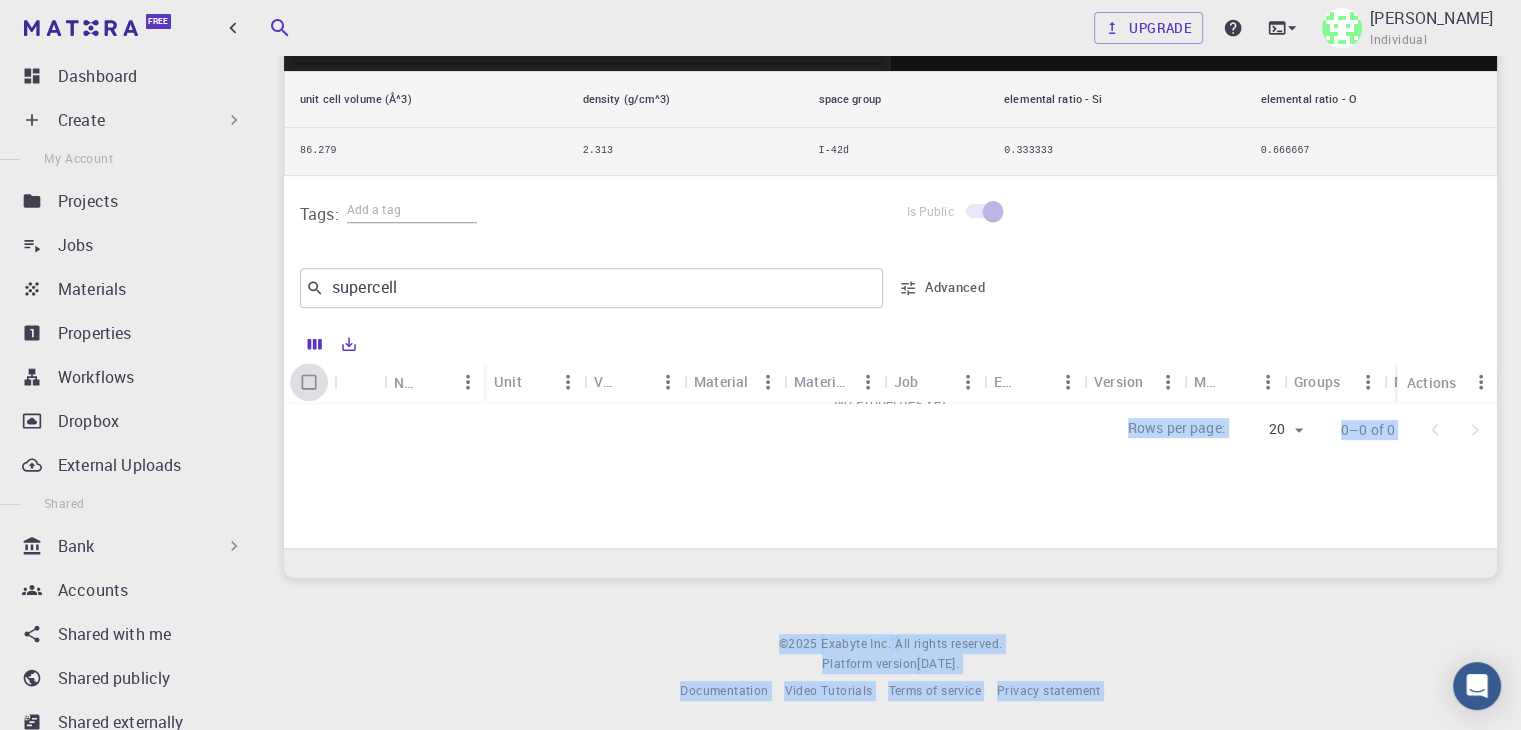click at bounding box center [309, 382] 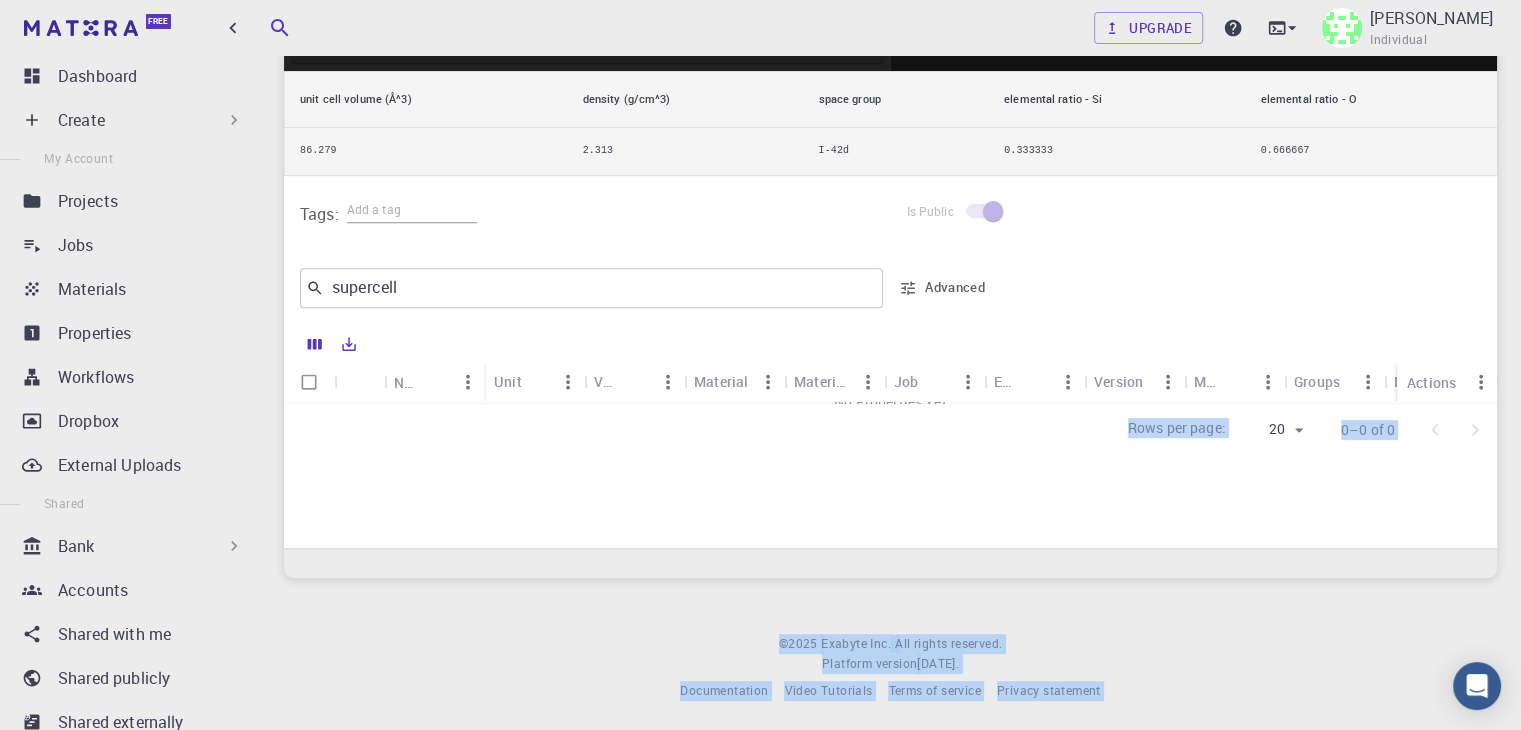 click at bounding box center (309, 382) 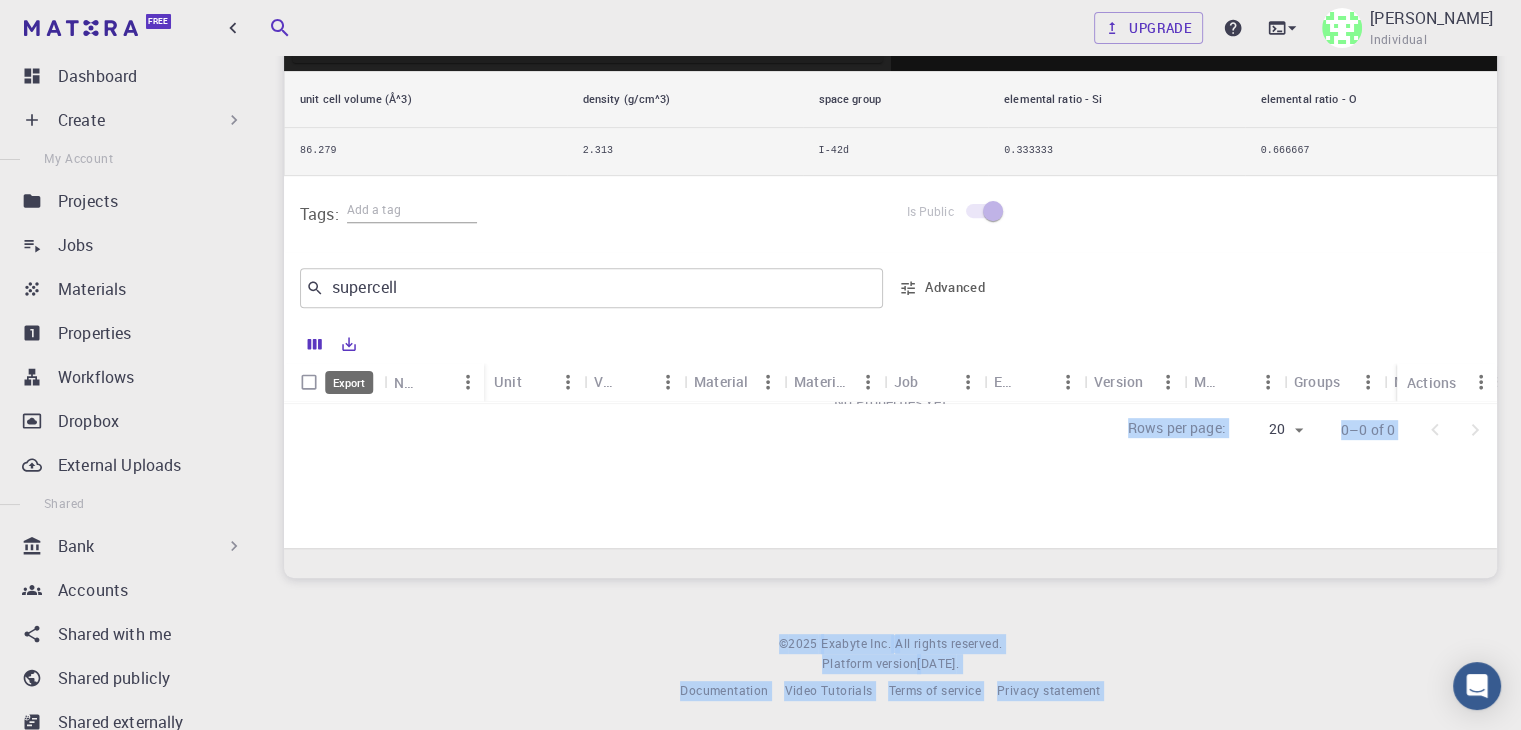 click 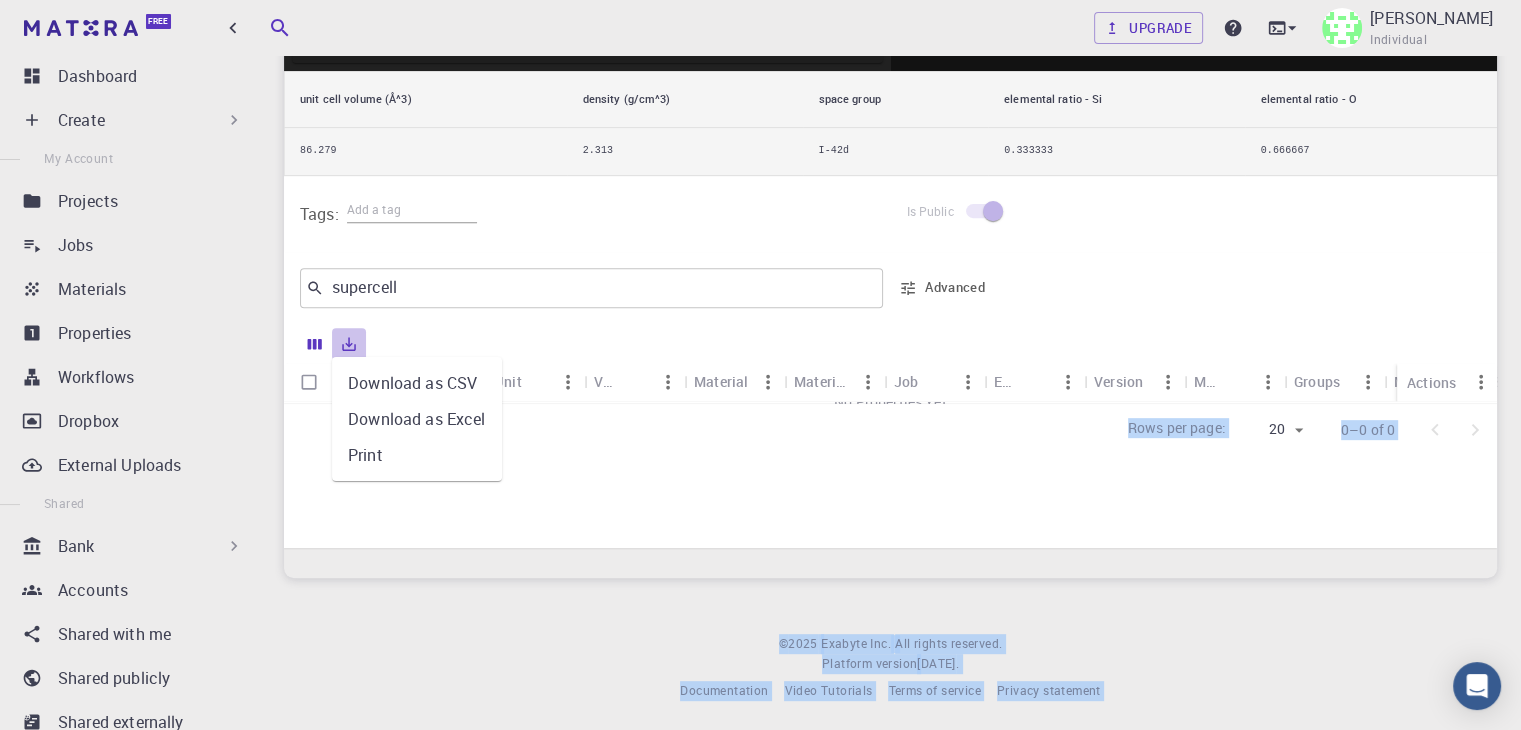 click 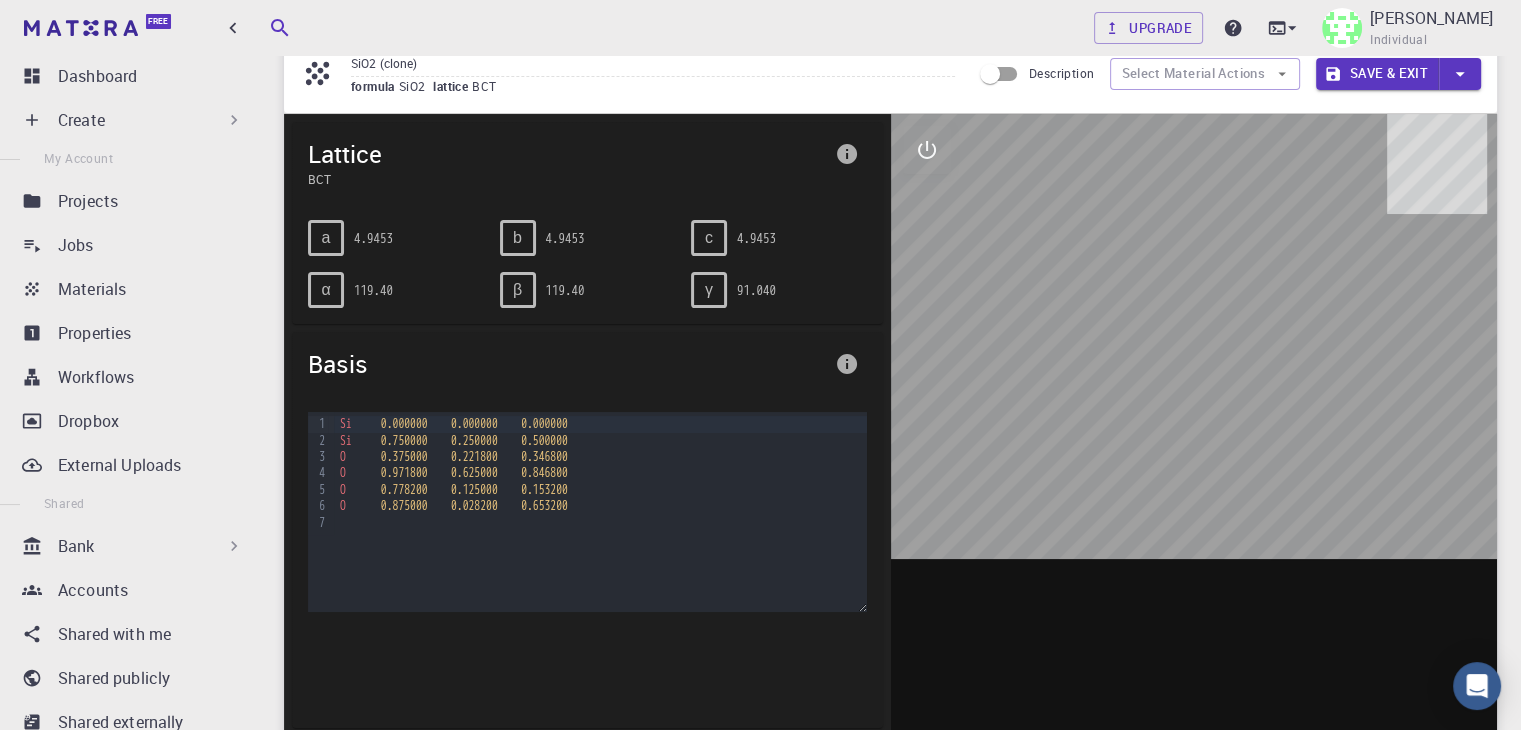 scroll, scrollTop: 0, scrollLeft: 0, axis: both 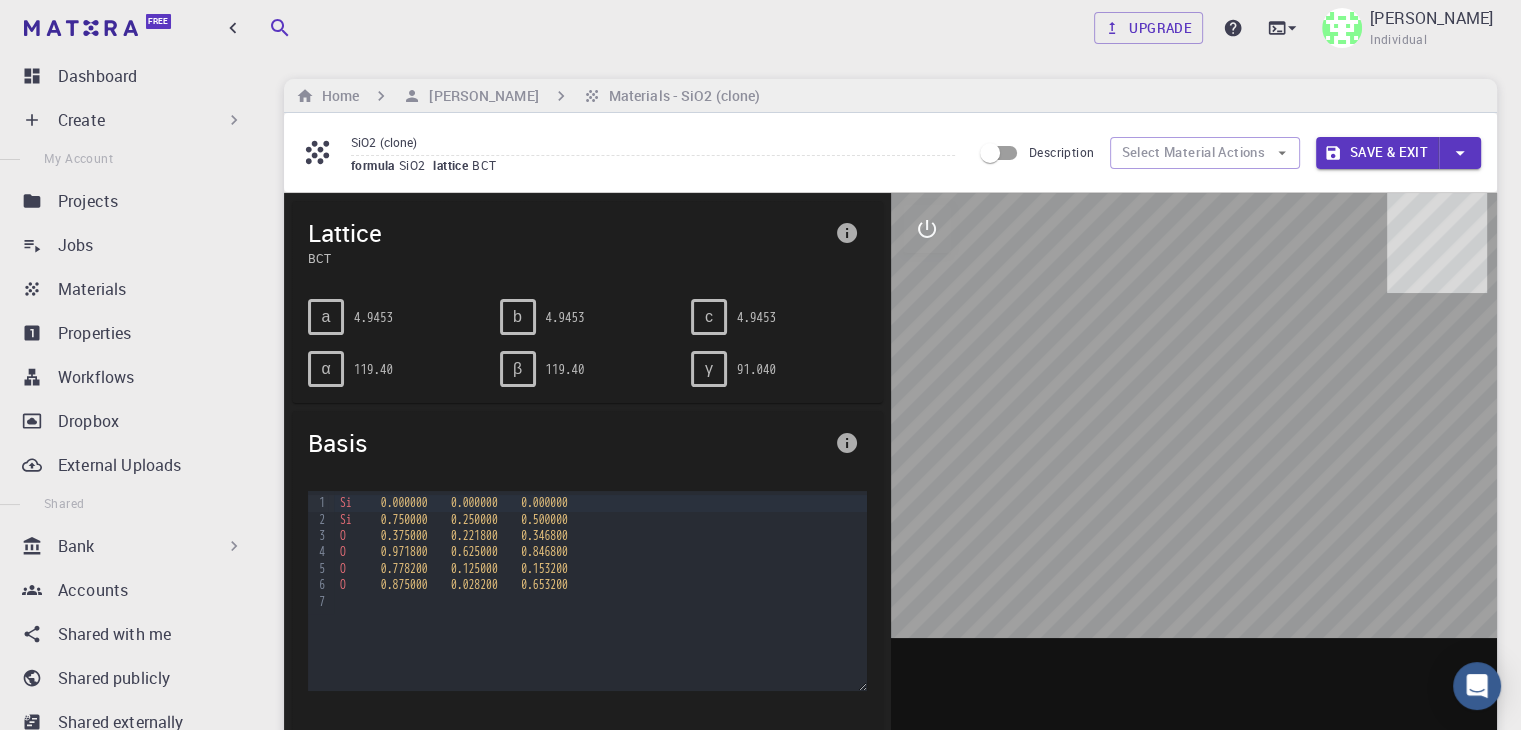 click 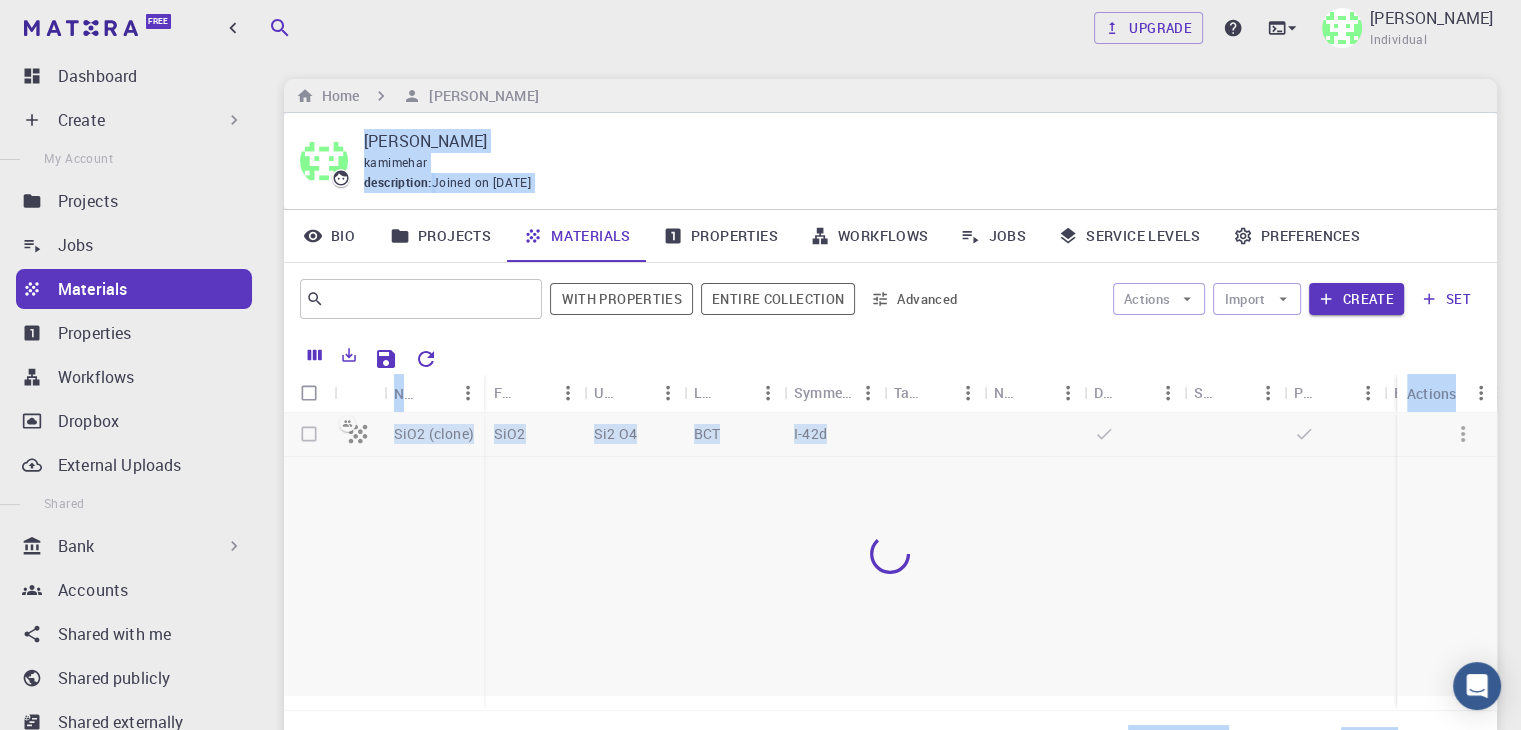 scroll, scrollTop: 150, scrollLeft: 0, axis: vertical 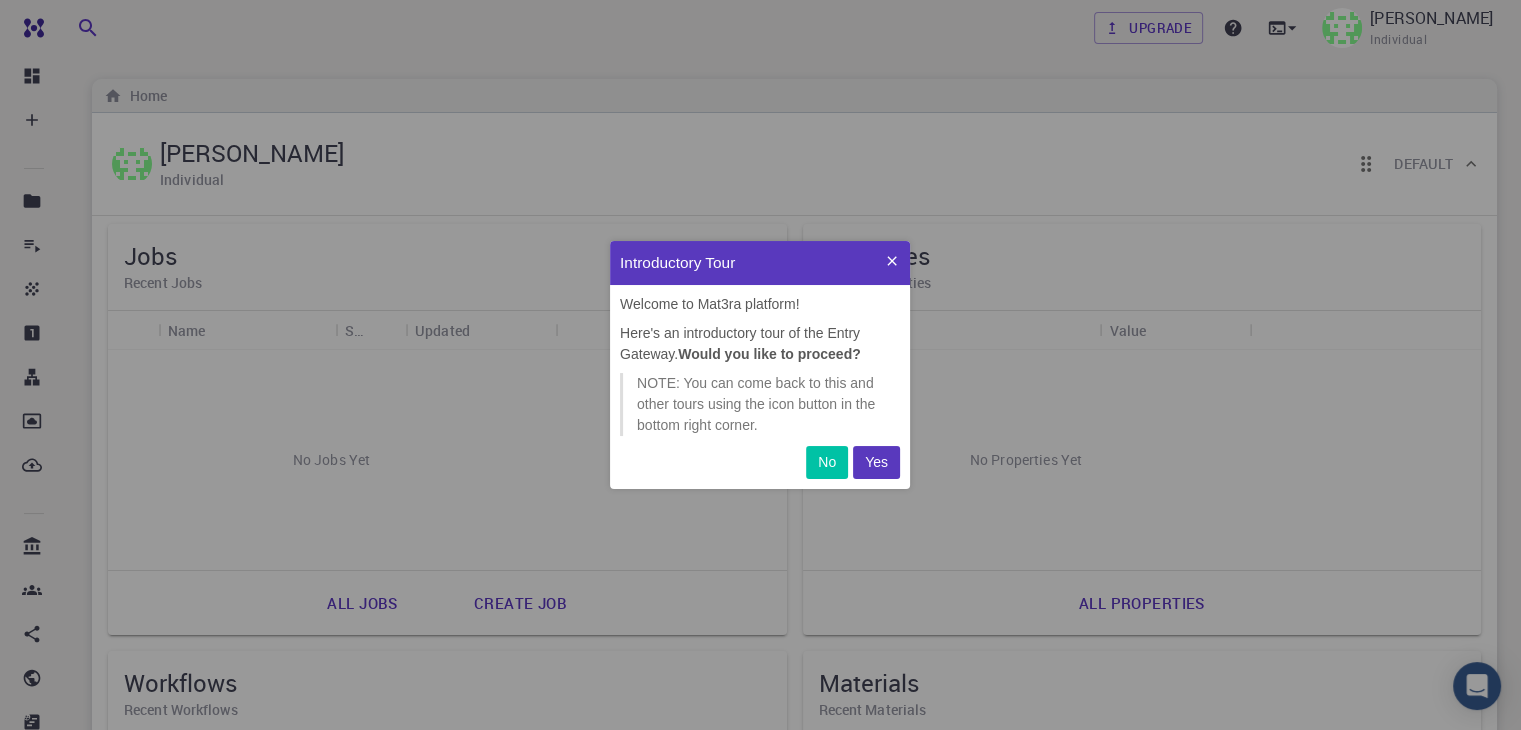 click on "Yes" at bounding box center (876, 462) 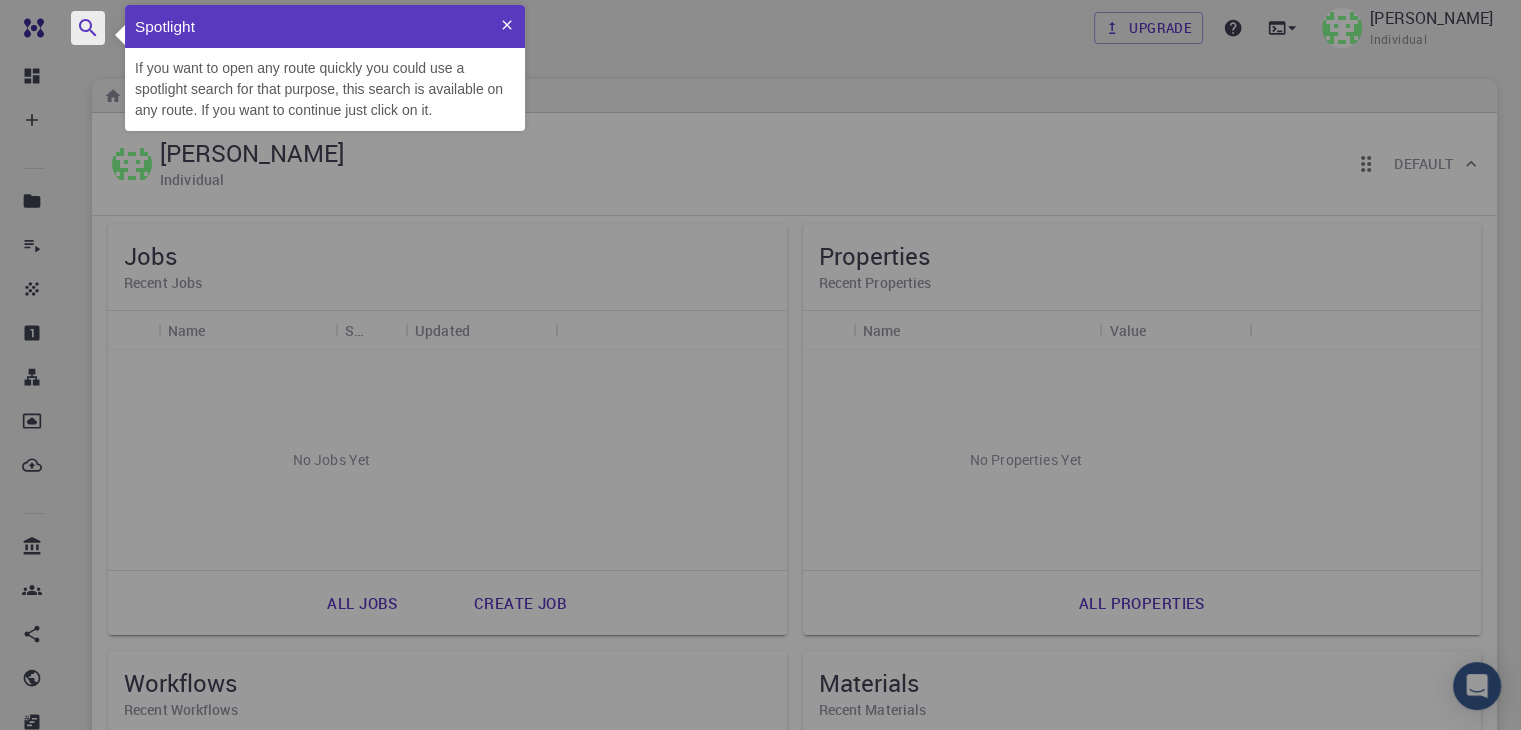 scroll, scrollTop: 0, scrollLeft: 0, axis: both 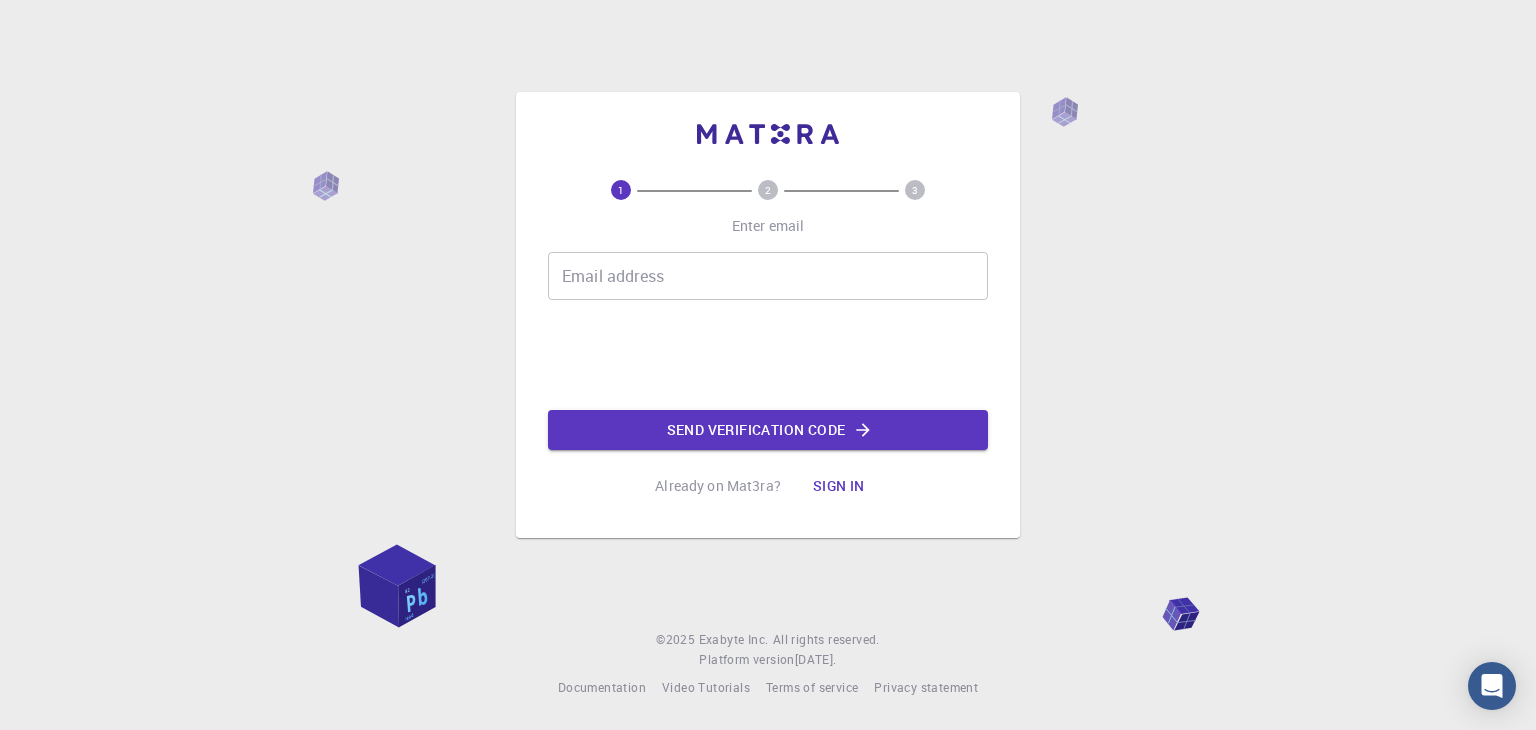 click on "Email address" at bounding box center [768, 276] 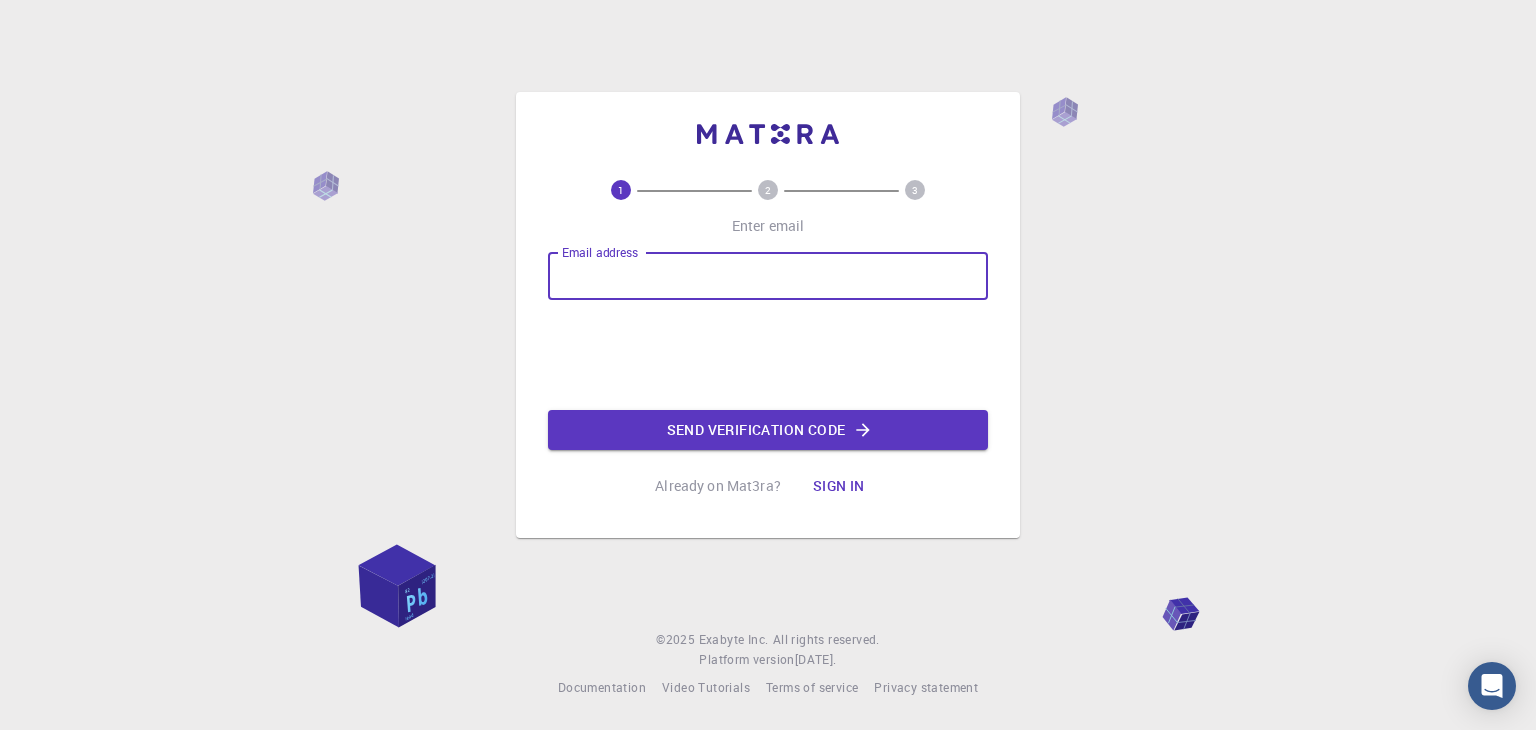 type on "[EMAIL_ADDRESS][DOMAIN_NAME]" 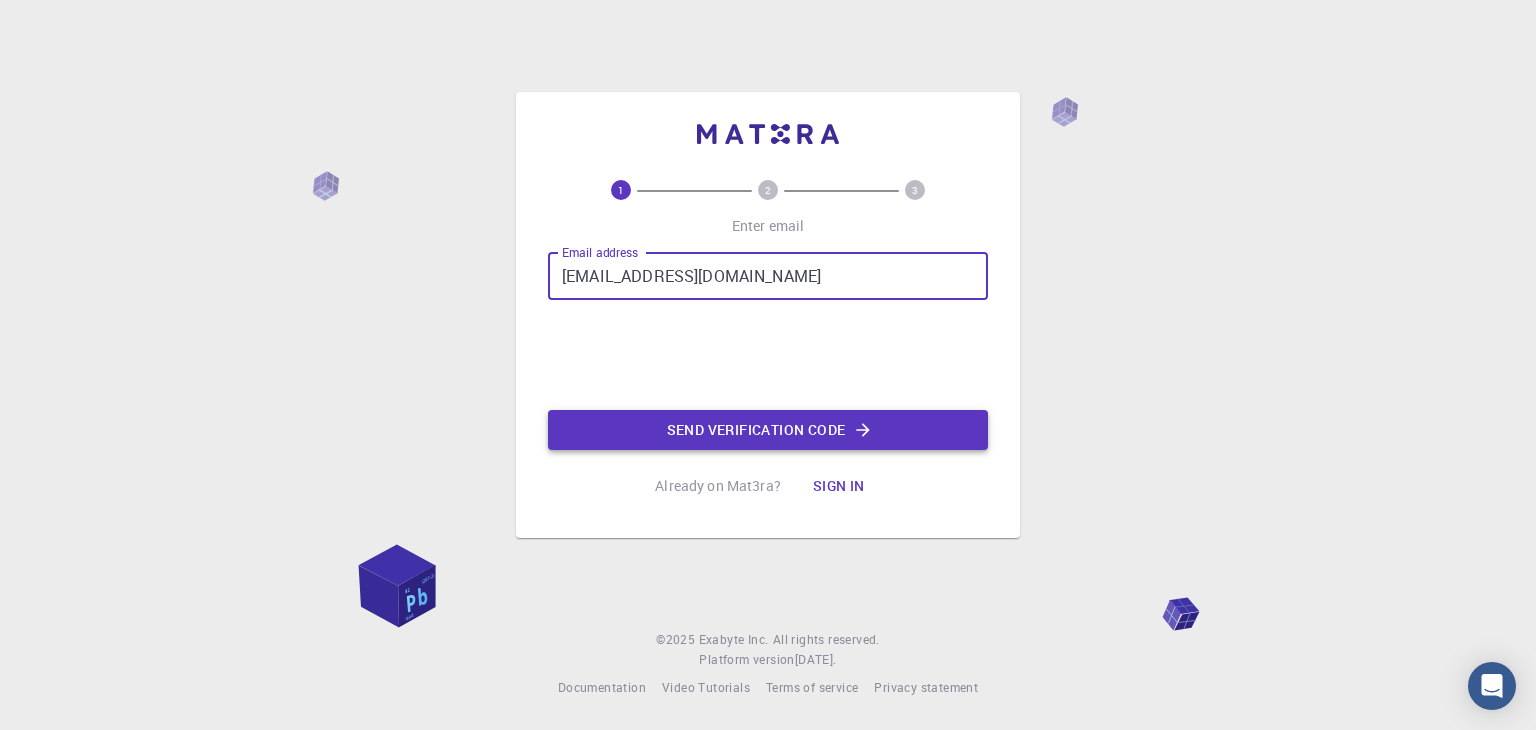 click on "Send verification code" 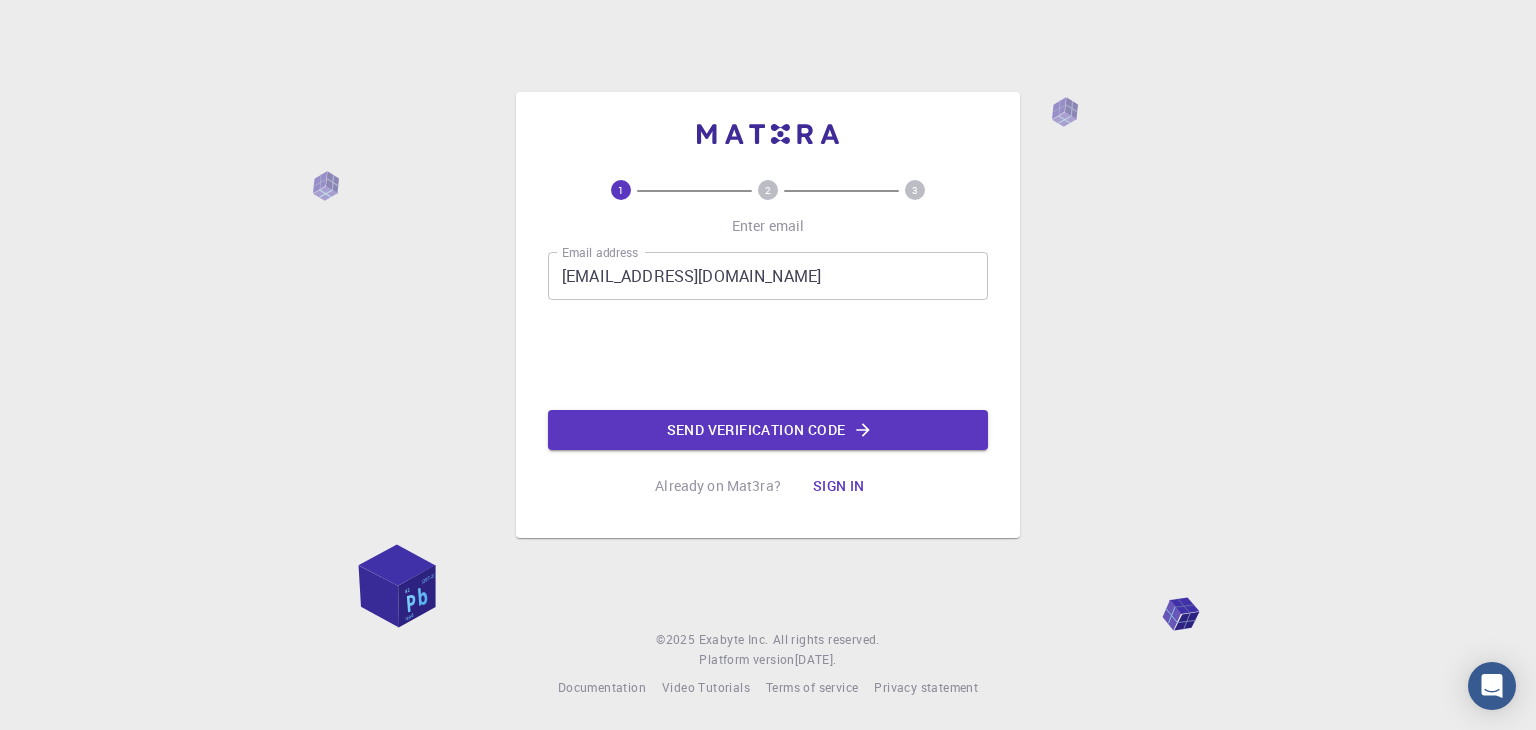 click on "Email address kamimehar@gmail.com Email address 03AFcWeA6qewTA4OxK-tytnYuRv5c-OlSKGaJkJZhJlFAShYWw7kryBSEF0yqdKD40P1J9aZWudclXE0Y265d0-wst6-2dlXU0xT_1apjFHn1mPGQpW5A6zz_Dj9SP7c4-qFn5FXSIcO7KrpIIE8eMGJ0ZHYuA7uUDsKeldmZt0Qcnm_QyFhR0VPkotNCe65F7mO85ZxjfwrgLphhOXVAdsVLEbARChgvne-VFoyLdKMTQ7WNfwbVZabR98iQpnohpUuqHosX04zZRk3Ai69bXpuyf1JldxDv1ov03iTwY9poFGSRC5LjOmrwqg_3gAQHZAefLKa26H8vIoNGjnr9L28ZKc7kHcV9XxeB_nvozdV2YgRkgVbBVAzIq7pE9wvyQxjVPo1Tdg-OP7KtfOS_64gKdtNoygxO6F7VcI0ywodjveLNfWdT2ffgDqByA45OfD8eRV5QYgAPzZUyMjZrLMk8quxMiFp8X8ESn_Edys5SEXAfGQ0sl1K6Nvt3S2_TPKwZJN44RuvxDX8xATtF84wX2TMY_F_r2QnyXzdrnIV4fKaxacYuYo8WsXcAQTd07TepE3NXkQpjAhT7x-AzSDwGfGhgBlZZdIIoXECz7D3UB_nqQprUC9t8fJwqB7hMBp6ufz8tE4oXX47aCYIiNYdPCvoU0jnxY-3mXRT_ssX3W6UjGcuIPkSbsNizRl0L29euLxK7S476DilvAIkUSCC5ShoR86nhB3rLbgKMIx0AxtoWusfluY40R_PrzFrutoyplBrikQ4gFnwdloYlcAqbzikDrjH0eEhki6rur8-nCe_yFFvNSa-J7-VADhT_VbXqinXoQ-eva8m76kqmYbnxO9B3SU5otvVlnkkd7yyTjYXMmZTeQw91-ls29jdoC6RMRX1Dt2fPGzA4FeXzlfS6Qb8-ATQb7YdyprO65FNdyWE9OPLqZVucEFBevE876NON57Nnwgufh" at bounding box center [768, 351] 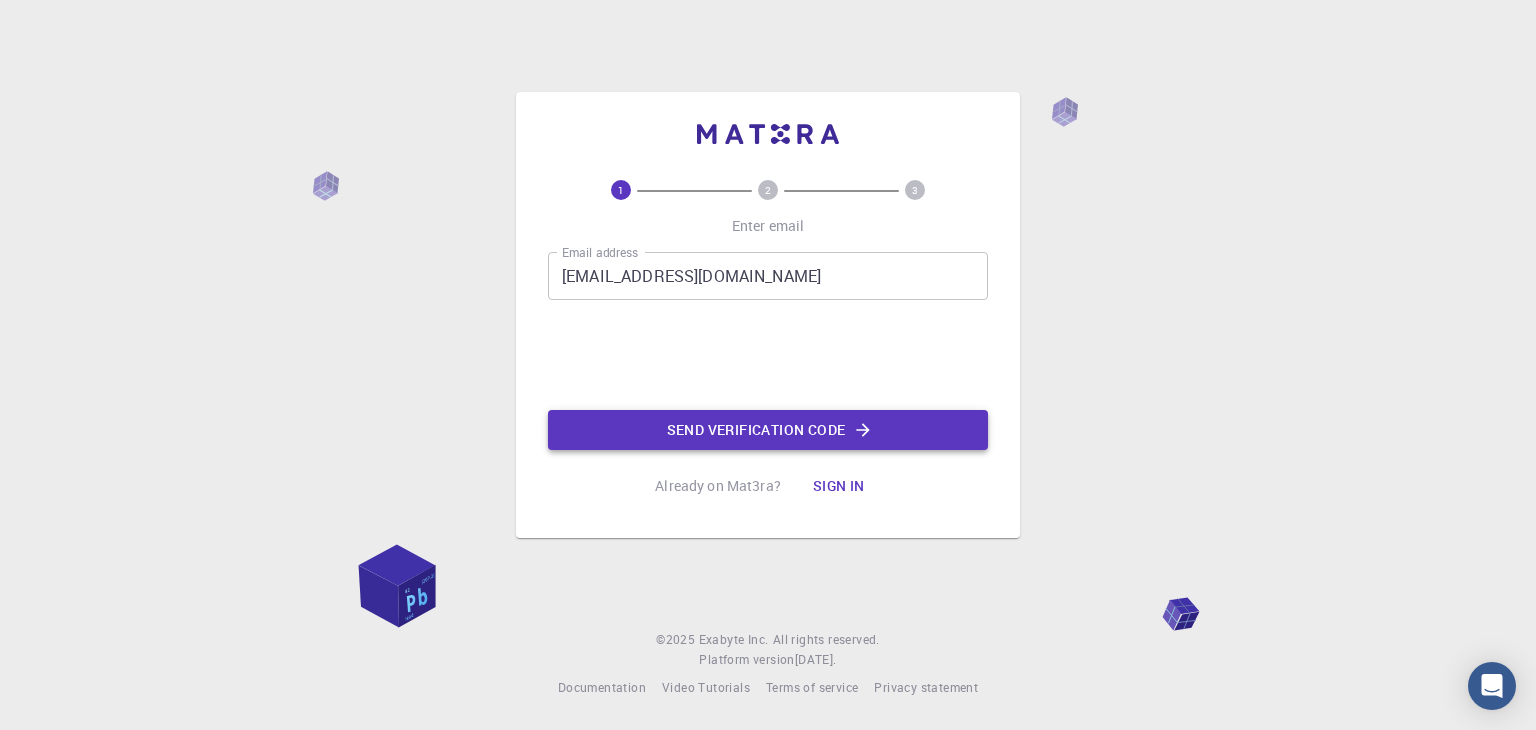 click on "Send verification code" 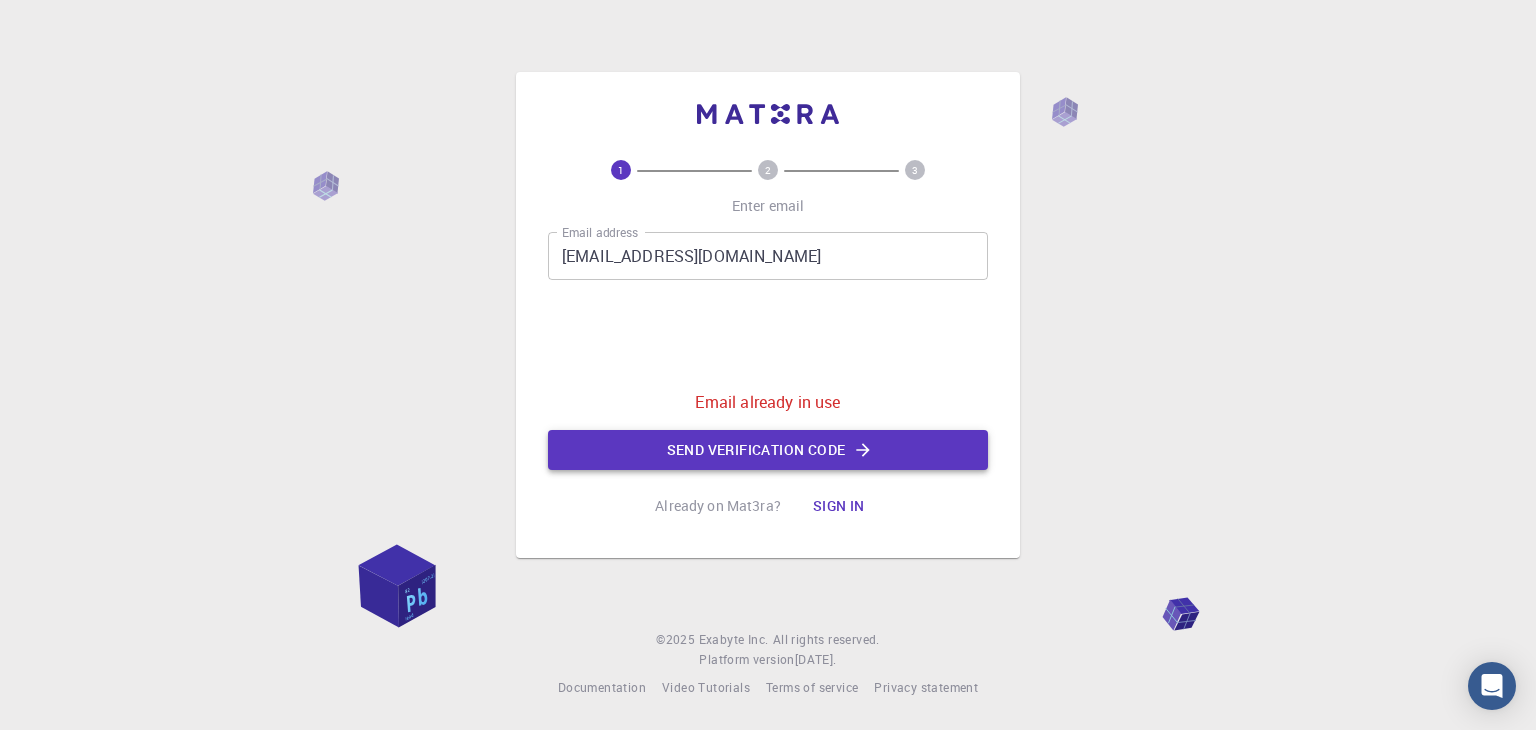click on "Send verification code" at bounding box center [768, 450] 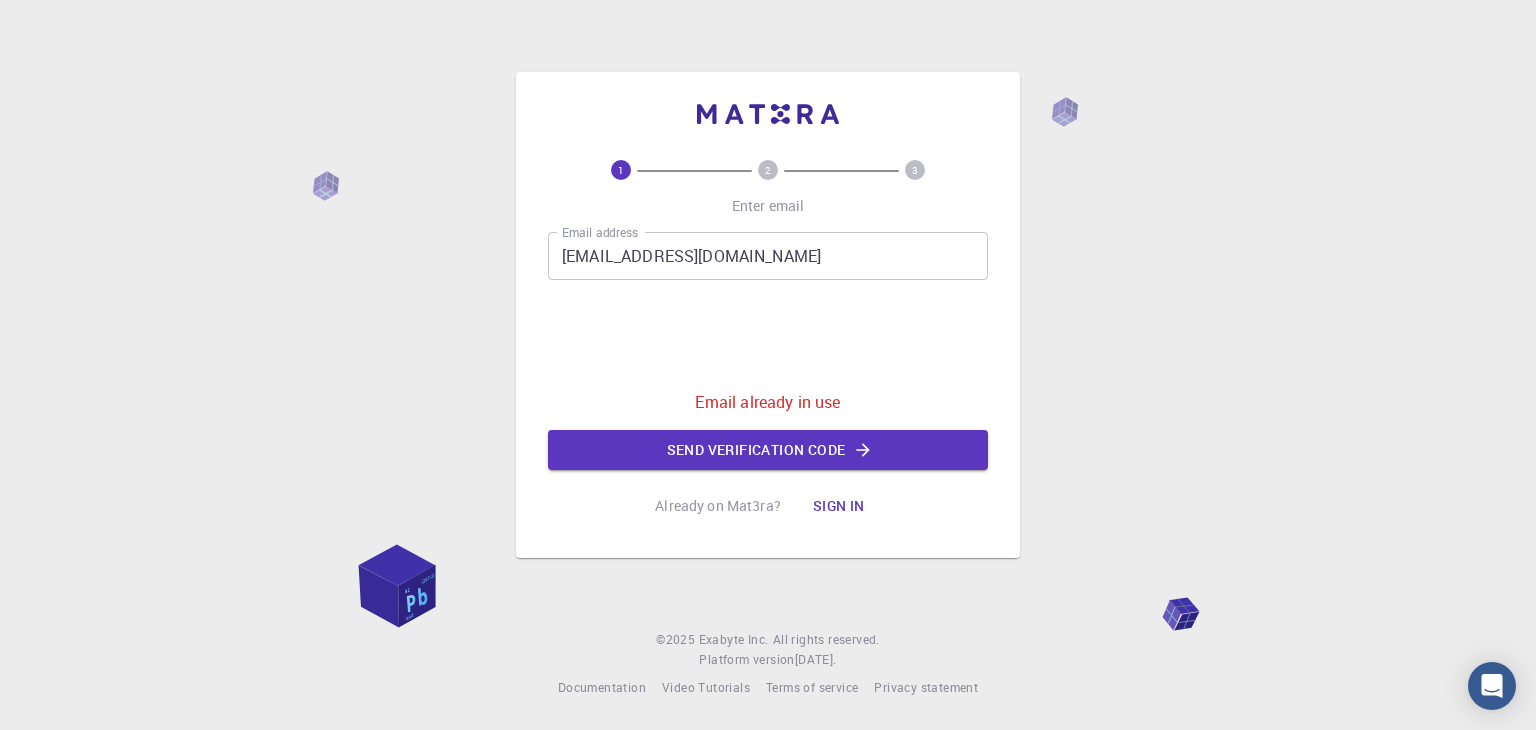 click on "Email address kamimehar@gmail.com Email address 03AFcWeA6qewTA4OxK-tytnYuRv5c-OlSKGaJkJZhJlFAShYWw7kryBSEF0yqdKD40P1J9aZWudclXE0Y265d0-wst6-2dlXU0xT_1apjFHn1mPGQpW5A6zz_Dj9SP7c4-qFn5FXSIcO7KrpIIE8eMGJ0ZHYuA7uUDsKeldmZt0Qcnm_QyFhR0VPkotNCe65F7mO85ZxjfwrgLphhOXVAdsVLEbARChgvne-VFoyLdKMTQ7WNfwbVZabR98iQpnohpUuqHosX04zZRk3Ai69bXpuyf1JldxDv1ov03iTwY9poFGSRC5LjOmrwqg_3gAQHZAefLKa26H8vIoNGjnr9L28ZKc7kHcV9XxeB_nvozdV2YgRkgVbBVAzIq7pE9wvyQxjVPo1Tdg-OP7KtfOS_64gKdtNoygxO6F7VcI0ywodjveLNfWdT2ffgDqByA45OfD8eRV5QYgAPzZUyMjZrLMk8quxMiFp8X8ESn_Edys5SEXAfGQ0sl1K6Nvt3S2_TPKwZJN44RuvxDX8xATtF84wX2TMY_F_r2QnyXzdrnIV4fKaxacYuYo8WsXcAQTd07TepE3NXkQpjAhT7x-AzSDwGfGhgBlZZdIIoXECz7D3UB_nqQprUC9t8fJwqB7hMBp6ufz8tE4oXX47aCYIiNYdPCvoU0jnxY-3mXRT_ssX3W6UjGcuIPkSbsNizRl0L29euLxK7S476DilvAIkUSCC5ShoR86nhB3rLbgKMIx0AxtoWusfluY40R_PrzFrutoyplBrikQ4gFnwdloYlcAqbzikDrjH0eEhki6rur8-nCe_yFFvNSa-J7-VADhT_VbXqinXoQ-eva8m76kqmYbnxO9B3SU5otvVlnkkd7yyTjYXMmZTeQw91-ls29jdoC6RMRX1Dt2fPGzA4FeXzlfS6Qb8-ATQb7YdyprO65FNdyWE9OPLqZVucEFBevE876NON57Nnwgufh" at bounding box center [768, 351] 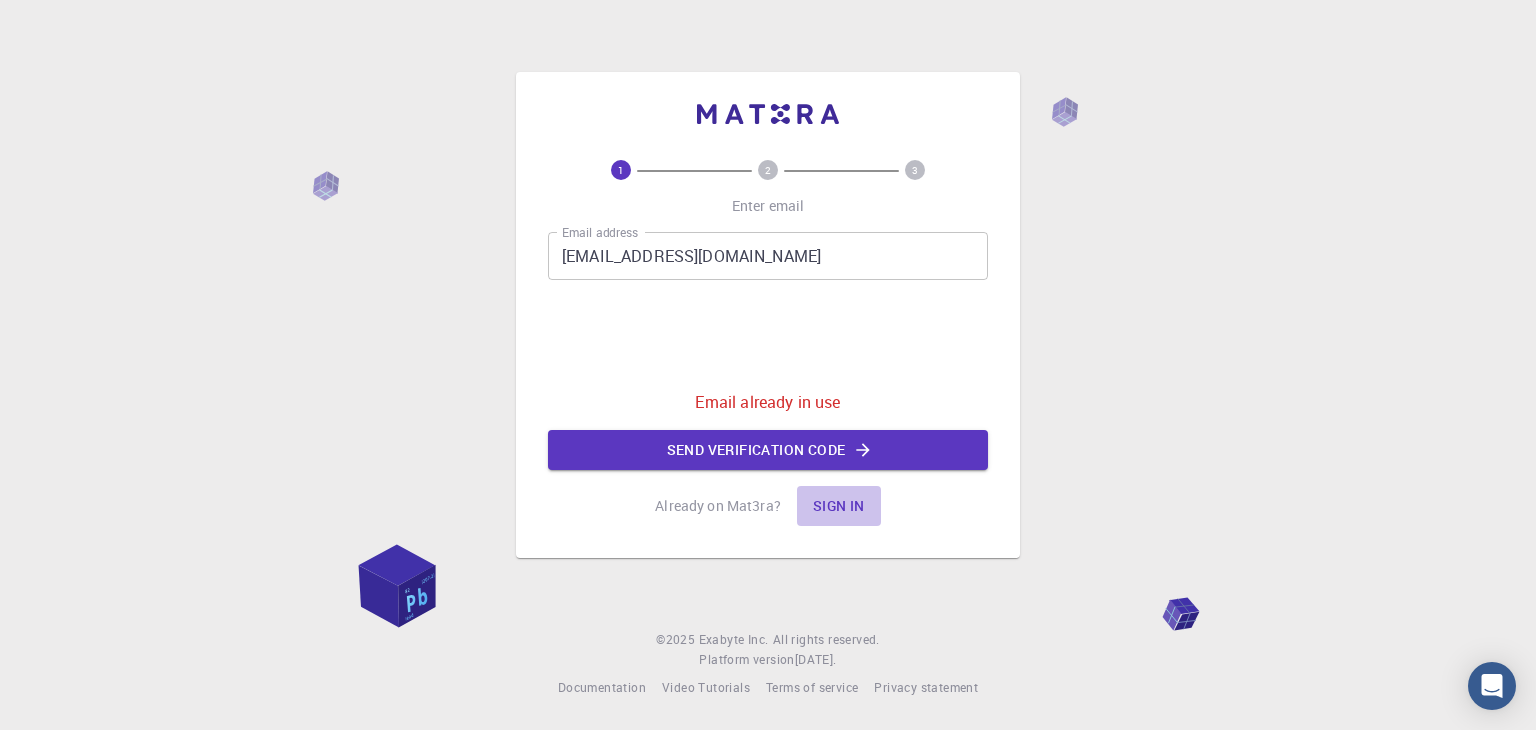 click on "Sign in" at bounding box center [839, 506] 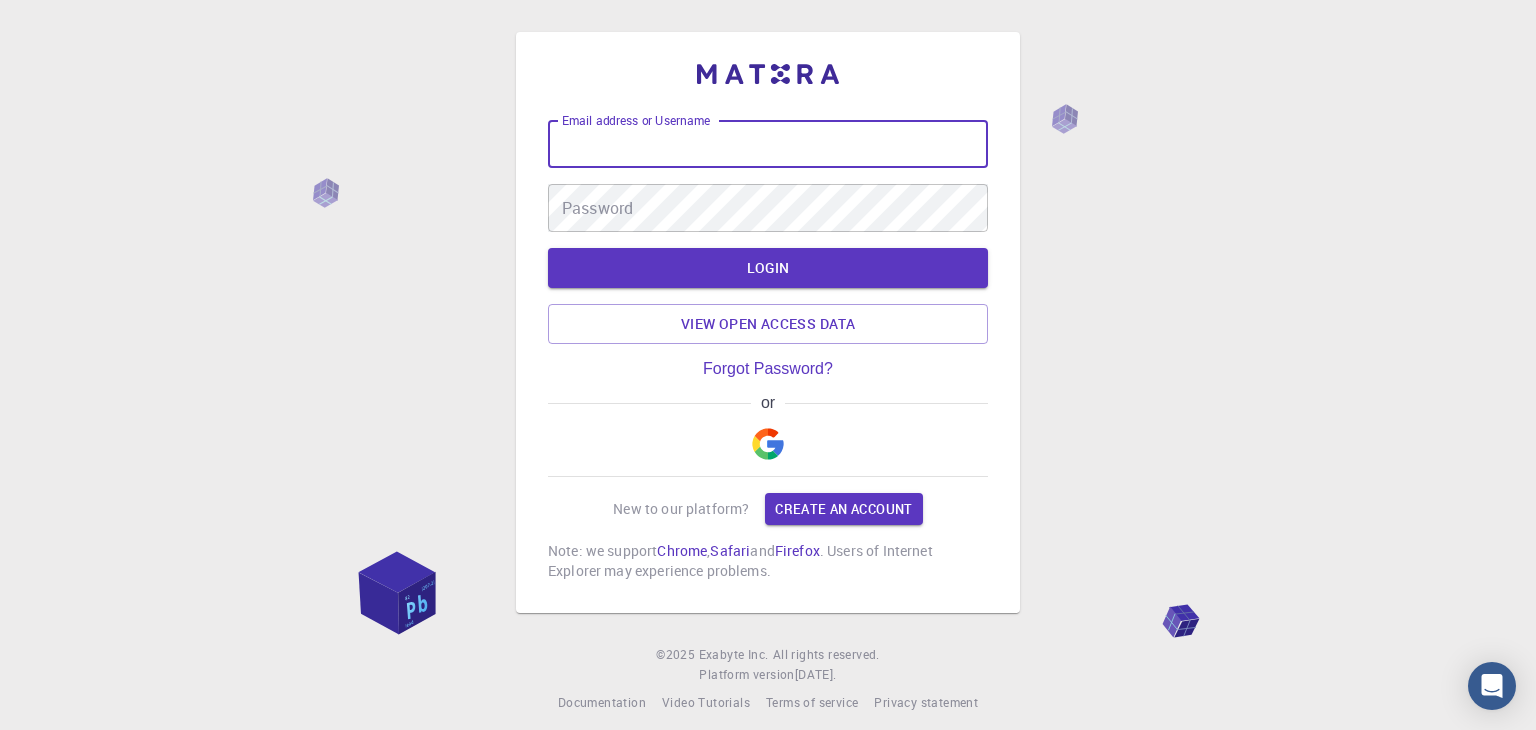 click on "Email address or Username" at bounding box center [768, 144] 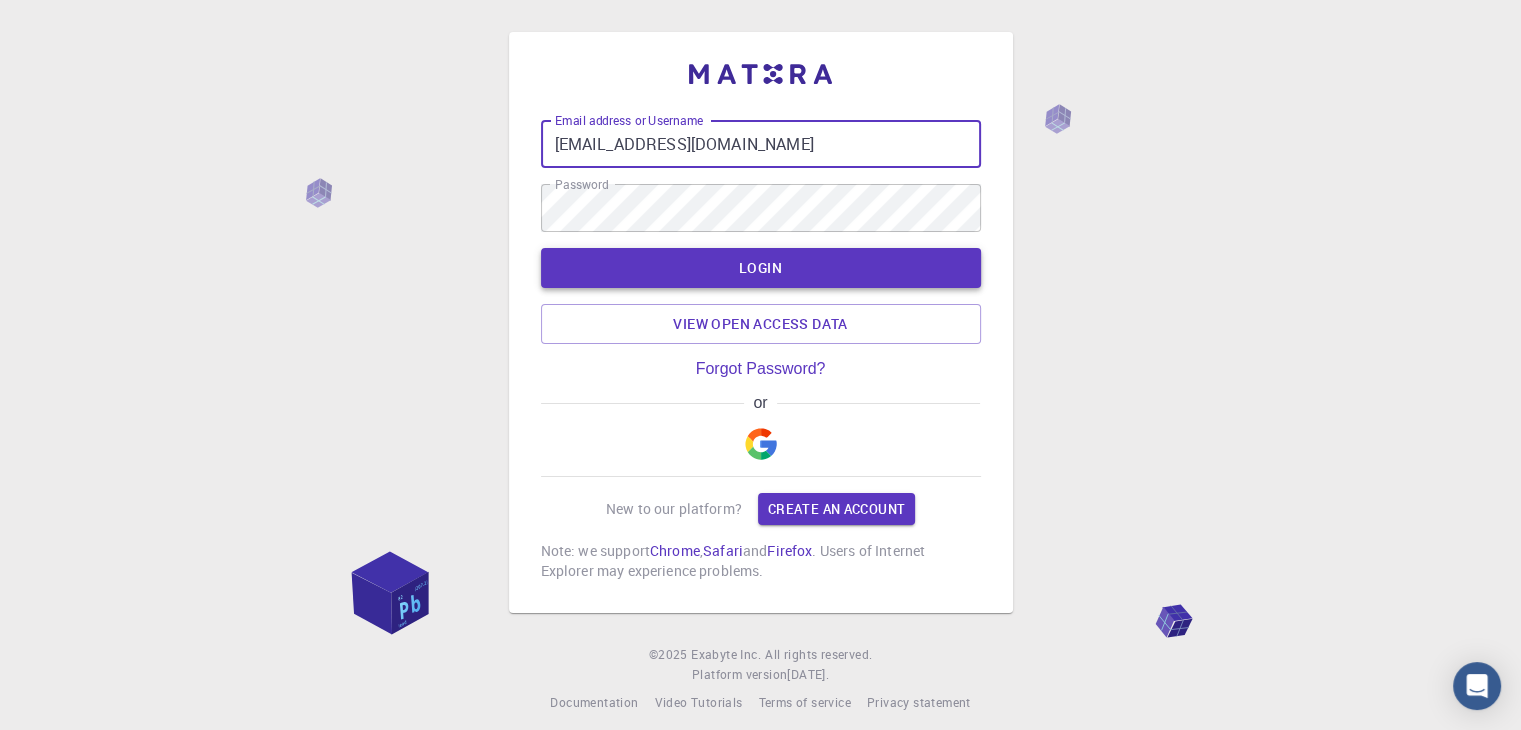 click on "LOGIN" at bounding box center [761, 268] 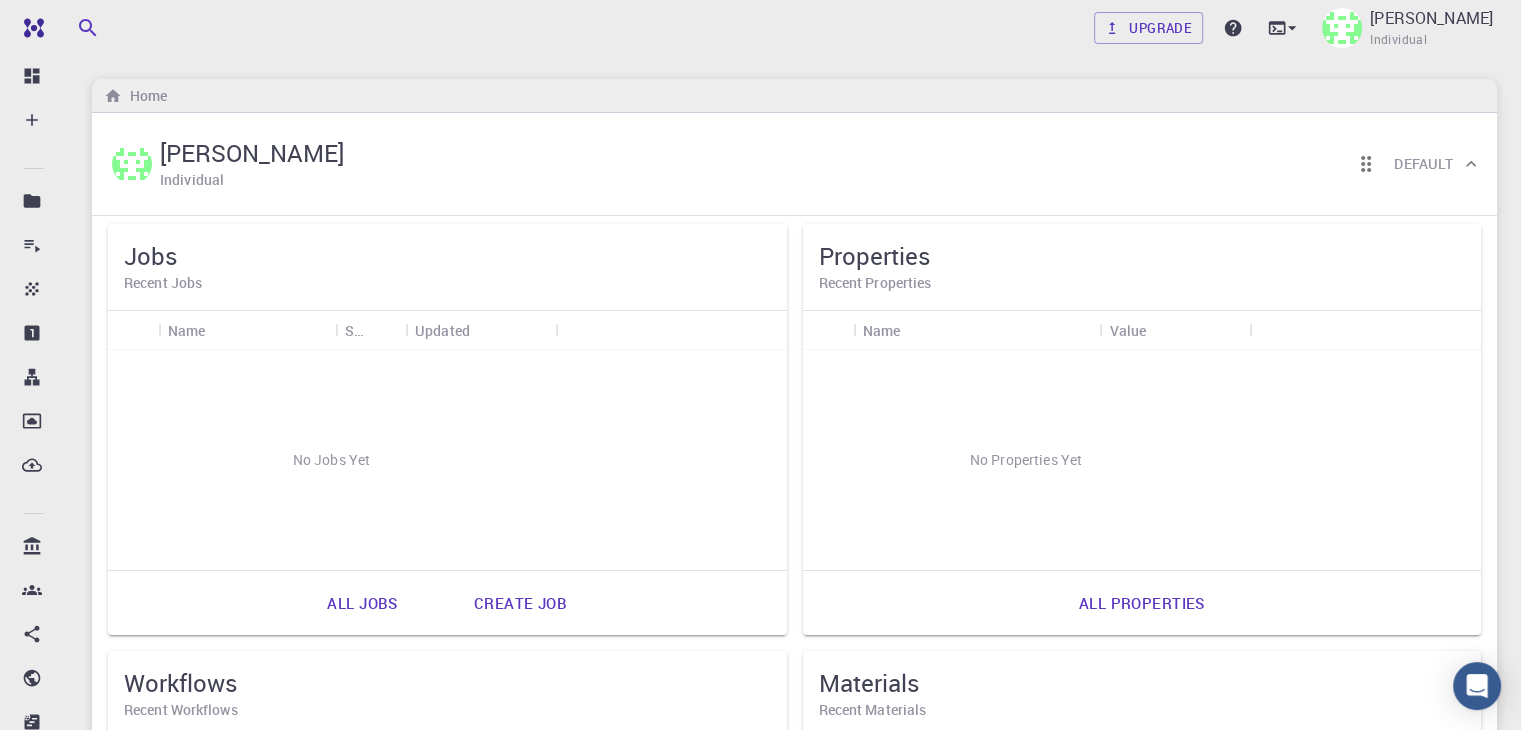 scroll, scrollTop: 0, scrollLeft: 0, axis: both 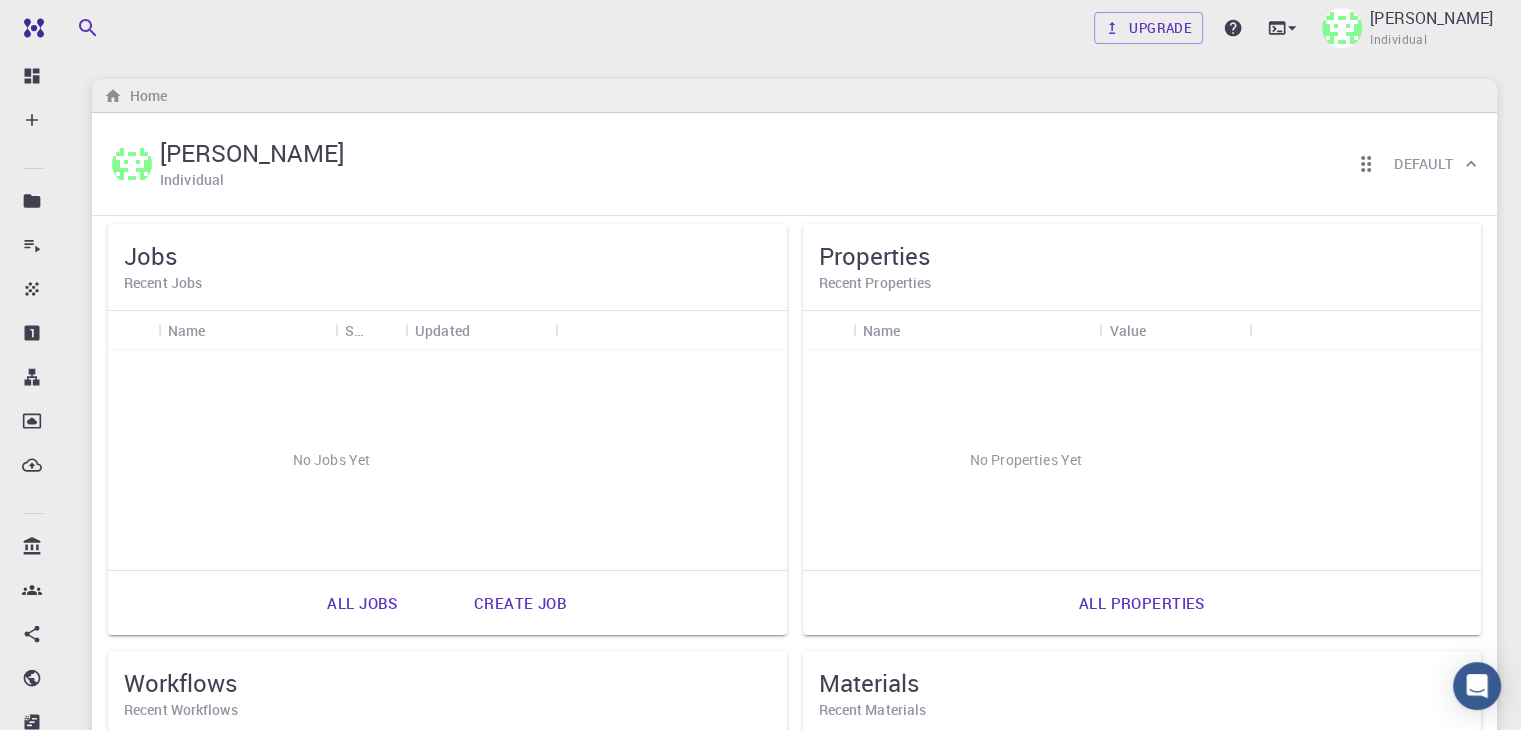 click 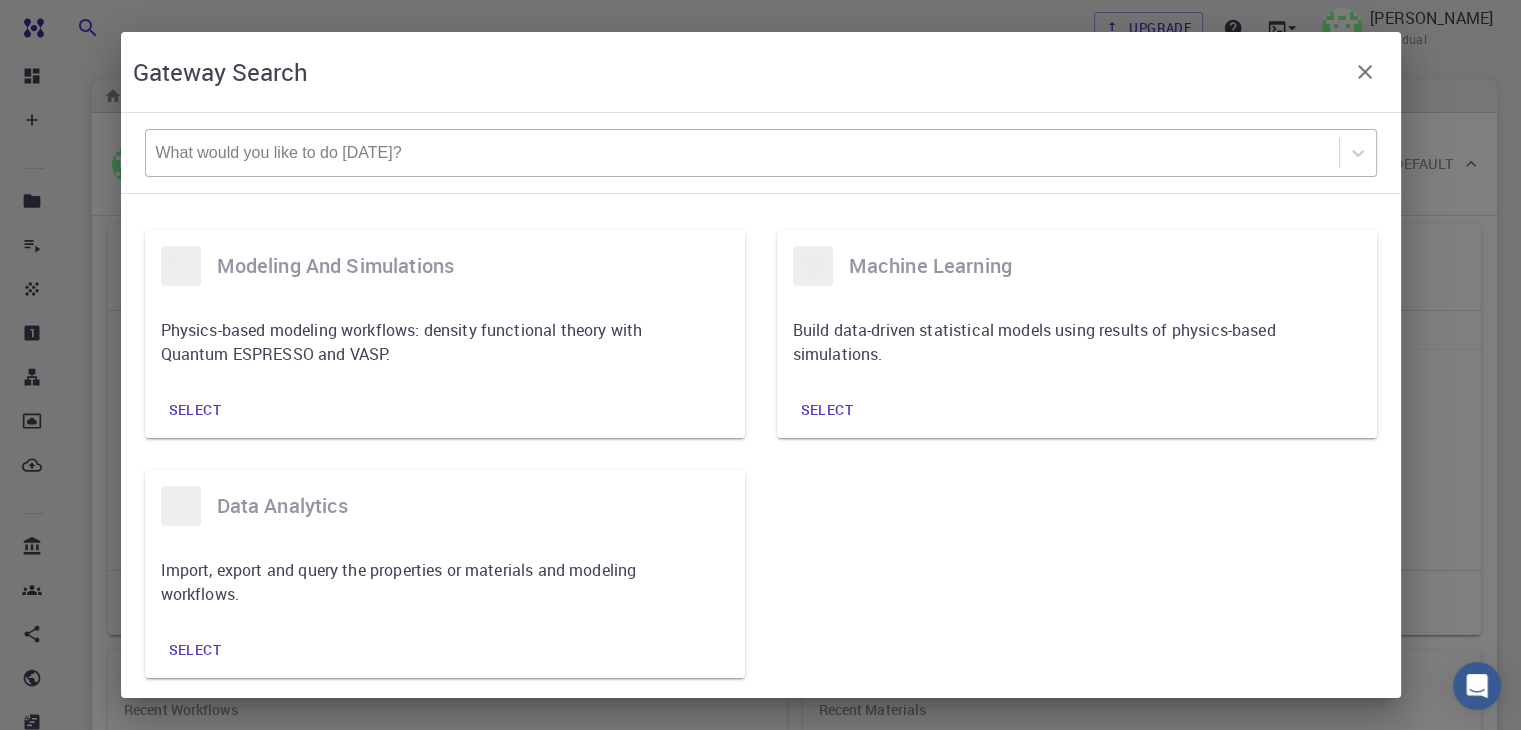 click at bounding box center [742, 153] 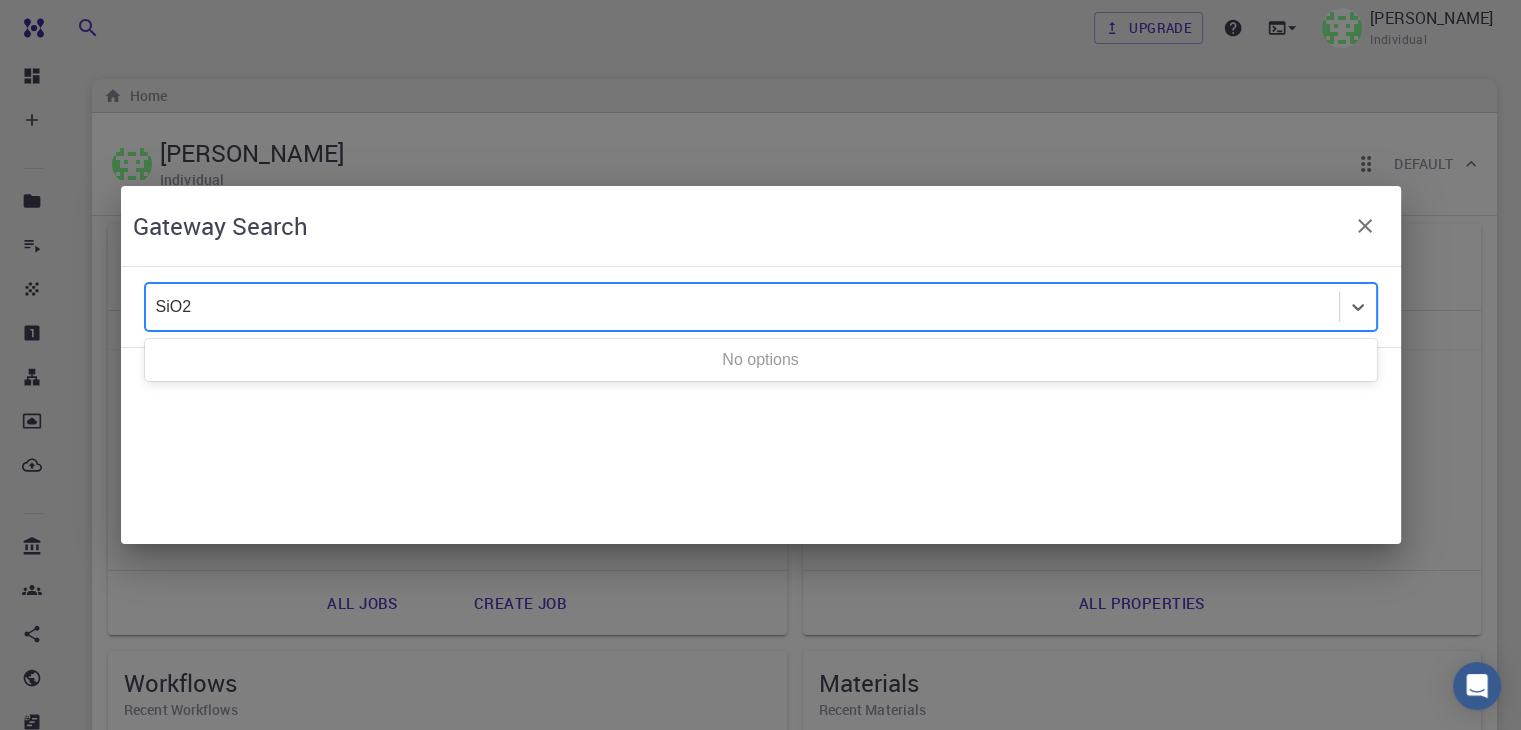 type on "SiO2" 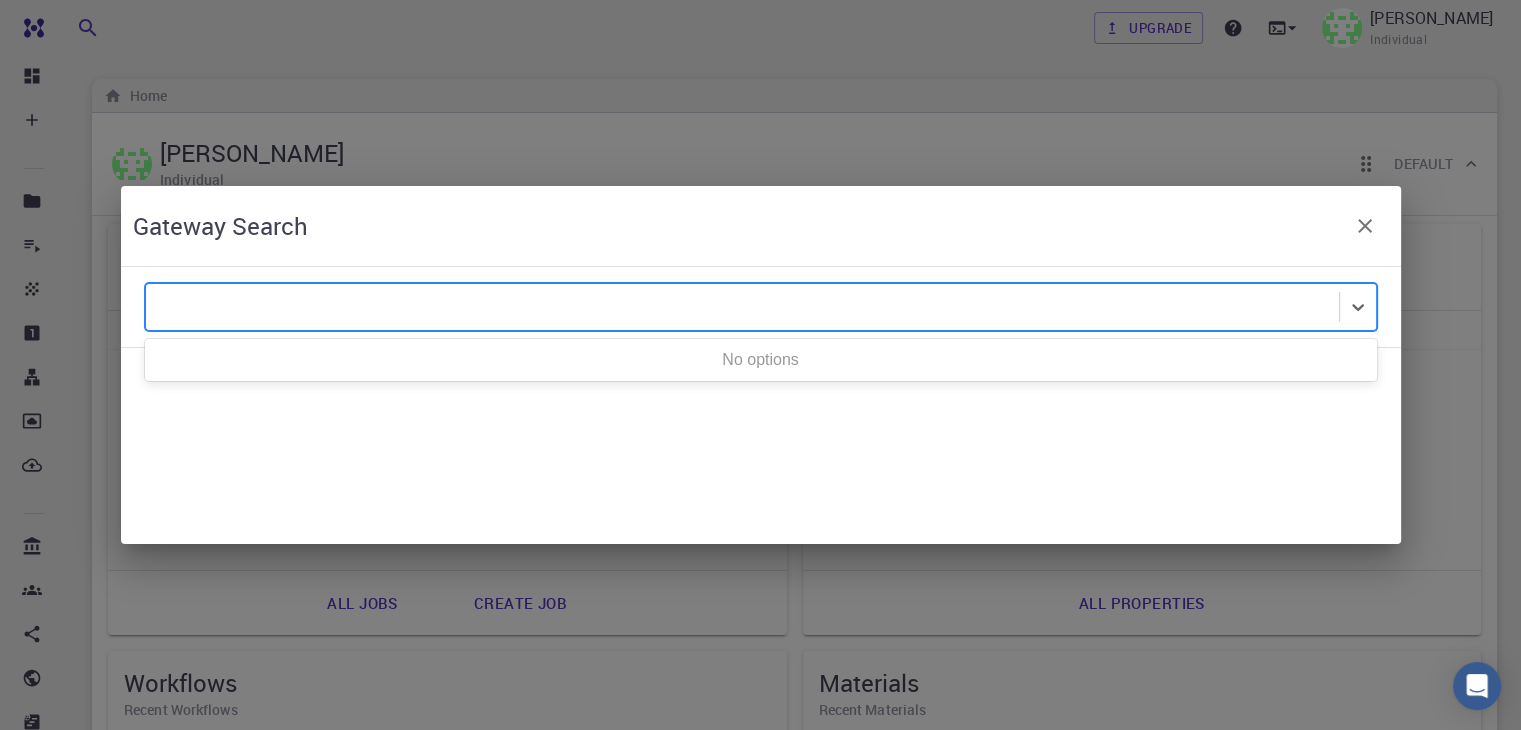 click at bounding box center [1365, 226] 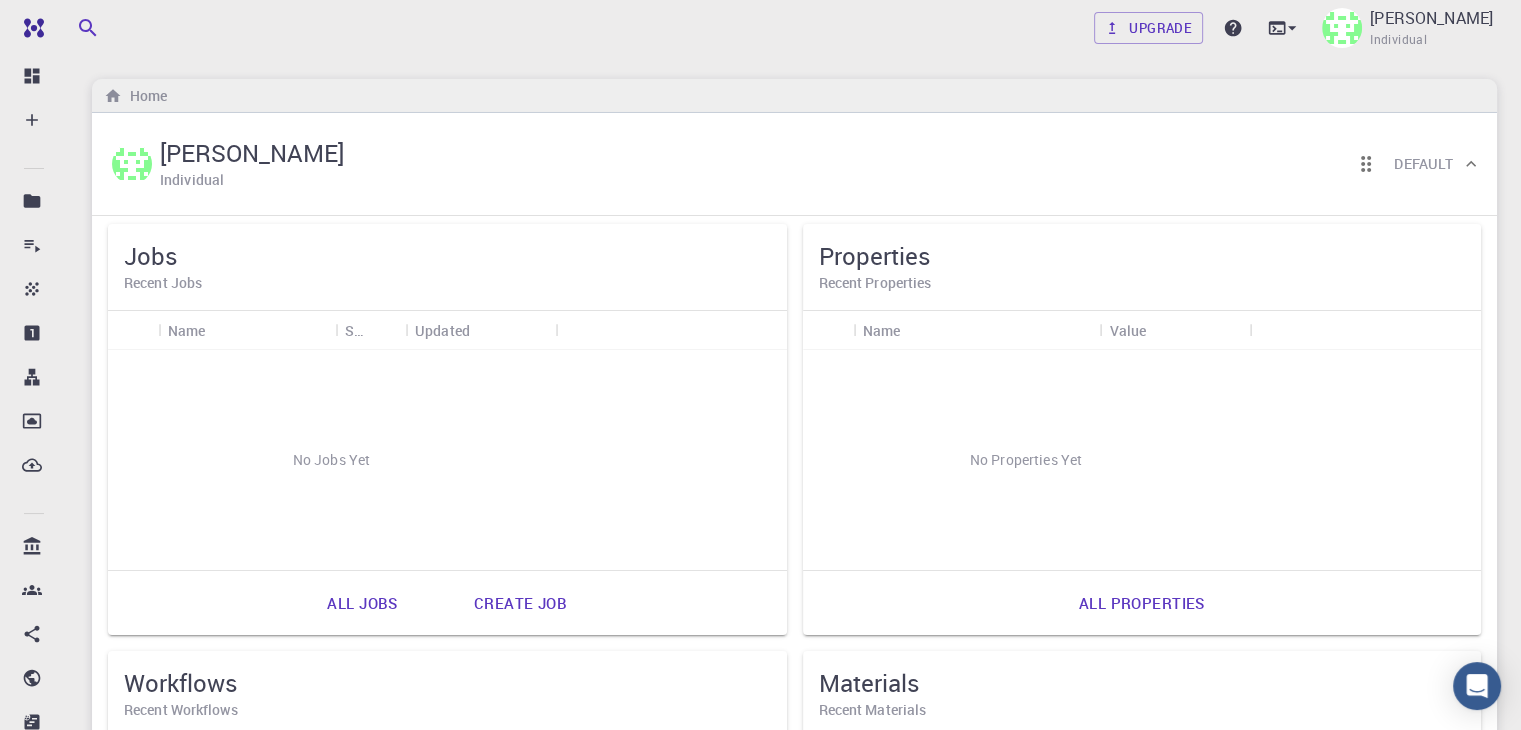 click on "Upgrade Muhammad Kamran Arif Individual" at bounding box center (794, 28) 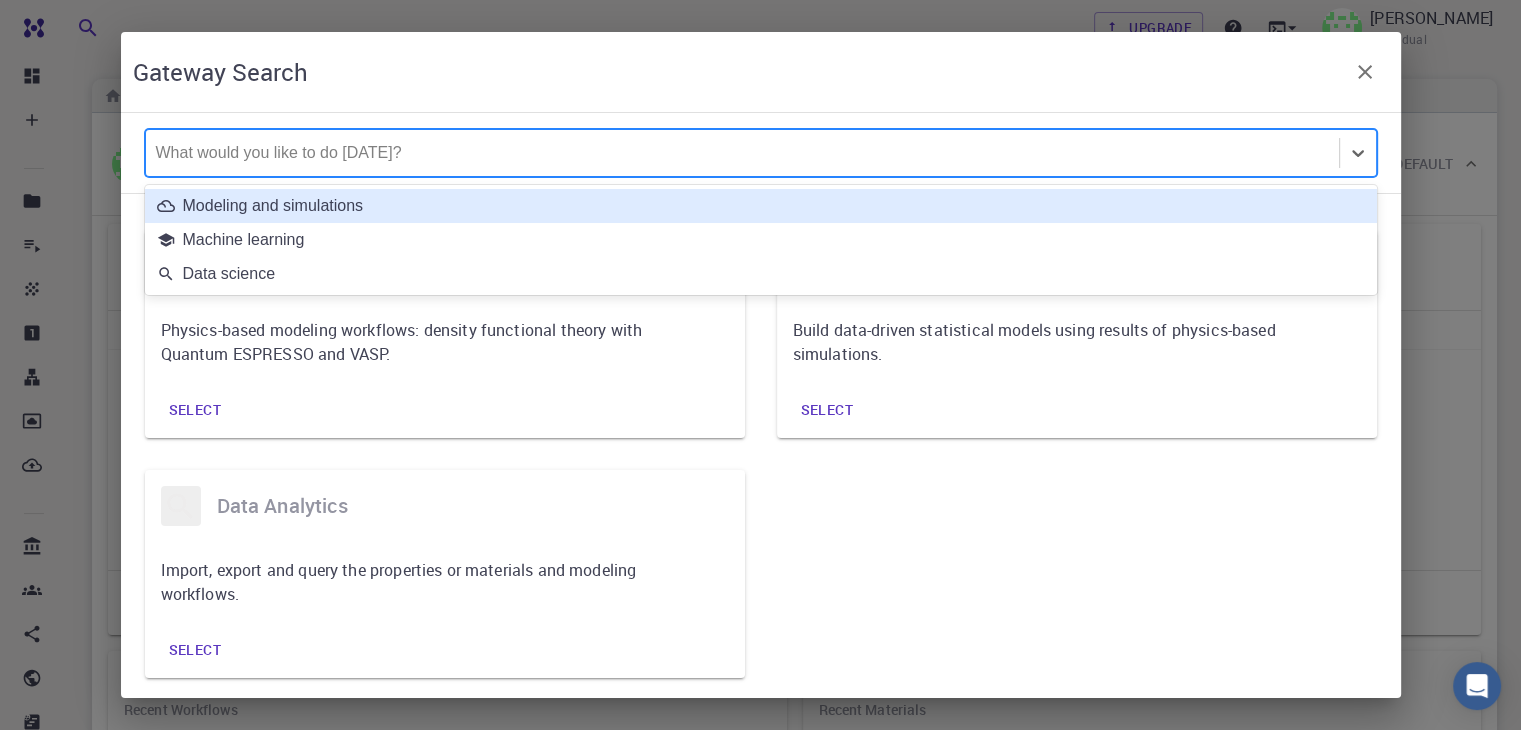 click at bounding box center (742, 153) 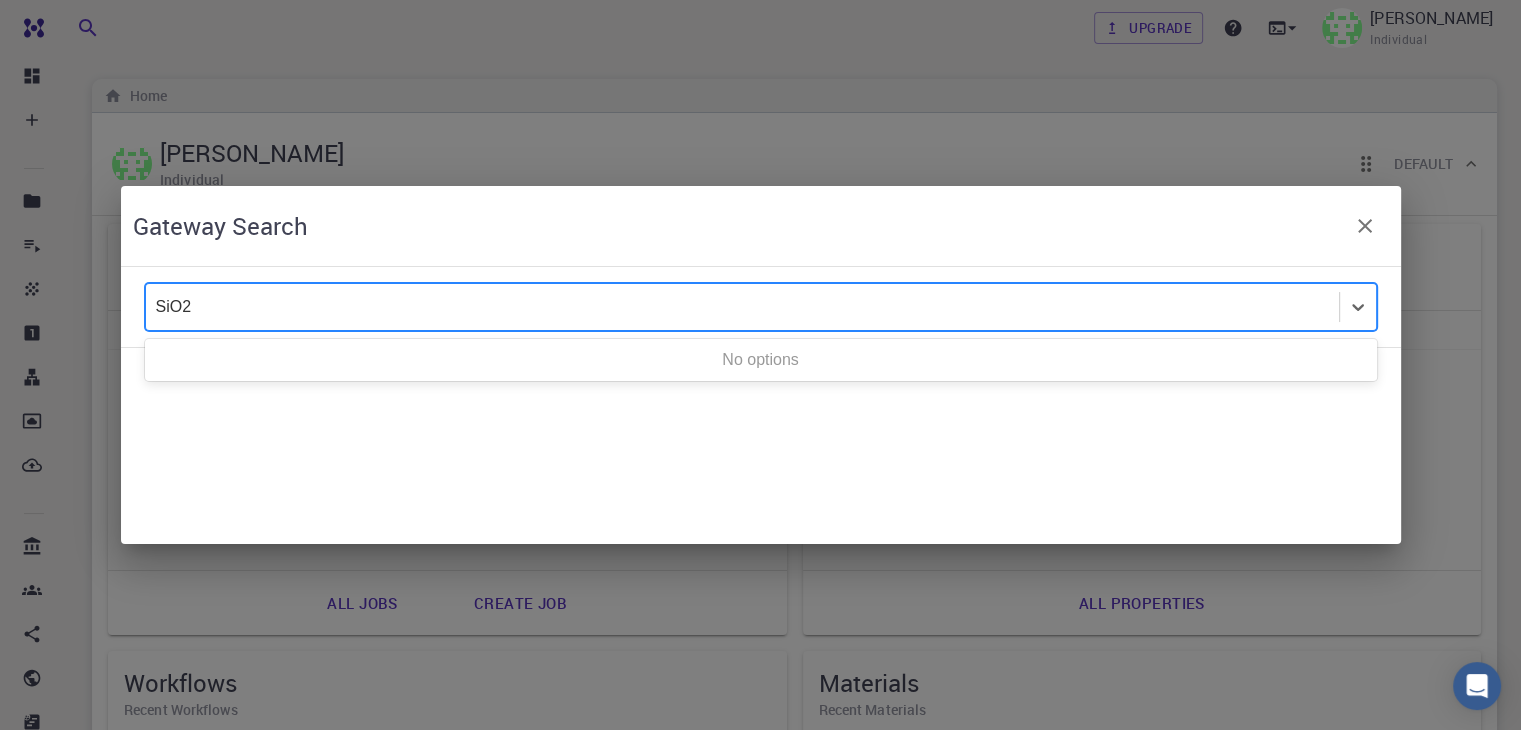 type on "SiO2" 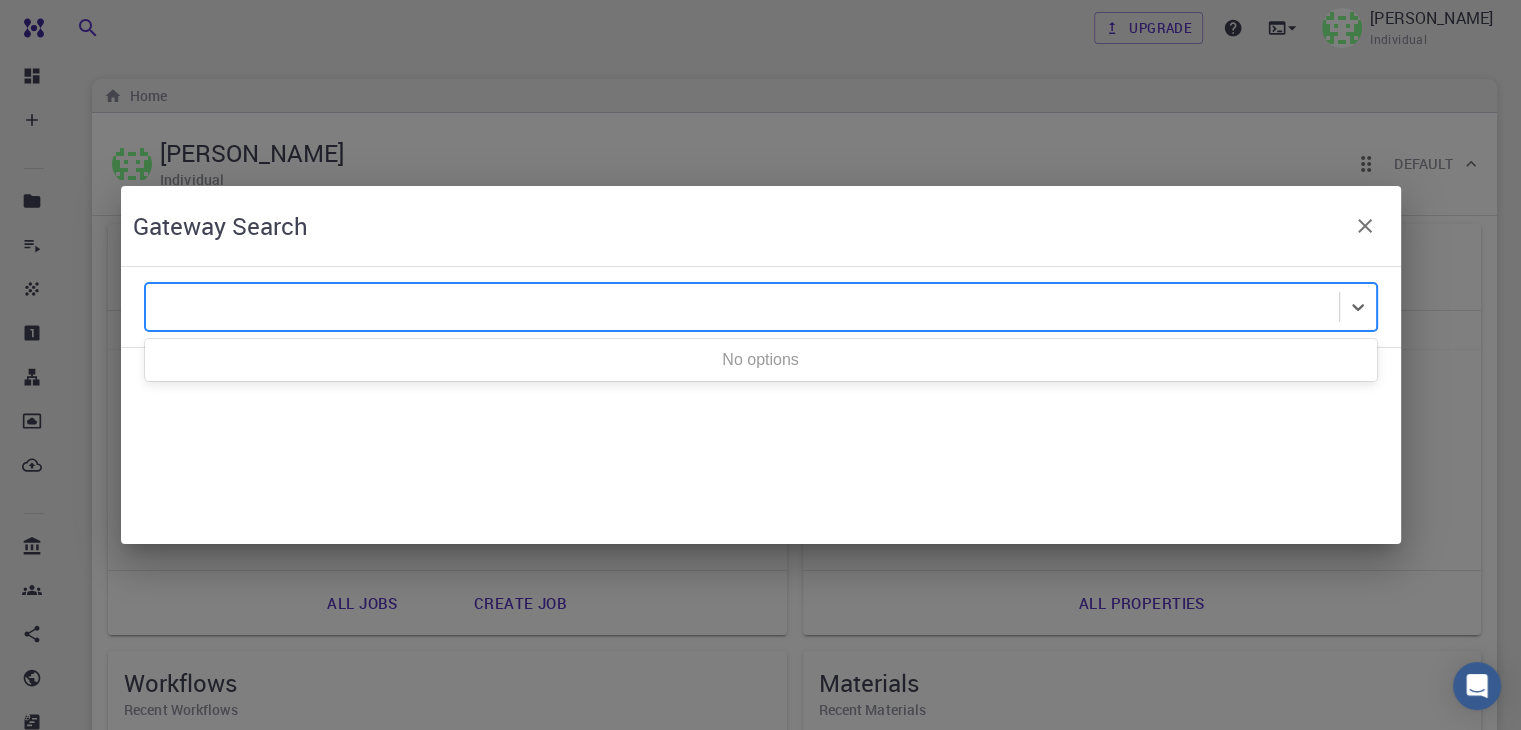click 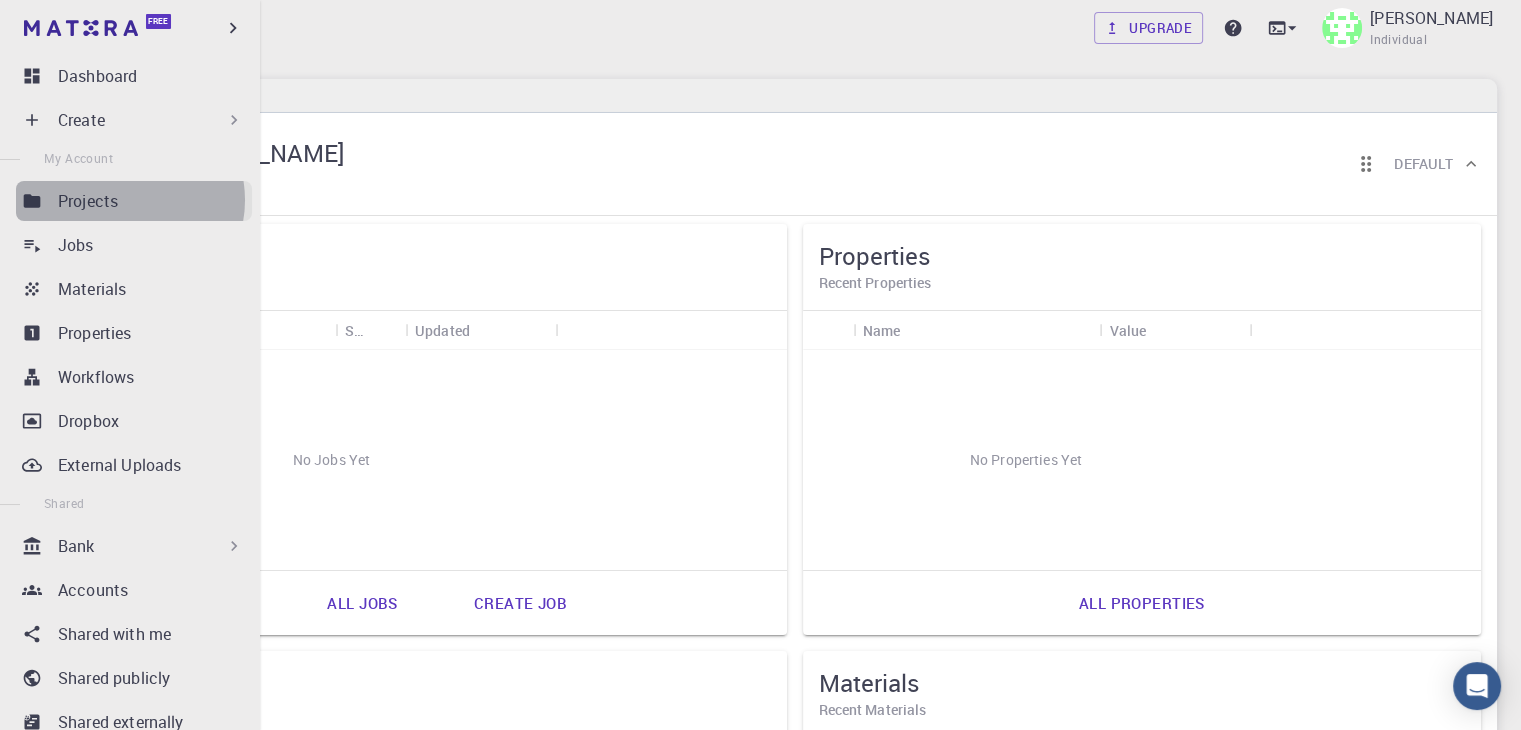 click on "Projects" at bounding box center [155, 201] 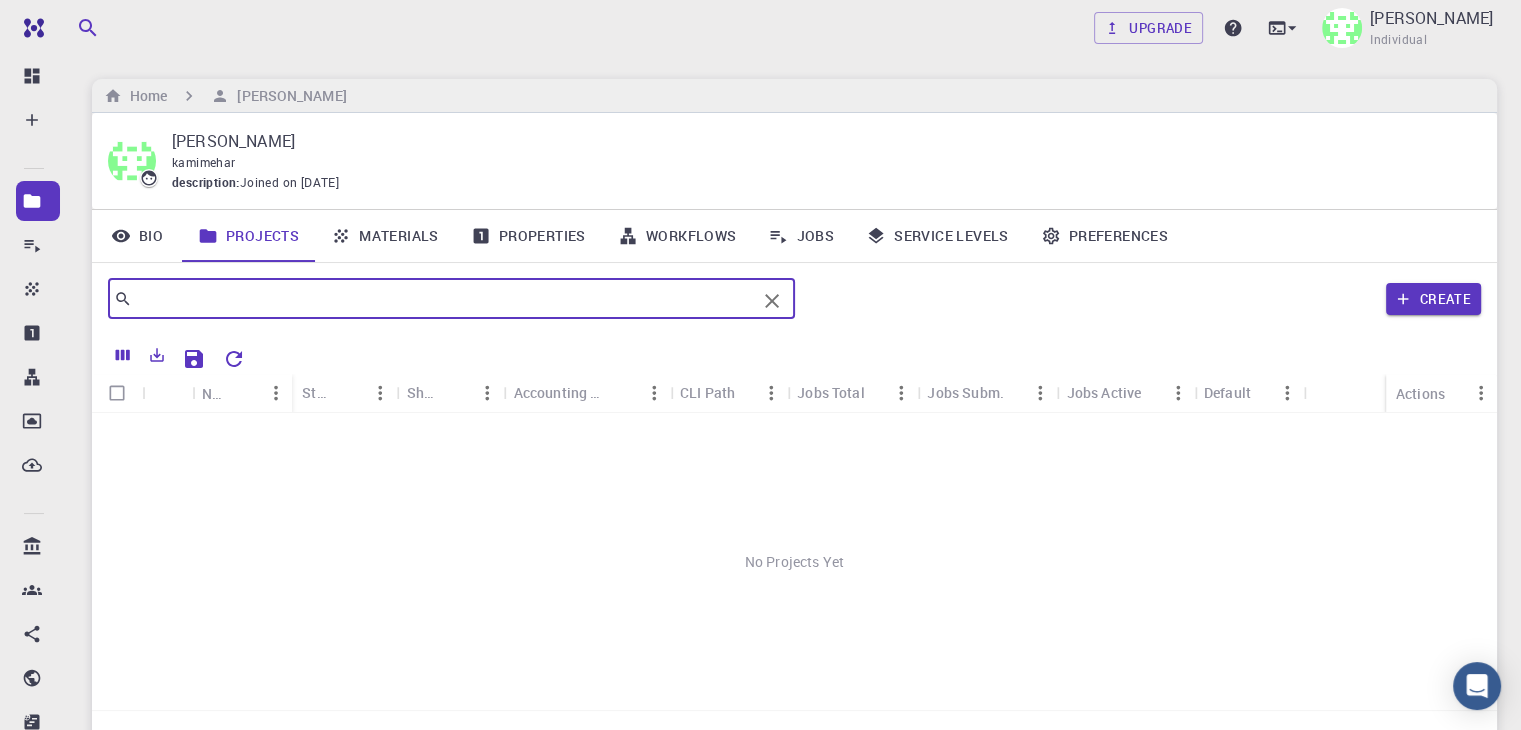 click at bounding box center (444, 299) 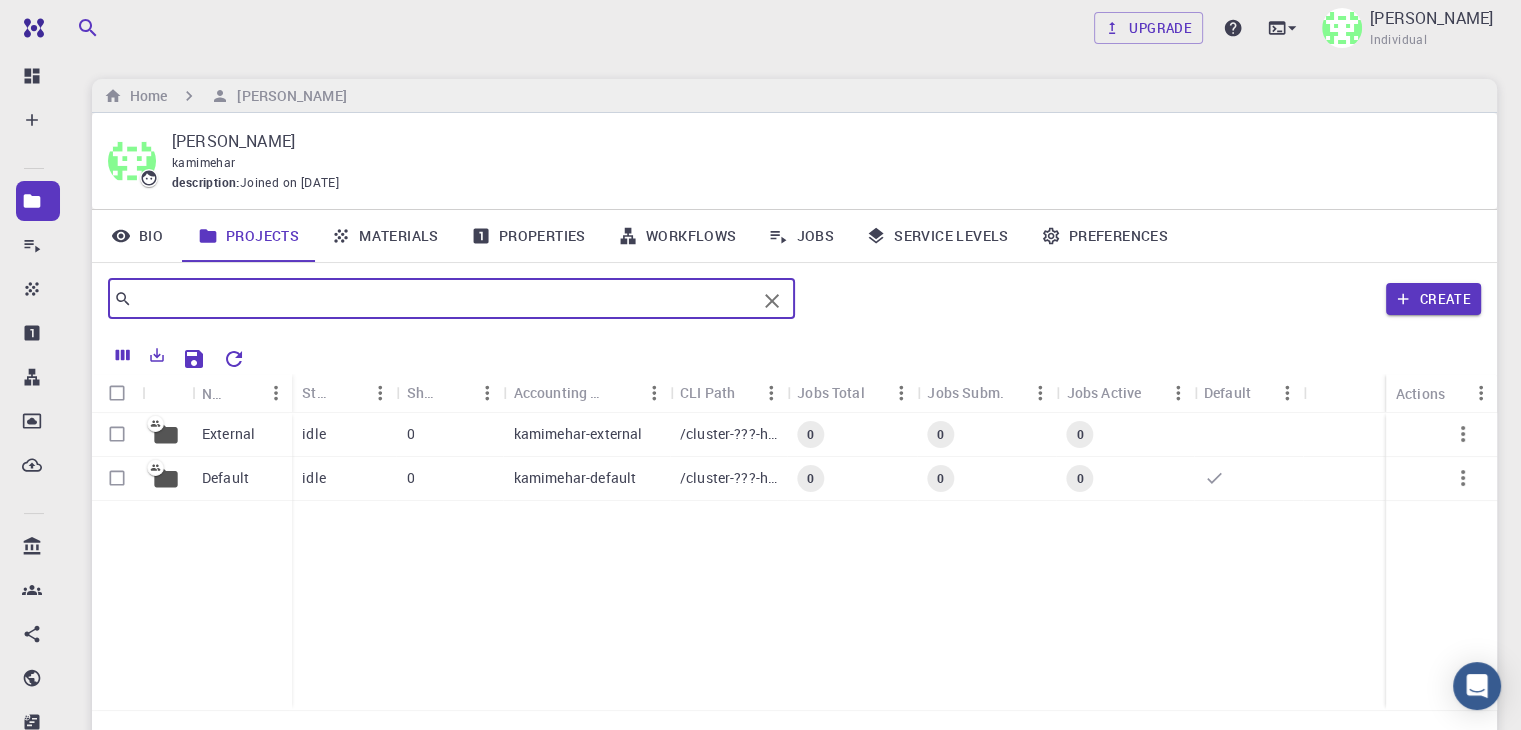 paste on "SiO2" 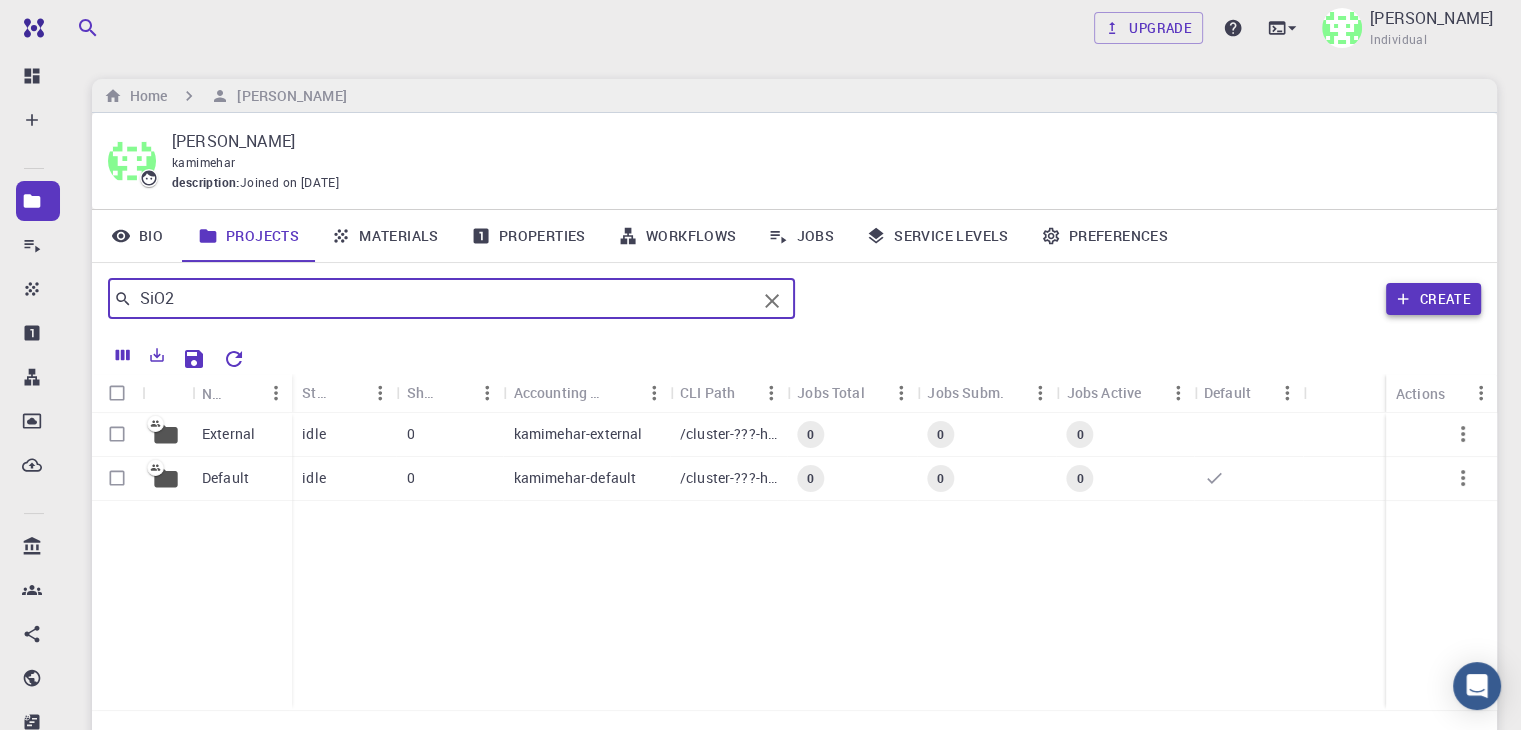 type on "SiO2" 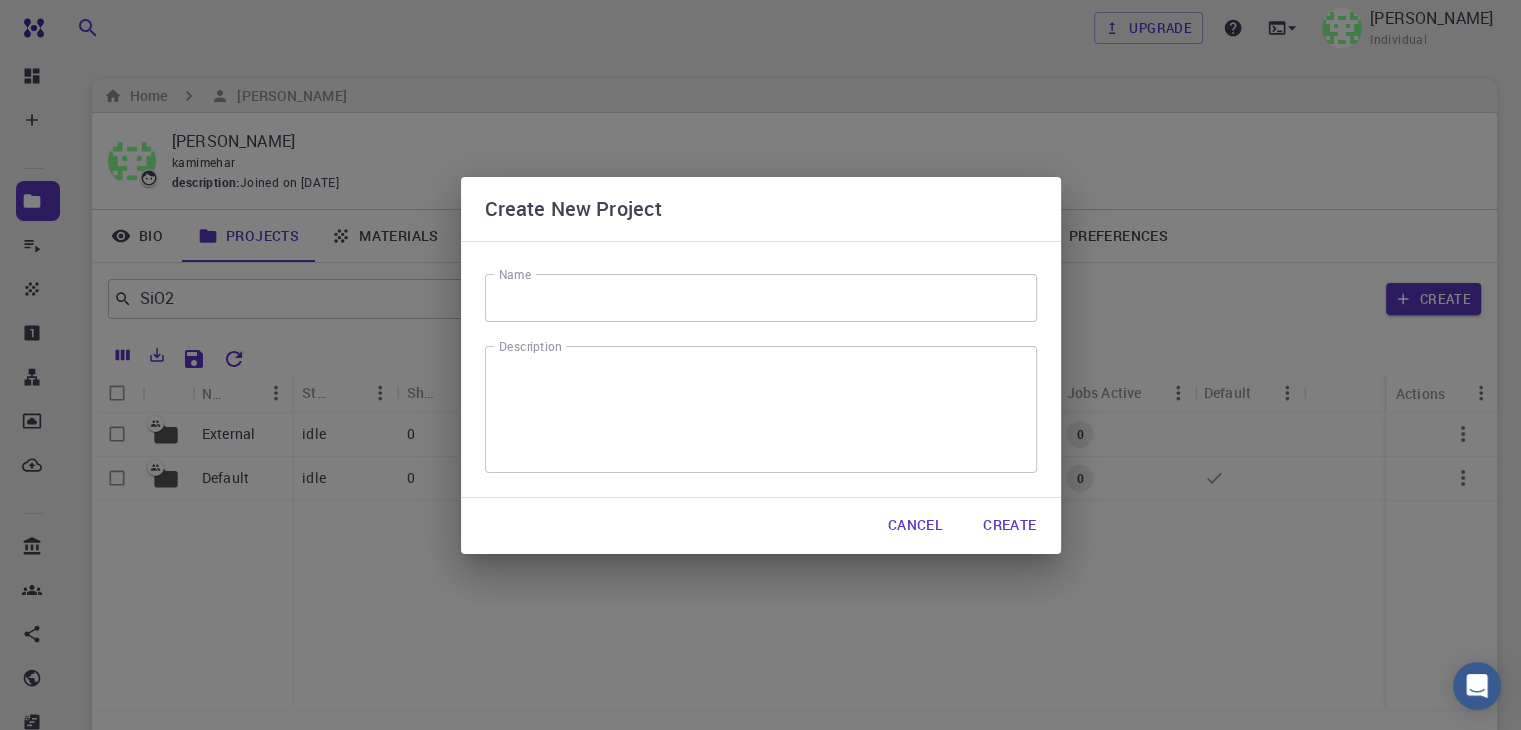 click on "Cancel" at bounding box center (915, 526) 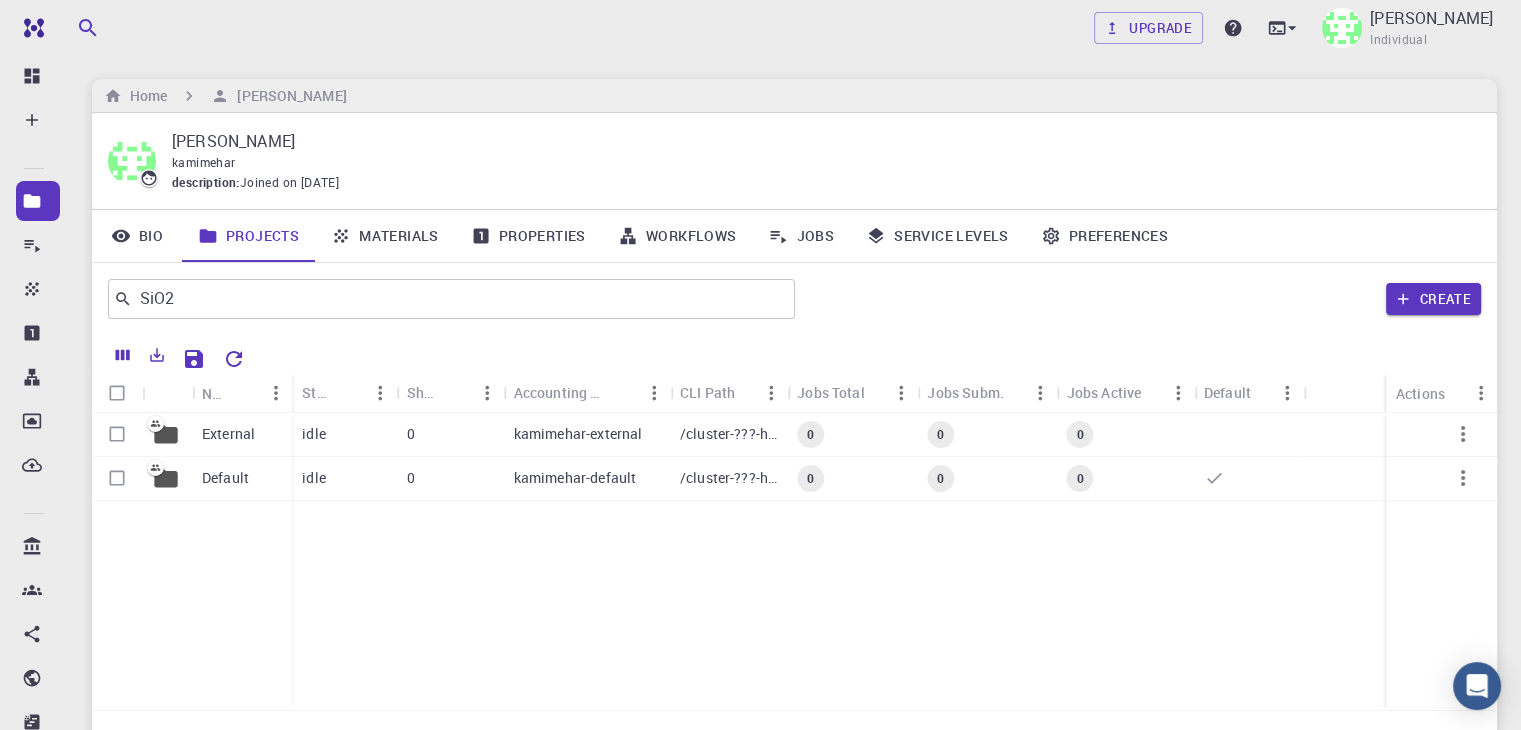 click on "Materials" at bounding box center (385, 236) 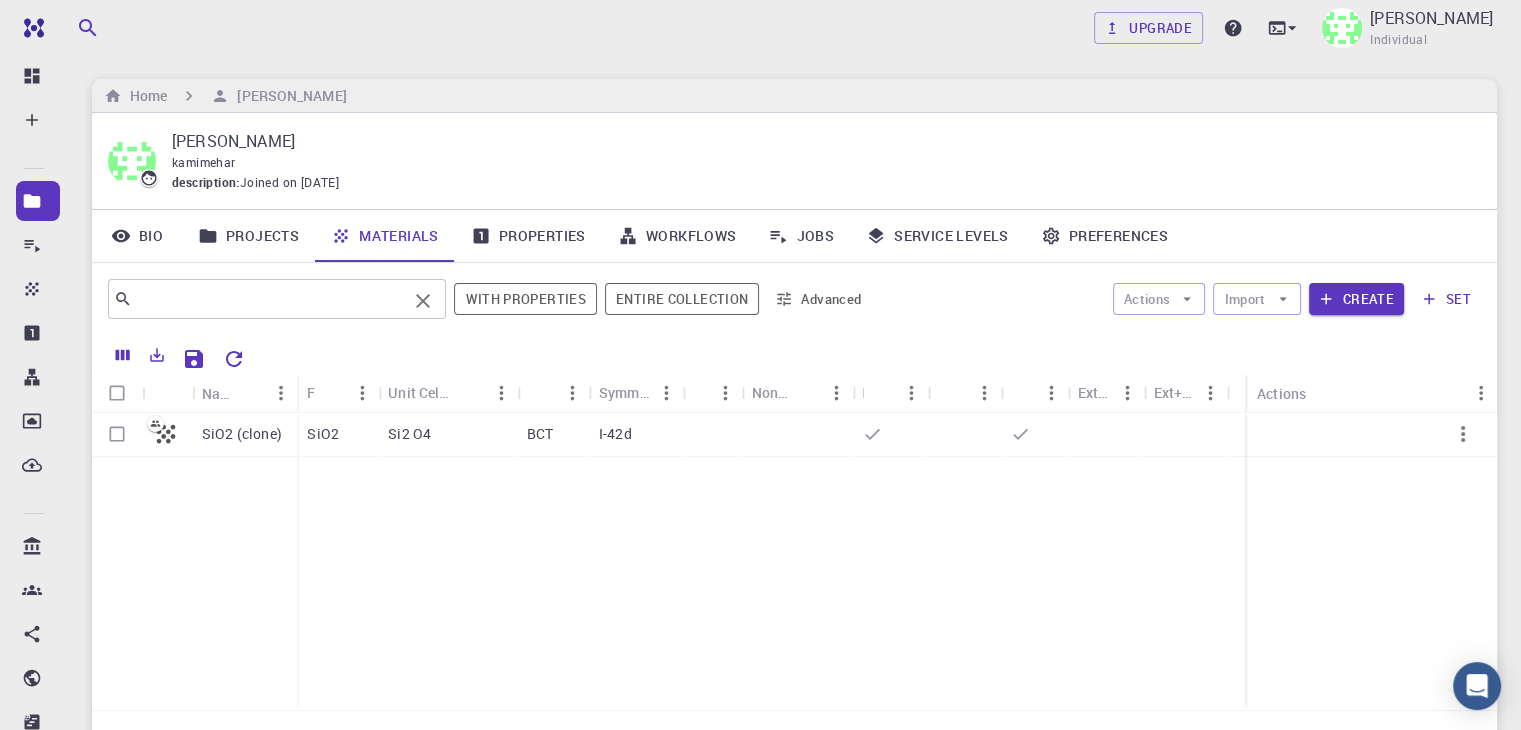 click on "​" at bounding box center [277, 299] 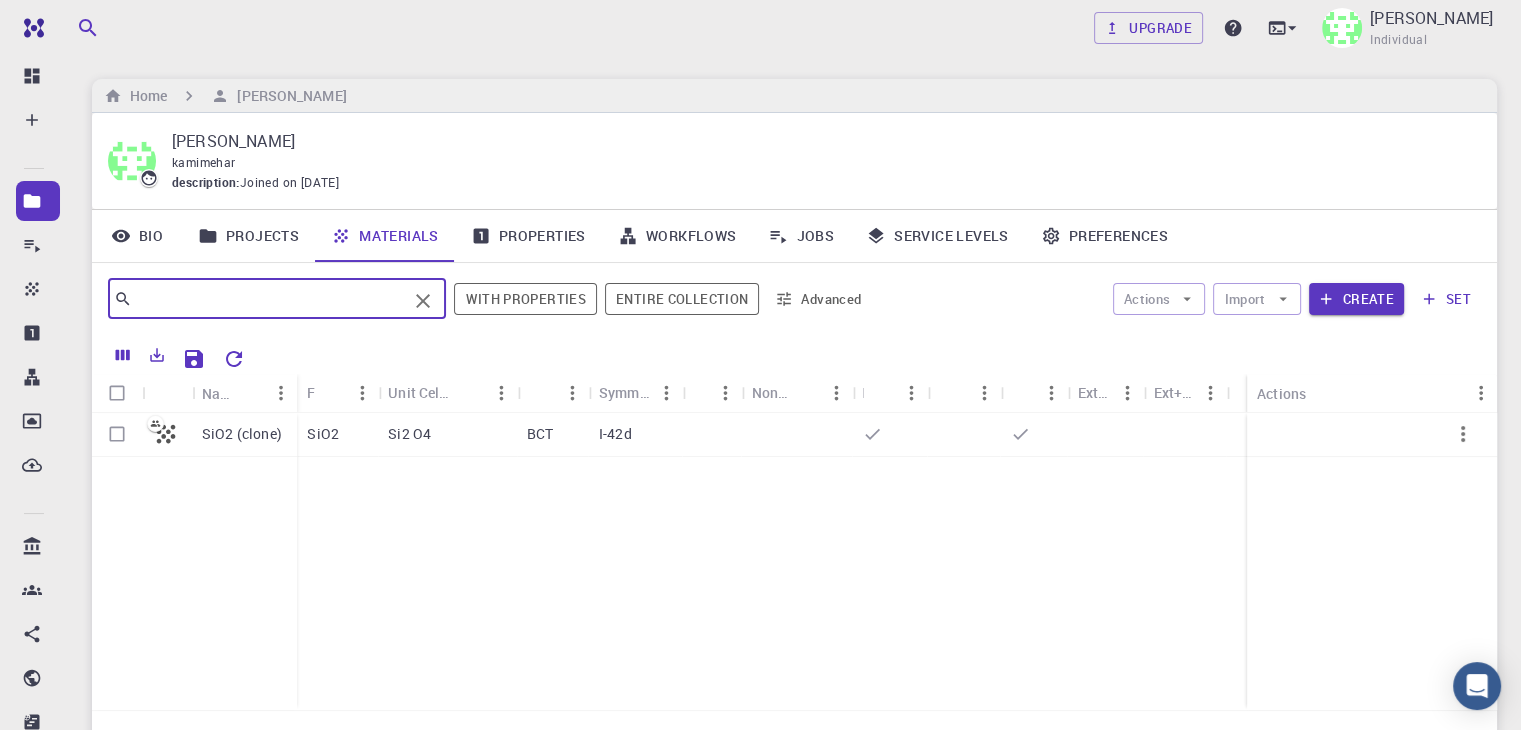 paste on "SiO2" 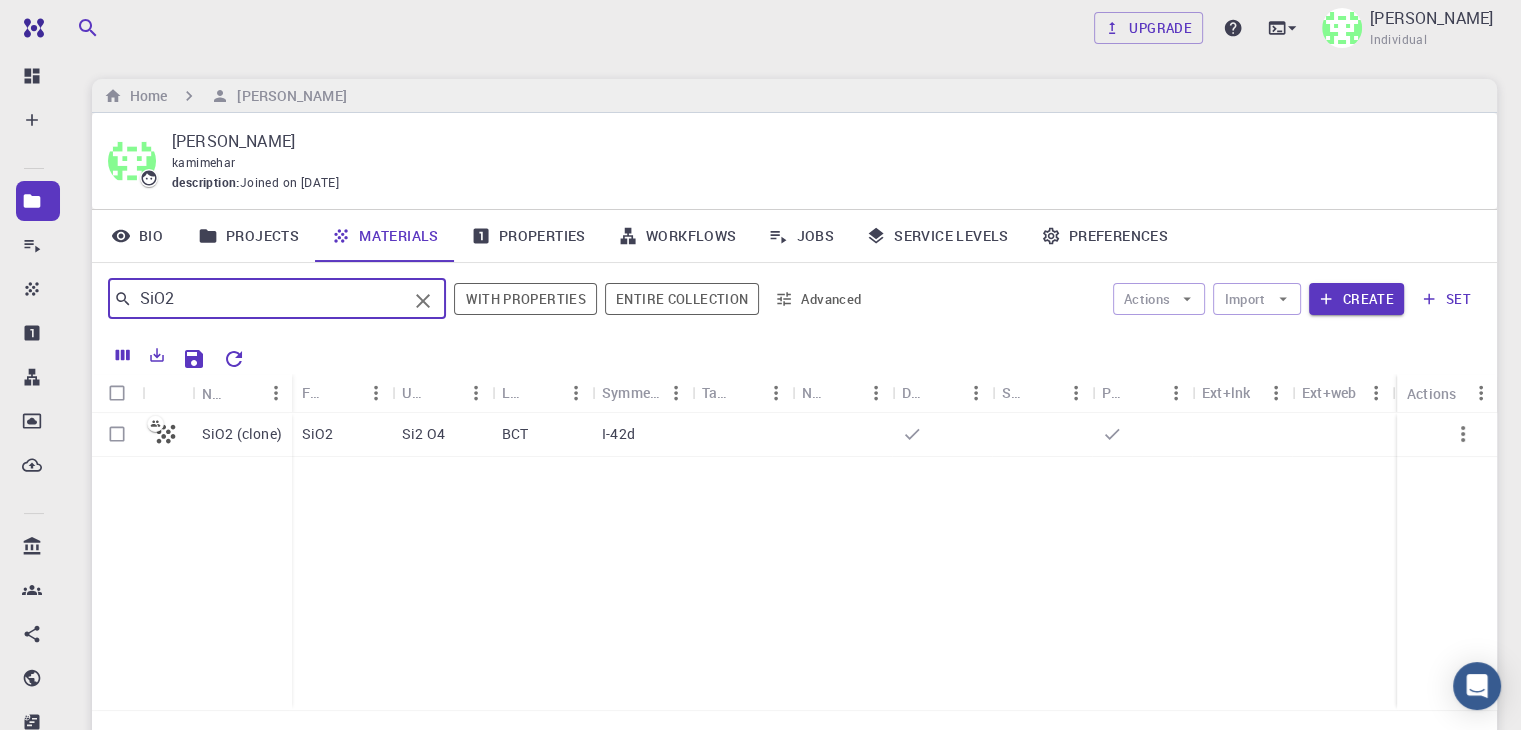 type on "SiO2" 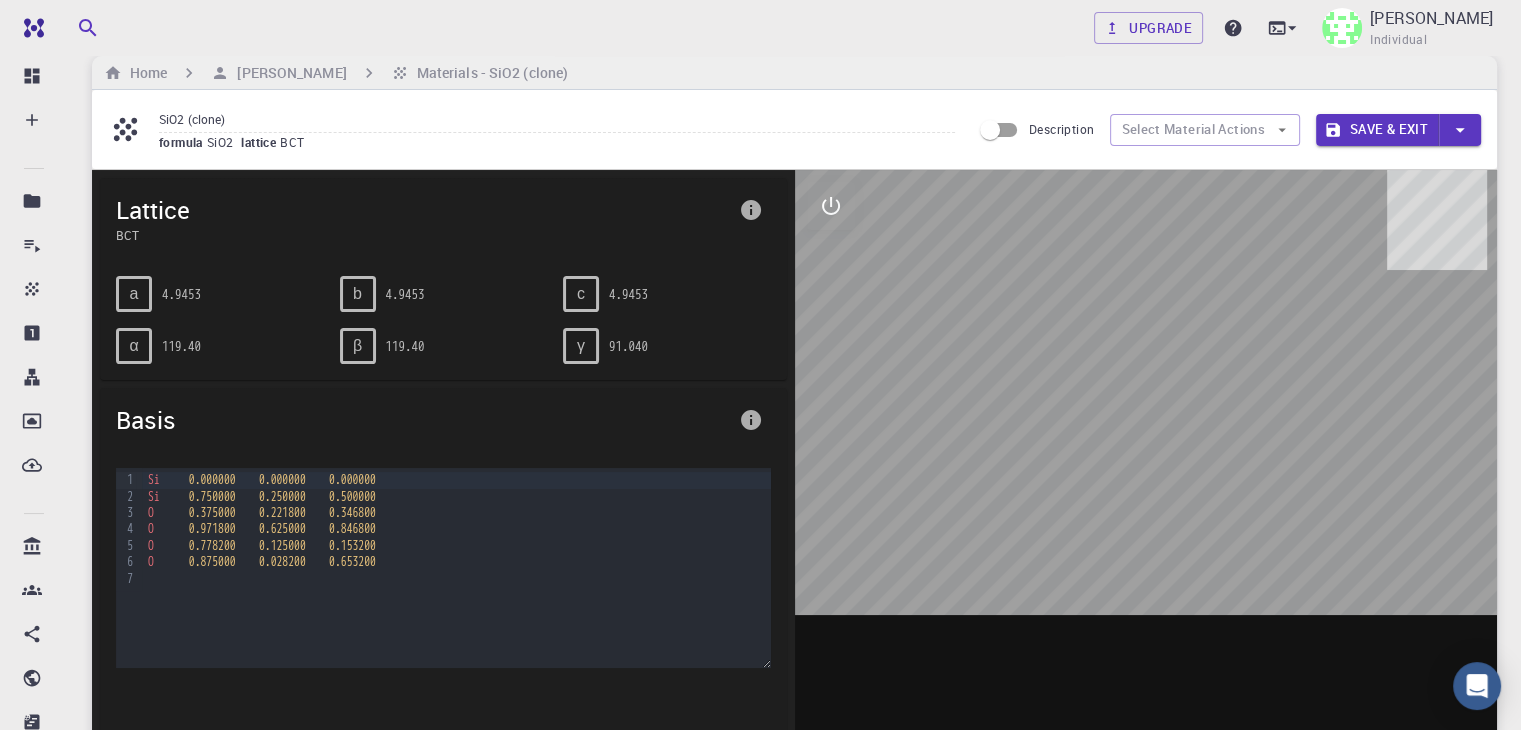 scroll, scrollTop: 24, scrollLeft: 0, axis: vertical 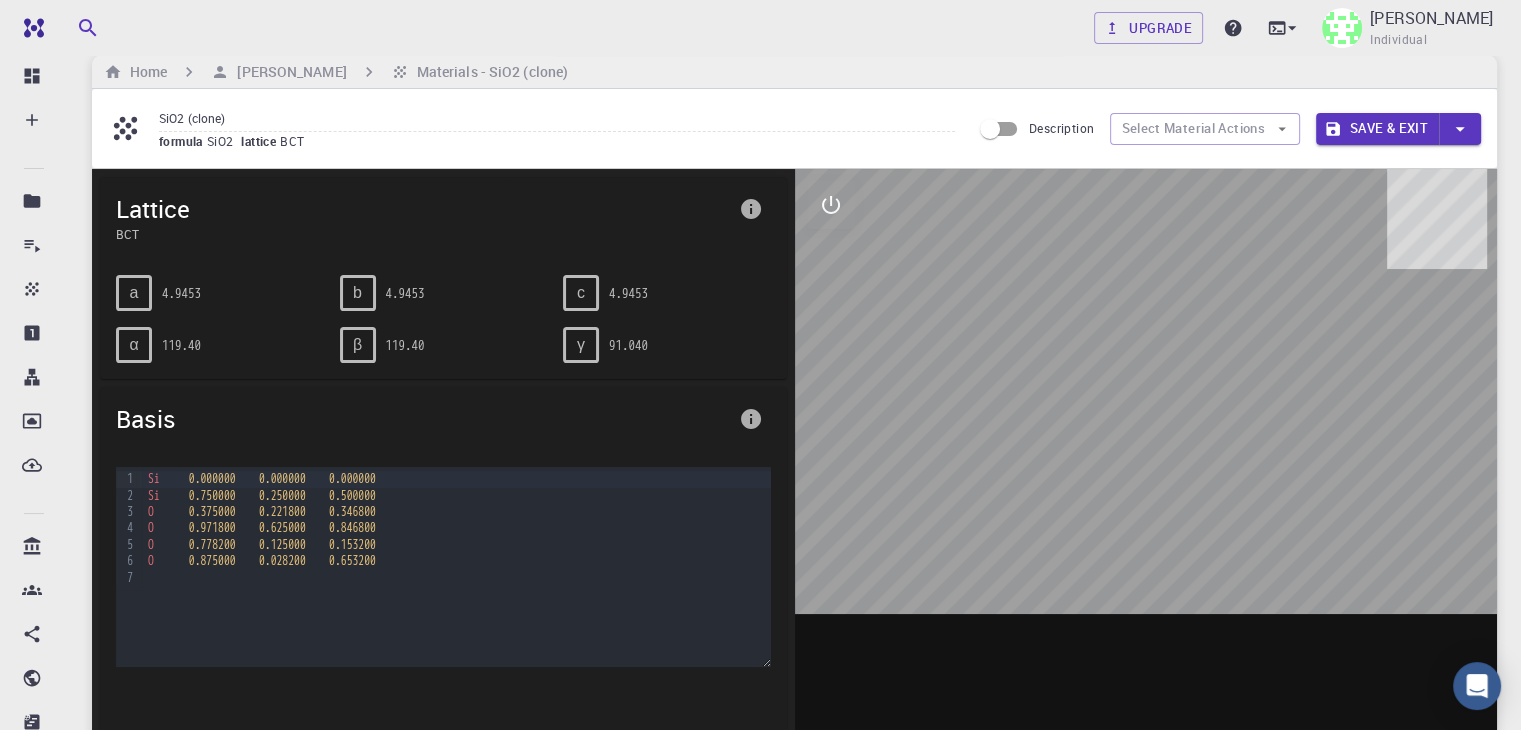 click on "Lattice BCT" at bounding box center (443, 218) 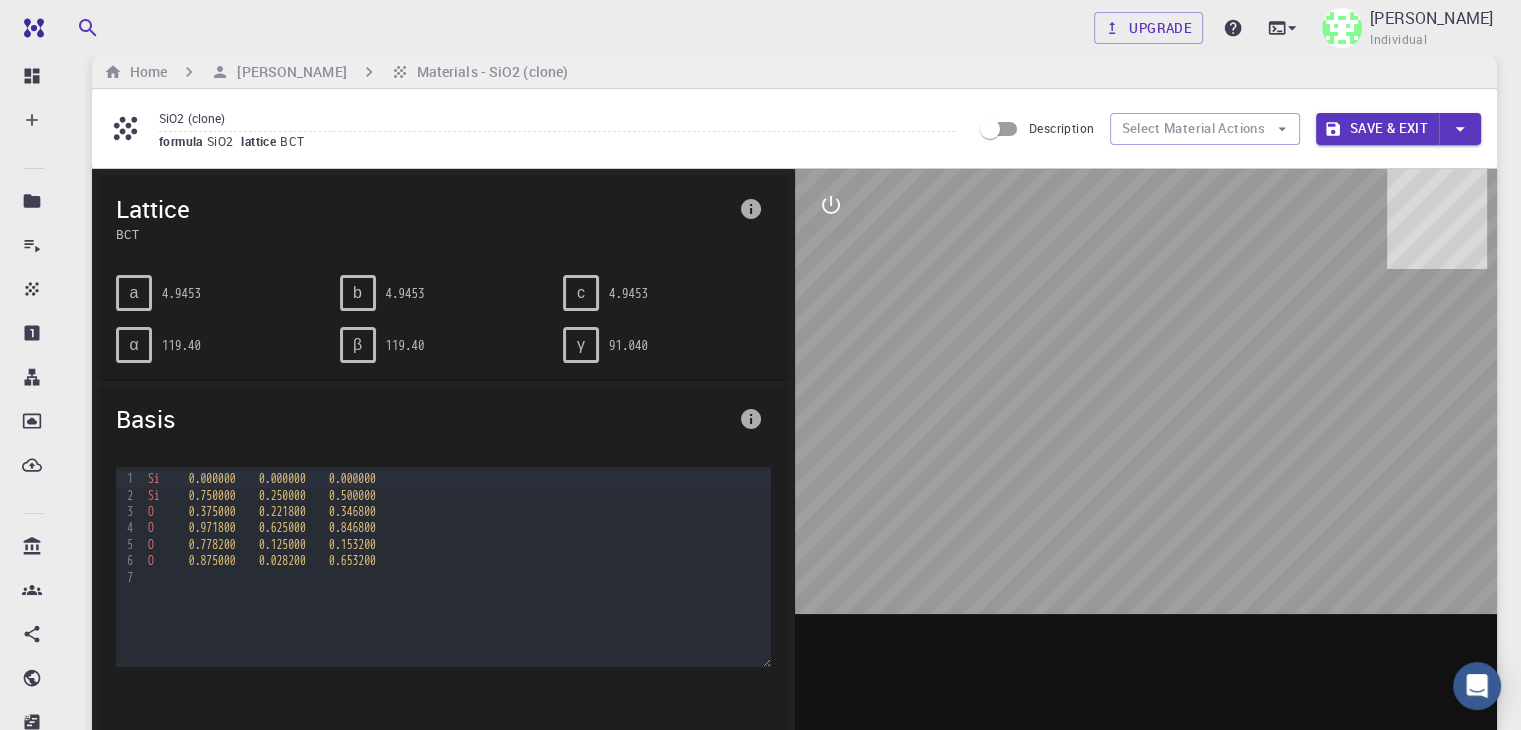 click on "Lattice" at bounding box center (423, 209) 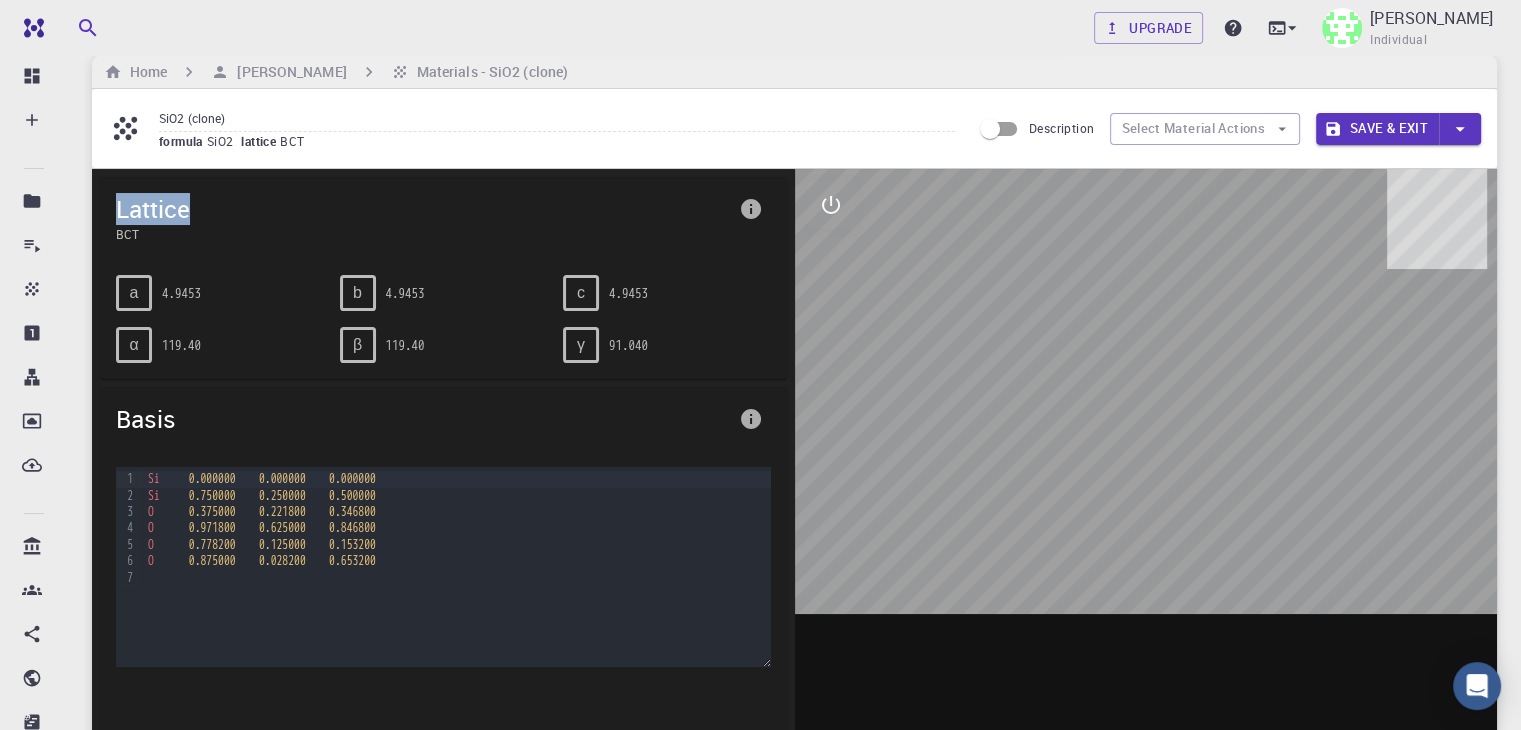 click on "Lattice" at bounding box center (423, 209) 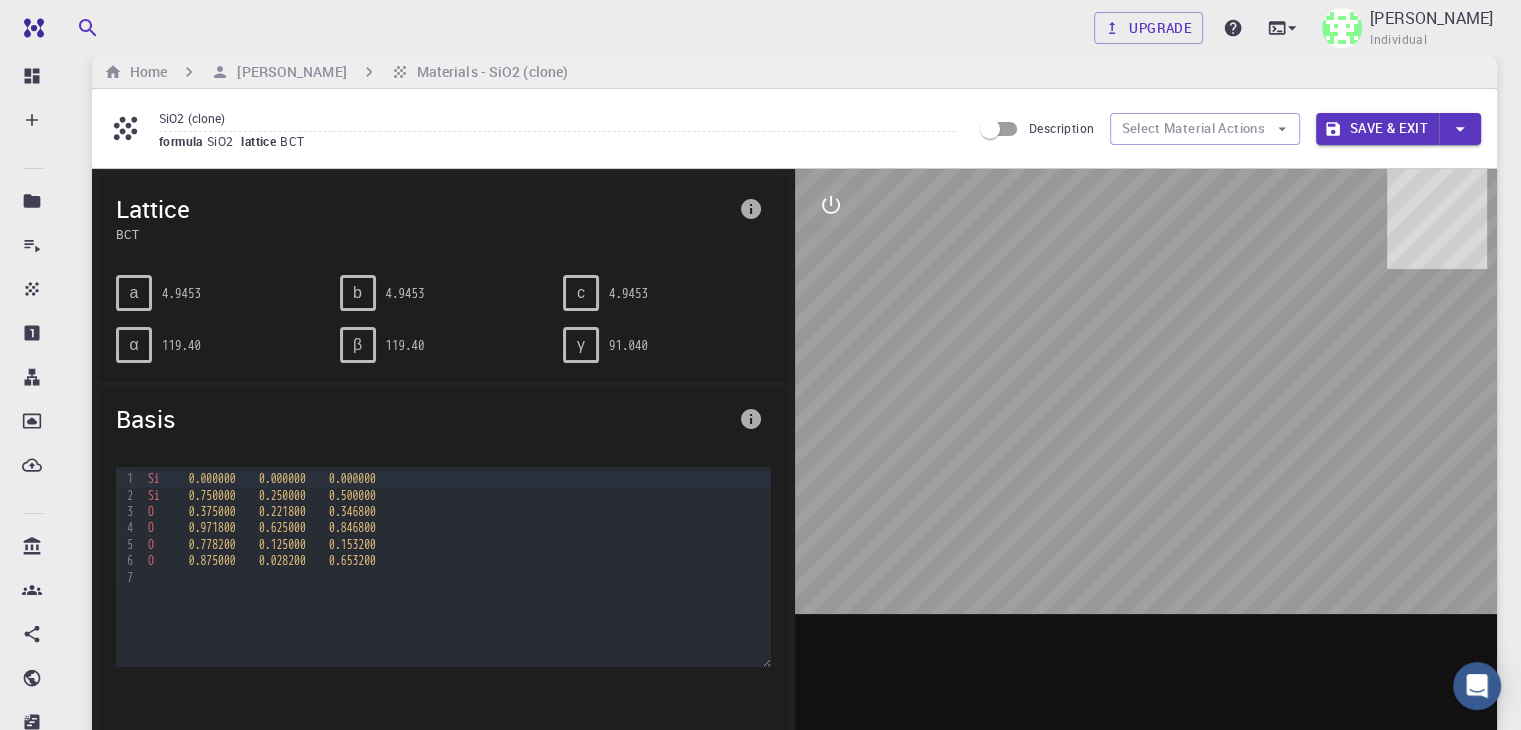 click on "SiO2 (clone) formula SiO2 lattice BCT Description Select Material Actions Save & Exit" at bounding box center [794, 128] 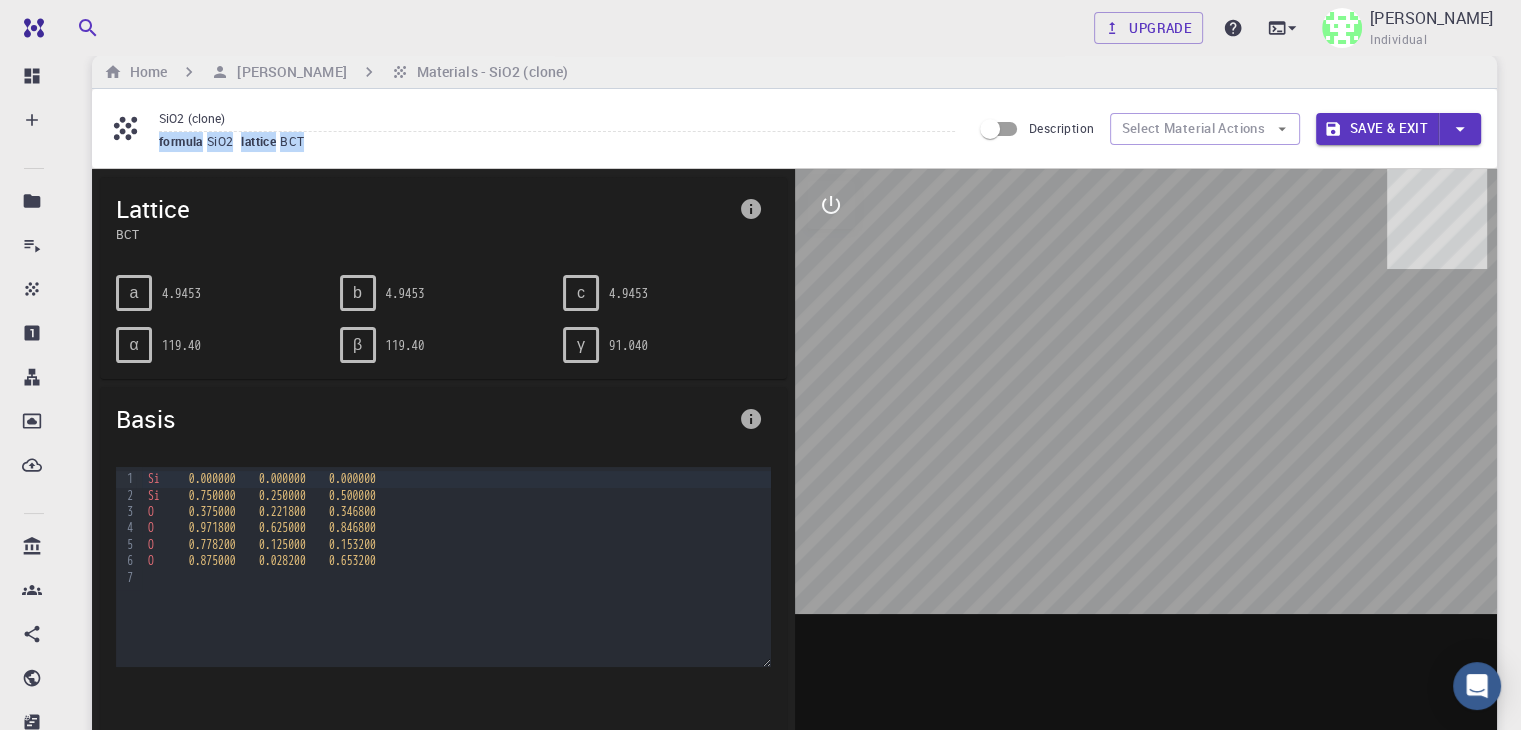 click on "SiO2 (clone) formula SiO2 lattice BCT Description Select Material Actions Save & Exit" at bounding box center (794, 128) 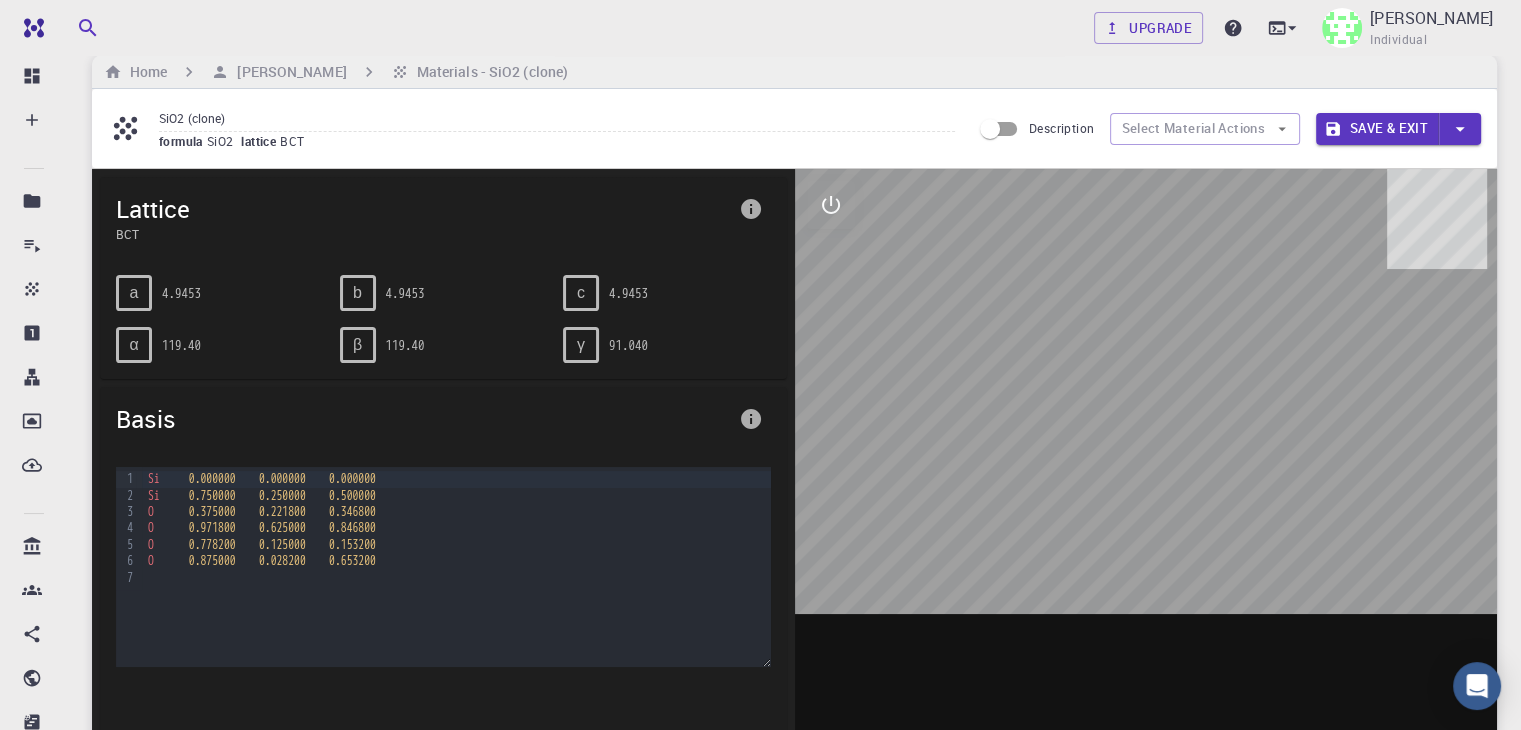 drag, startPoint x: 325, startPoint y: 273, endPoint x: 1054, endPoint y: 121, distance: 744.6778 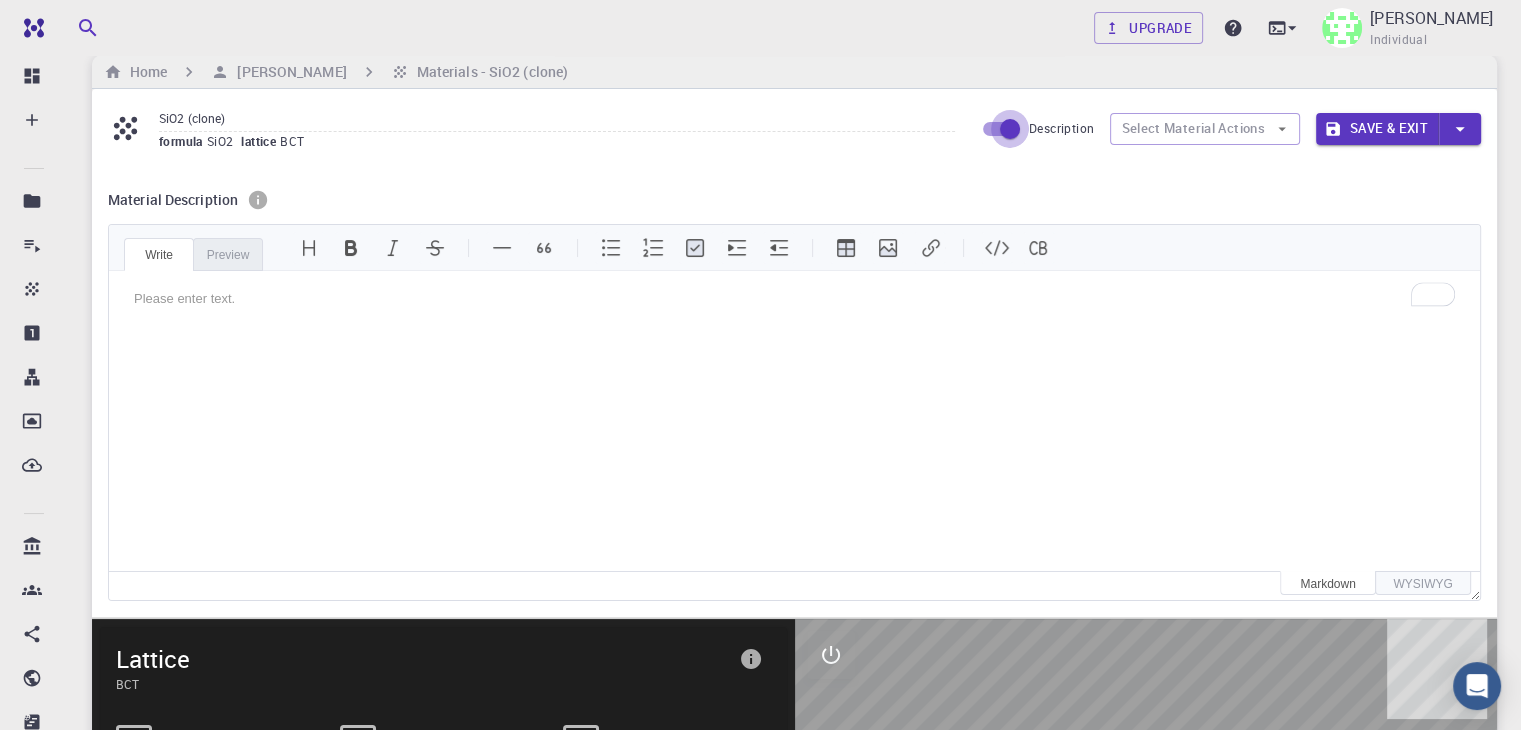 click on "Description" at bounding box center [1010, 129] 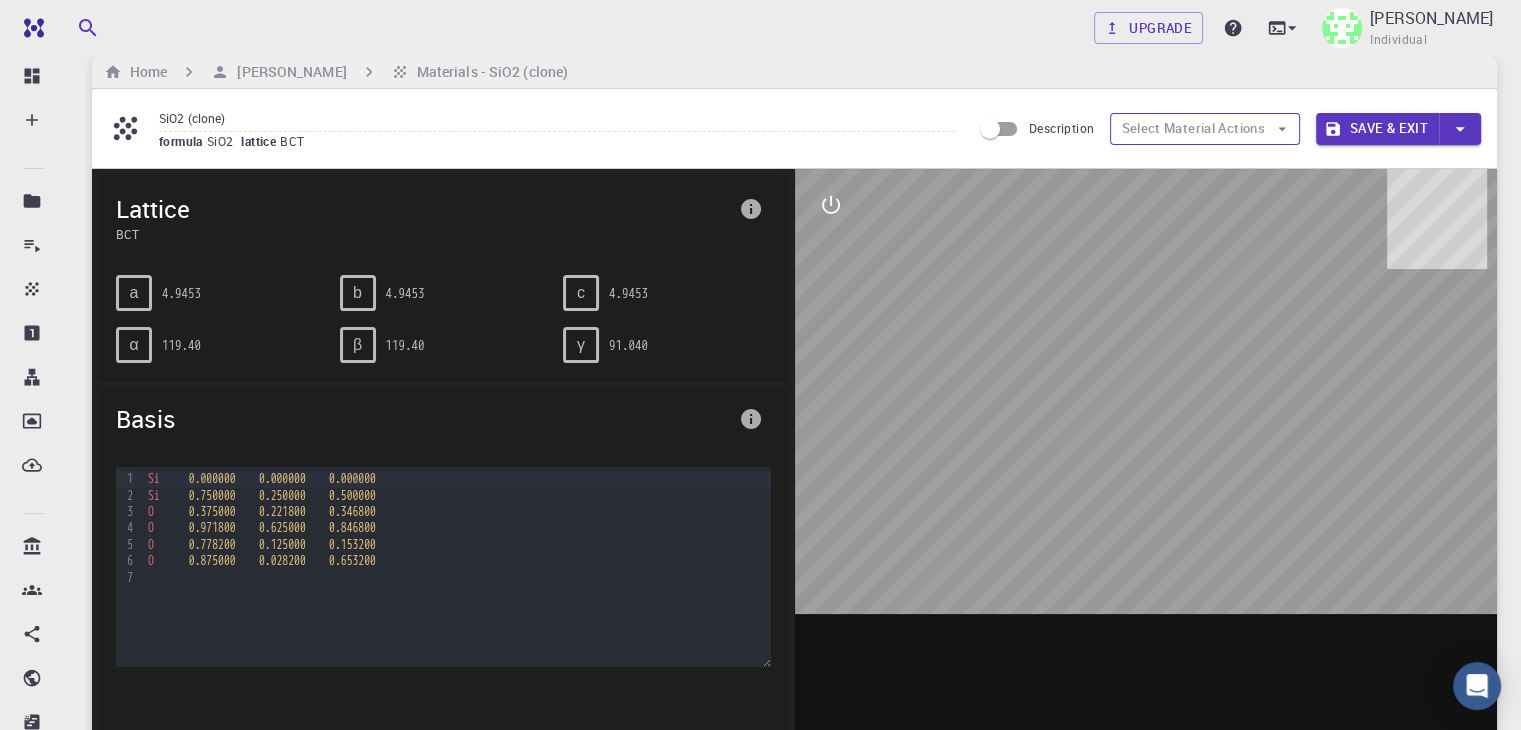click on "Select Material Actions" at bounding box center (1205, 129) 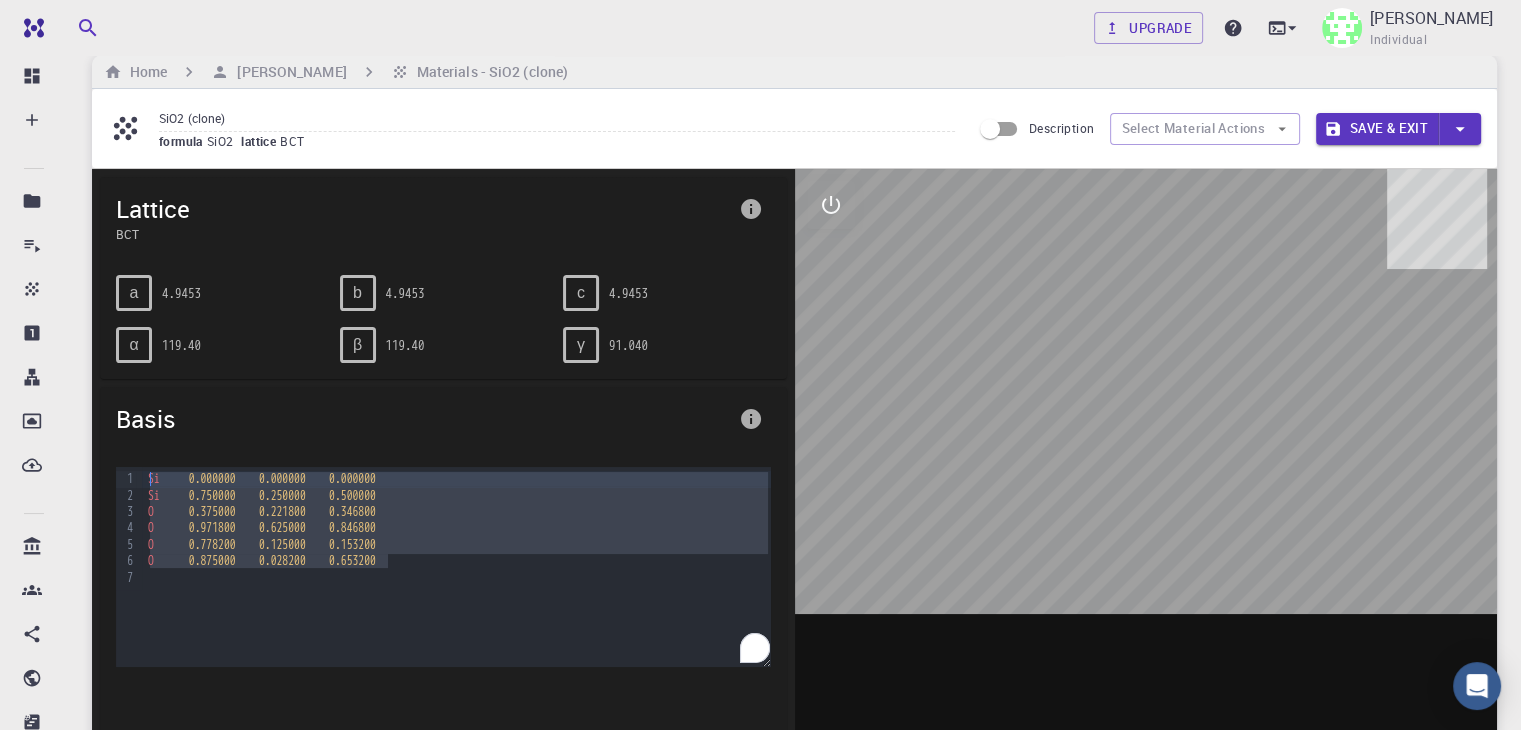 drag, startPoint x: 388, startPoint y: 560, endPoint x: 184, endPoint y: 437, distance: 238.2121 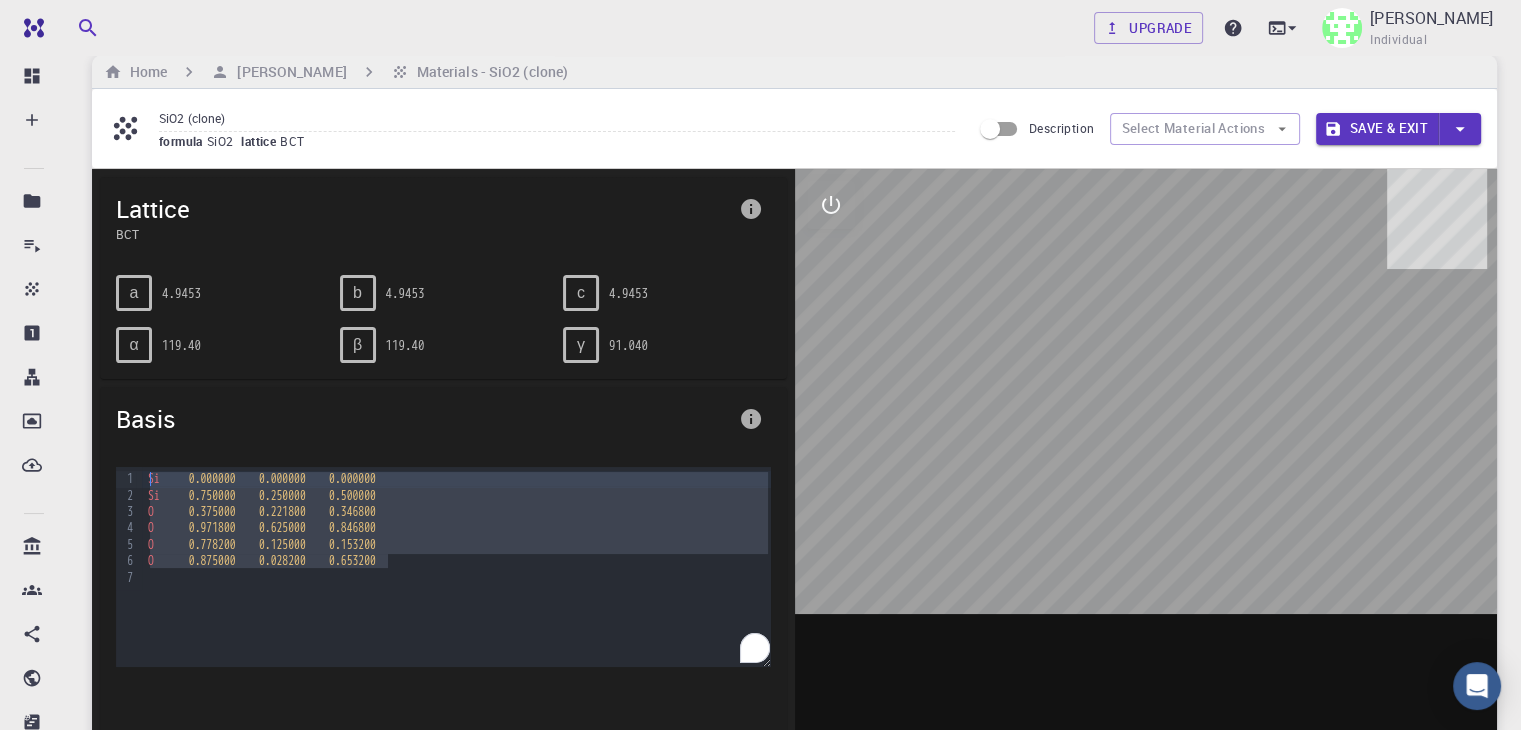 click on "Basis 9 1 2 3 4 5 6 7 › Si       0.000000      0.000000      0.000000   Si       0.750000      0.250000      0.500000   O        0.375000      0.221800      0.346800   O        0.971800      0.625000      0.846800   O        0.778200      0.125000      0.153200   O        0.875000      0.028200      0.653200" at bounding box center (443, 585) 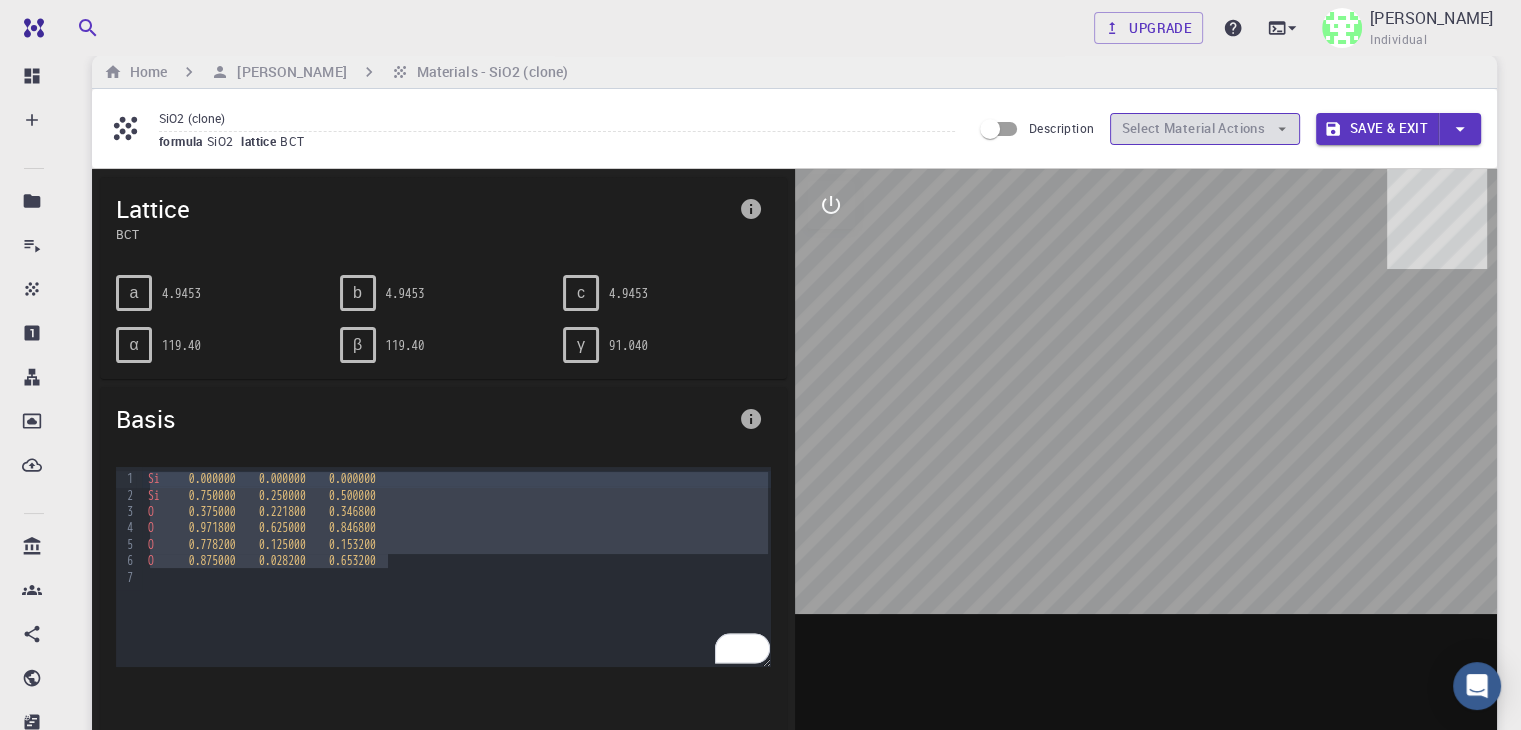 click on "Select Material Actions" at bounding box center (1205, 129) 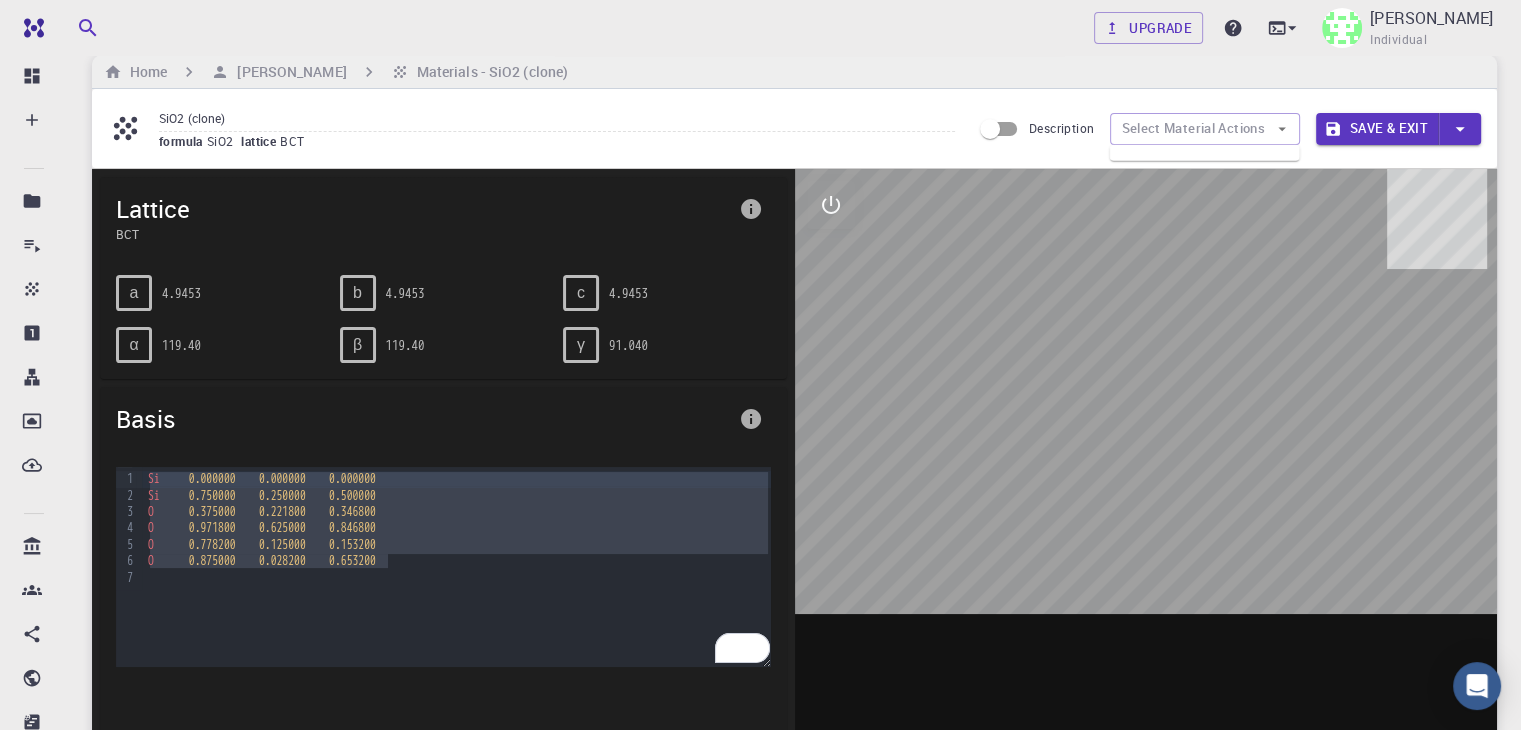 click on "0.153200" at bounding box center [352, 545] 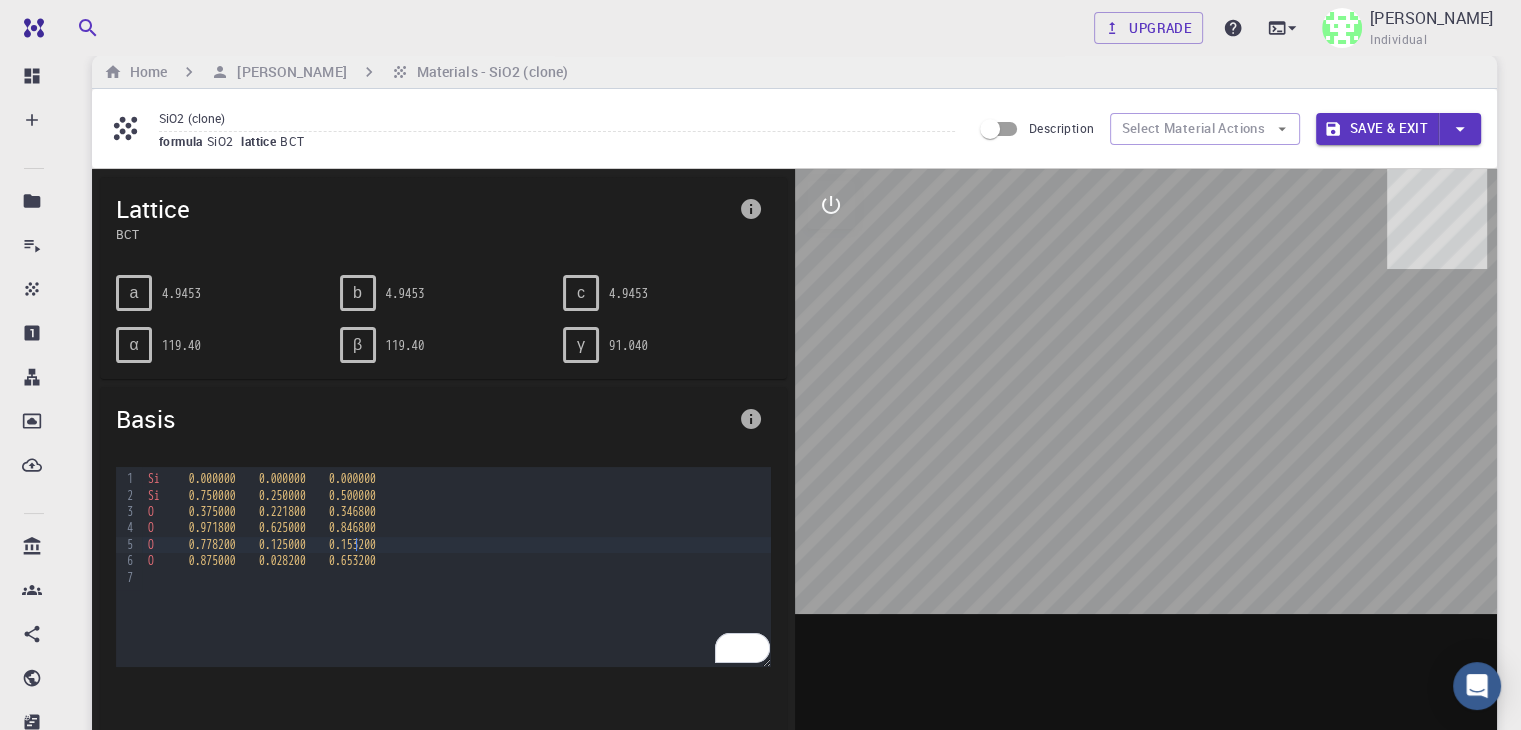 click on "0.153200" at bounding box center (352, 545) 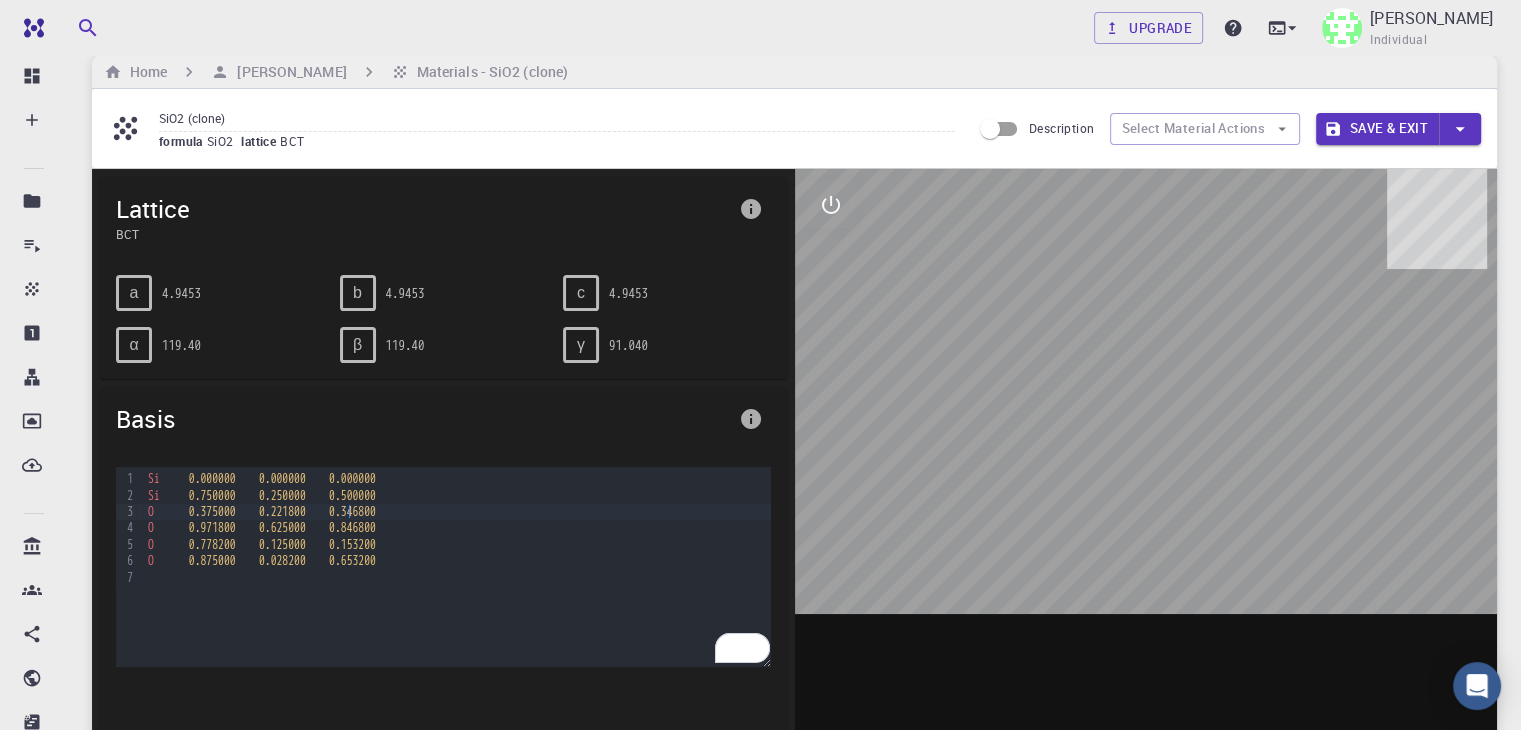click on "O        0.375000      0.221800      0.346800" at bounding box center (456, 512) 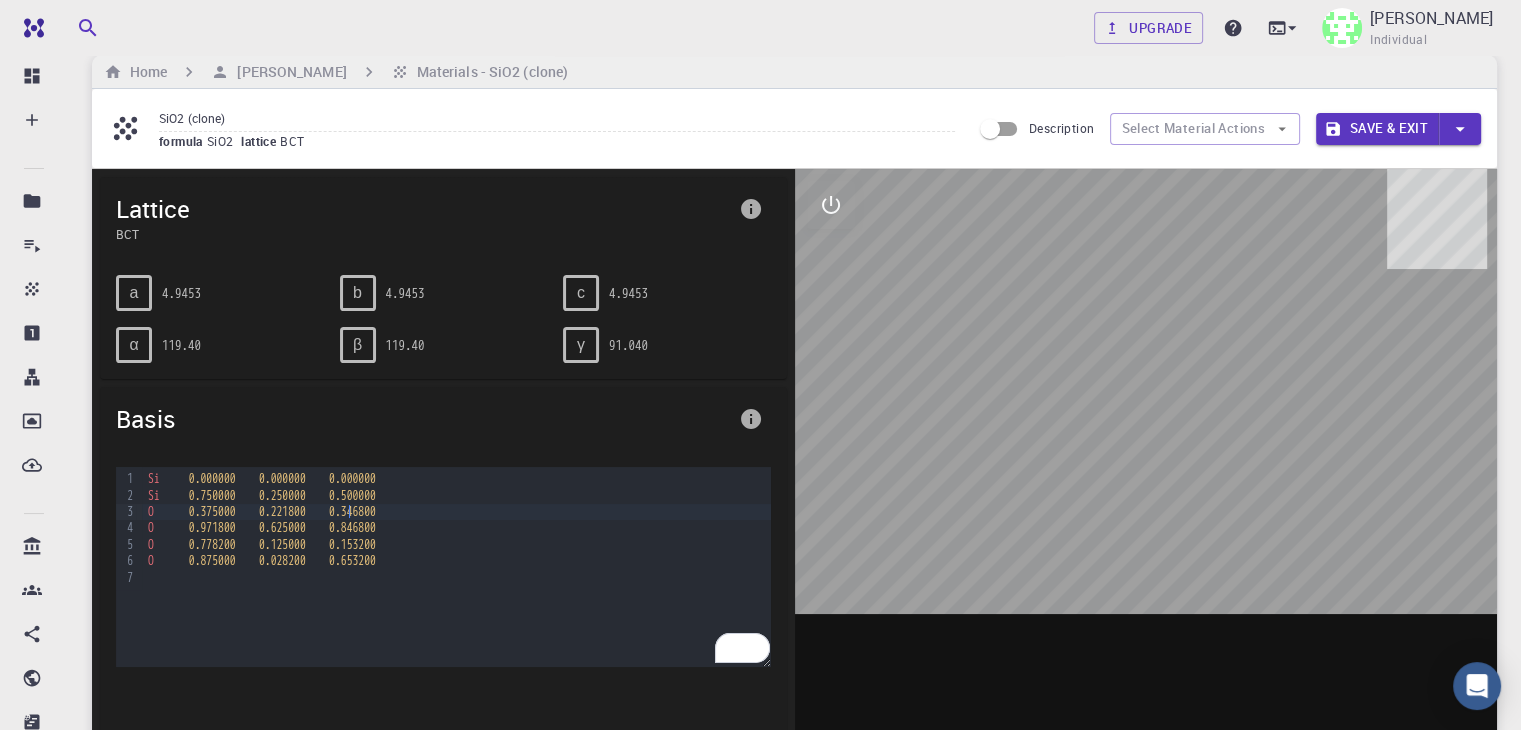click on "O        0.375000      0.221800      0.346800" at bounding box center [456, 512] 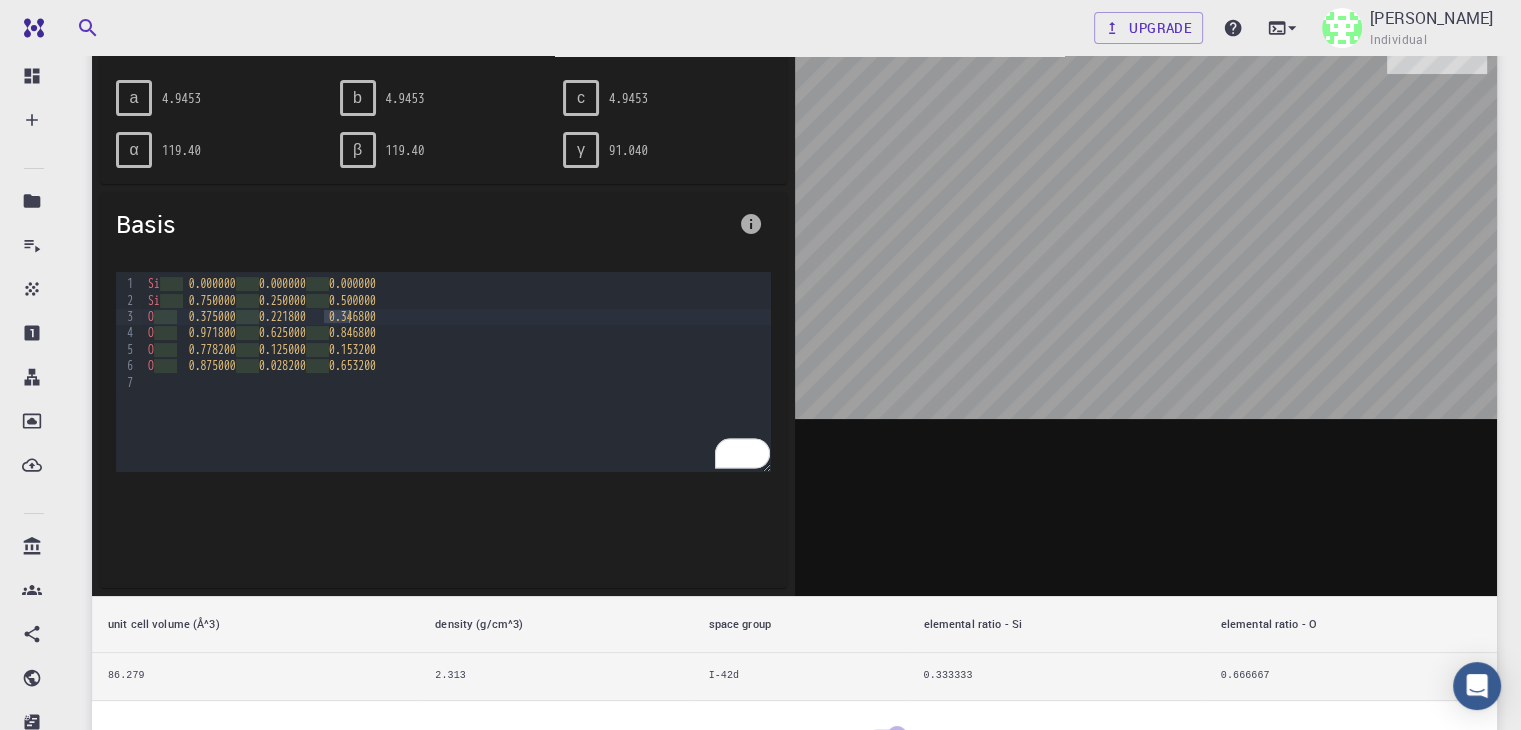 scroll, scrollTop: 218, scrollLeft: 0, axis: vertical 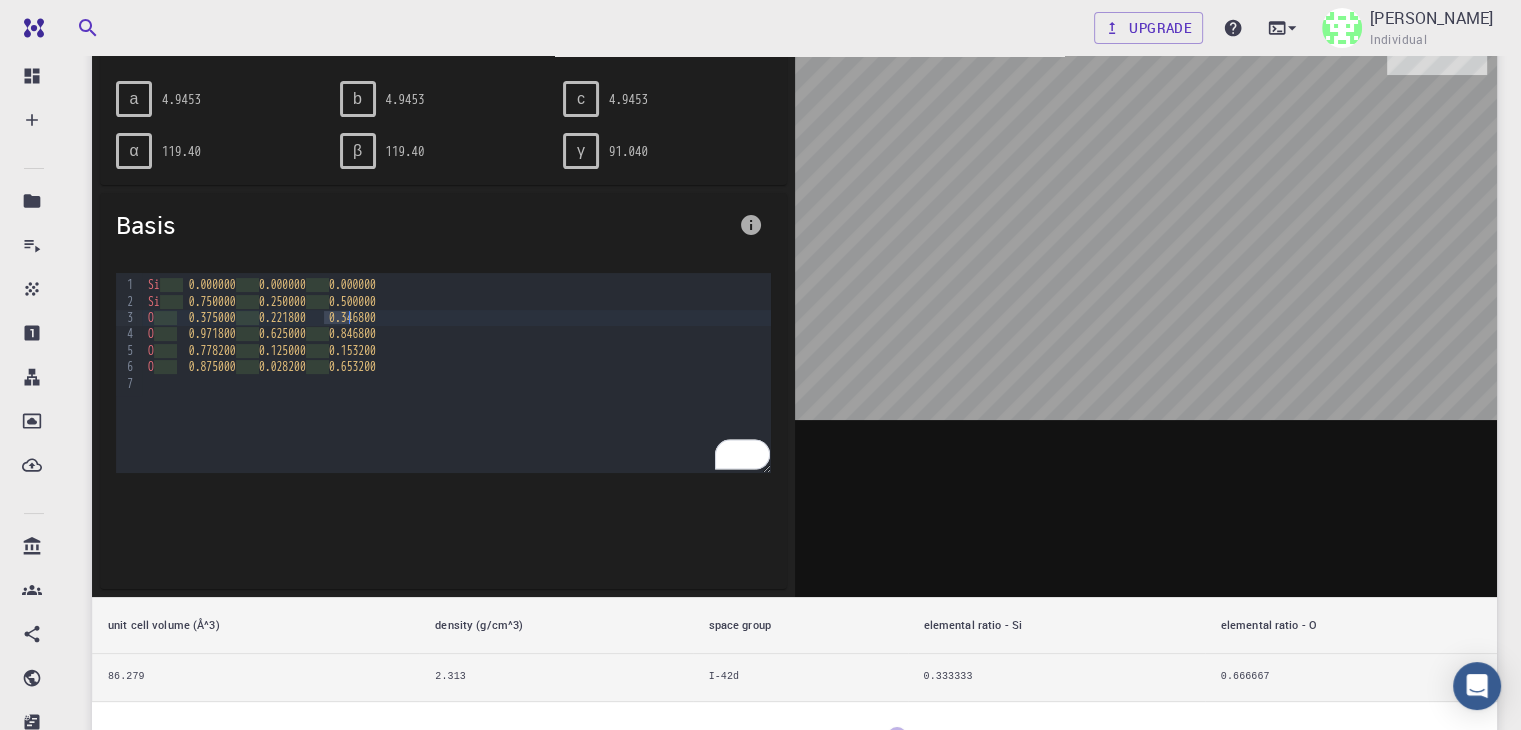 click at bounding box center [751, 225] 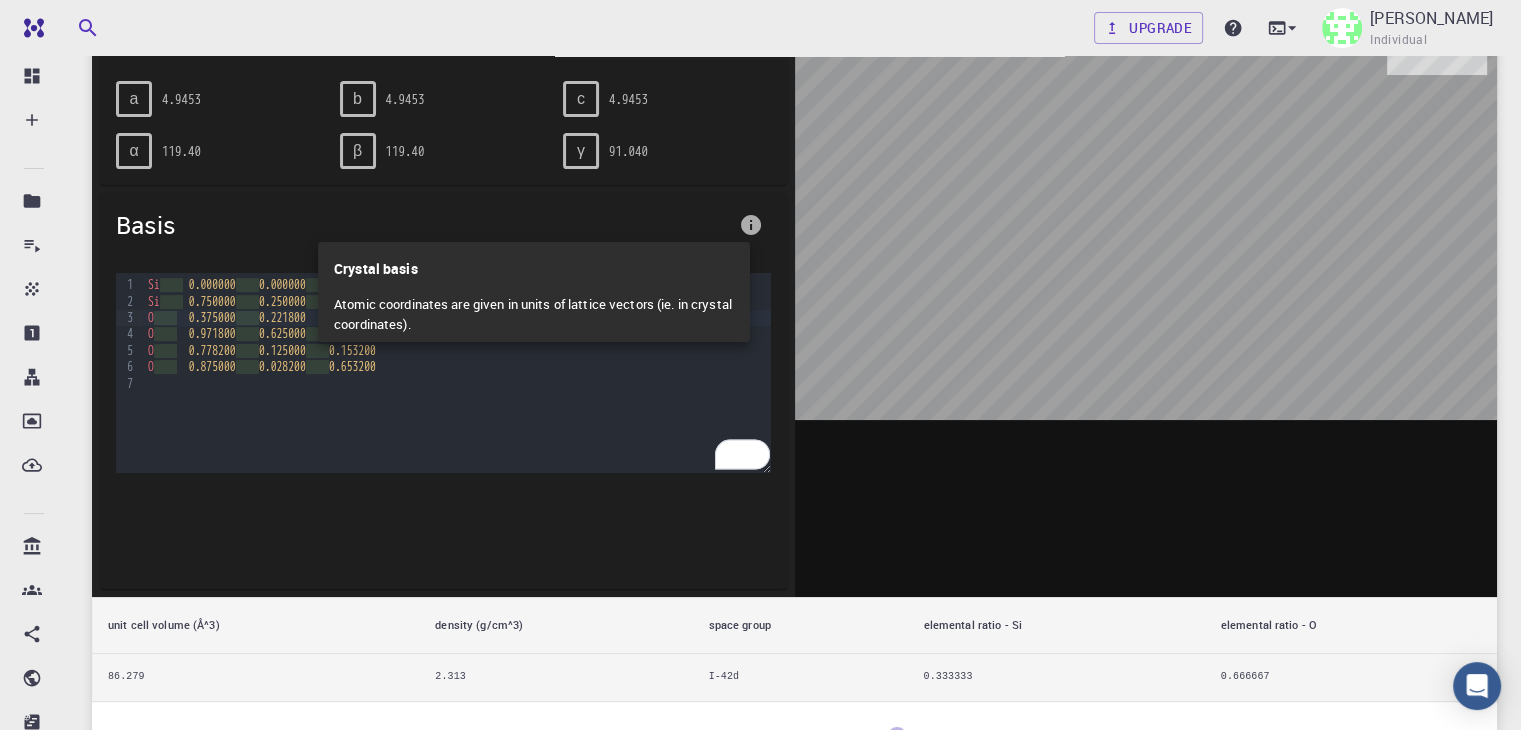 click on "Atomic coordinates are given in units of lattice vectors (ie. in crystal coordinates)." at bounding box center [534, 314] 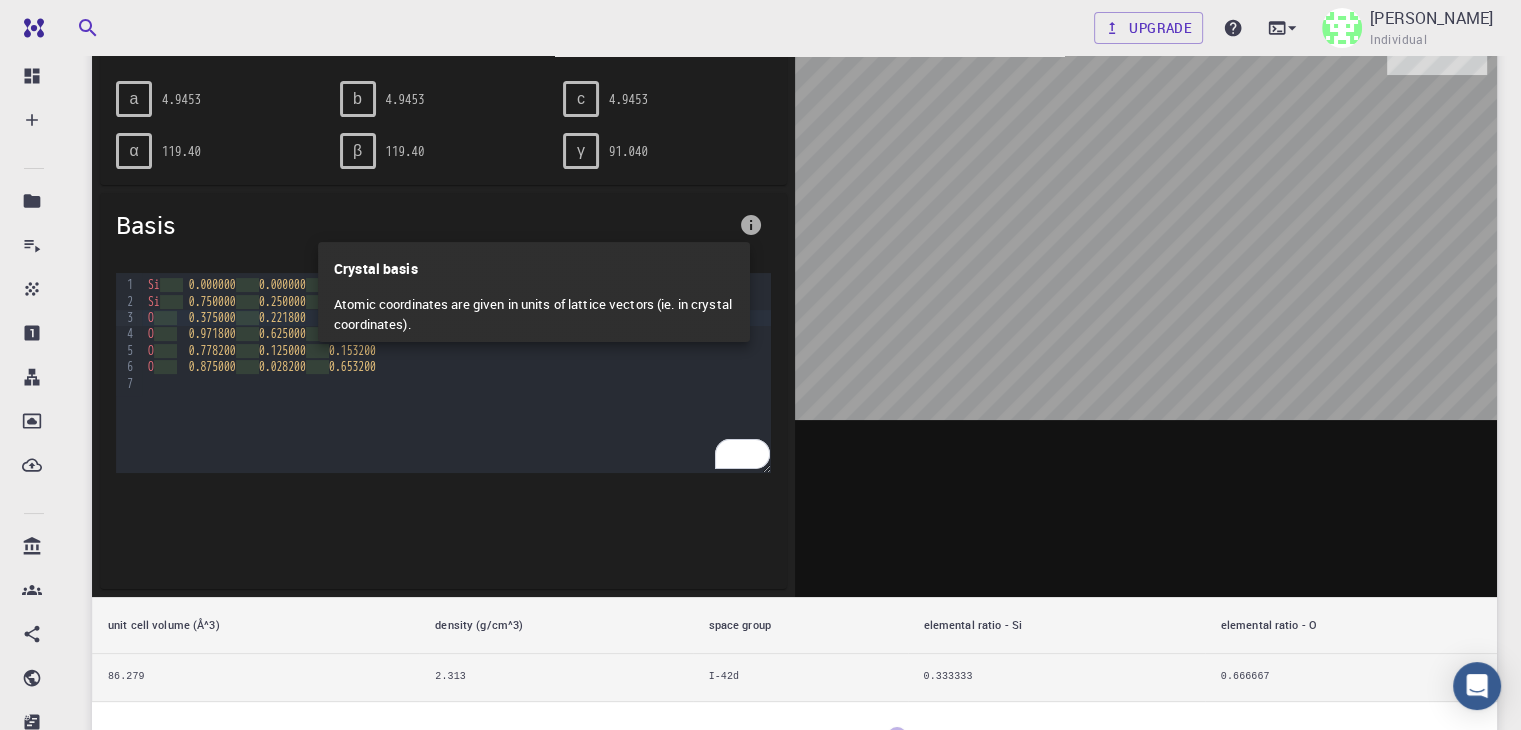 click at bounding box center (760, 365) 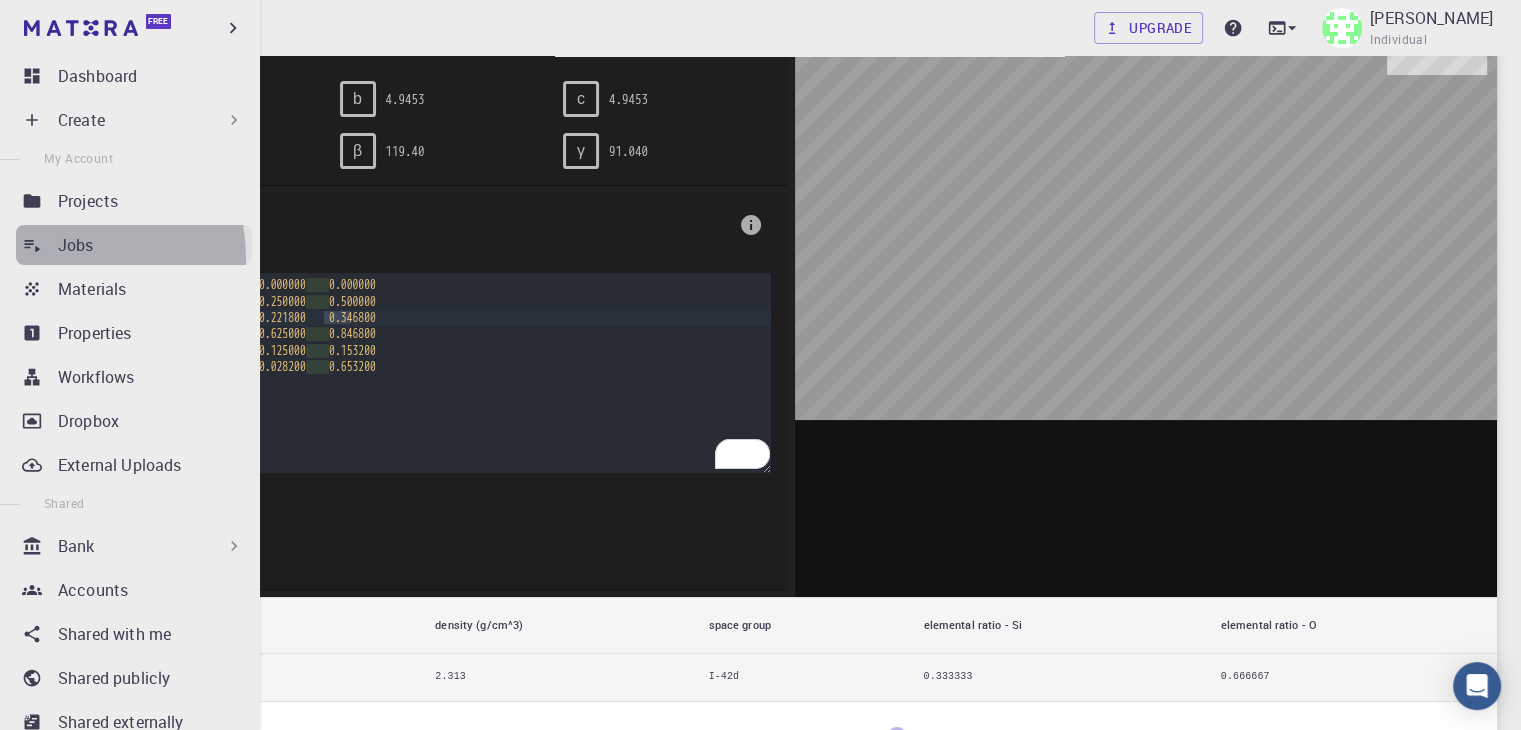 click on "Jobs" at bounding box center (134, 245) 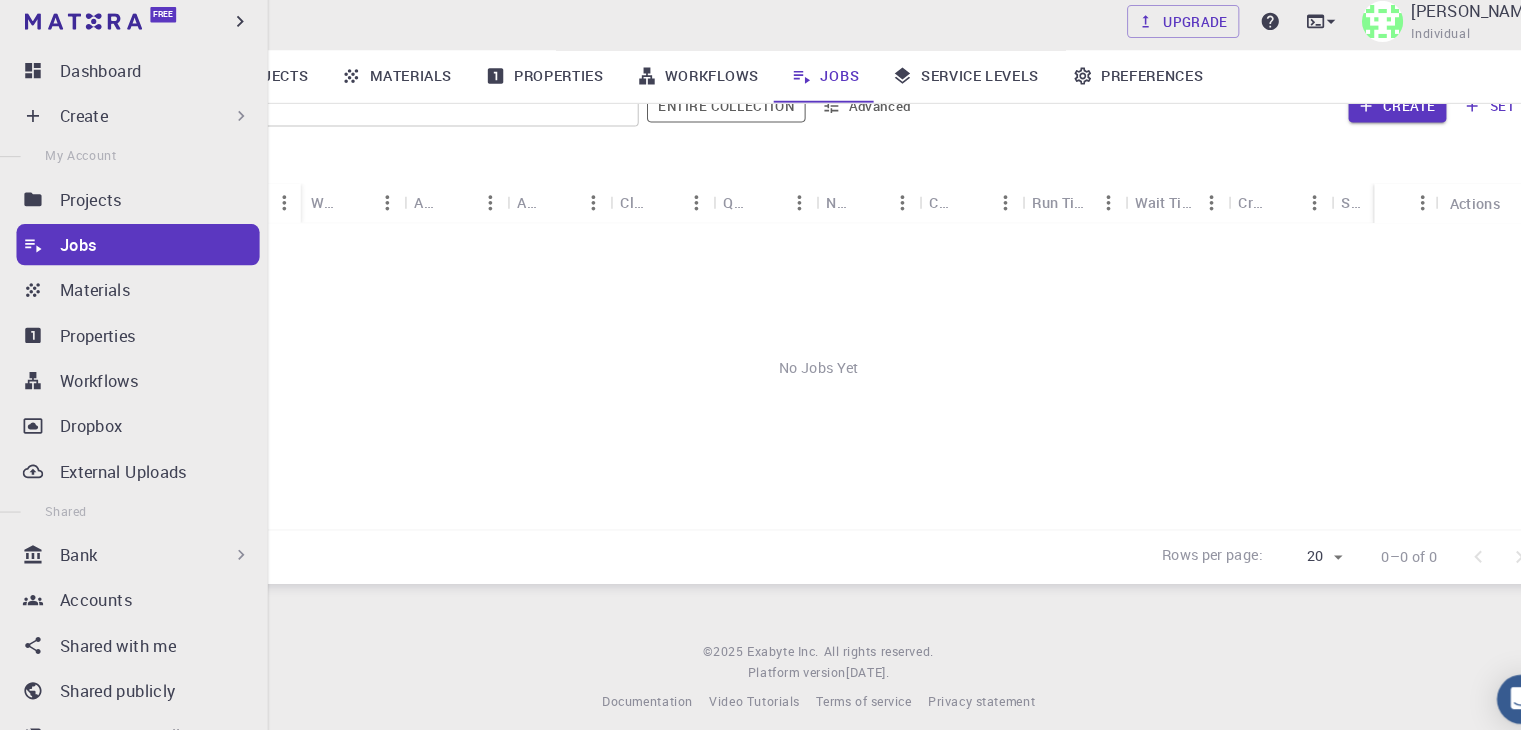 scroll, scrollTop: 187, scrollLeft: 0, axis: vertical 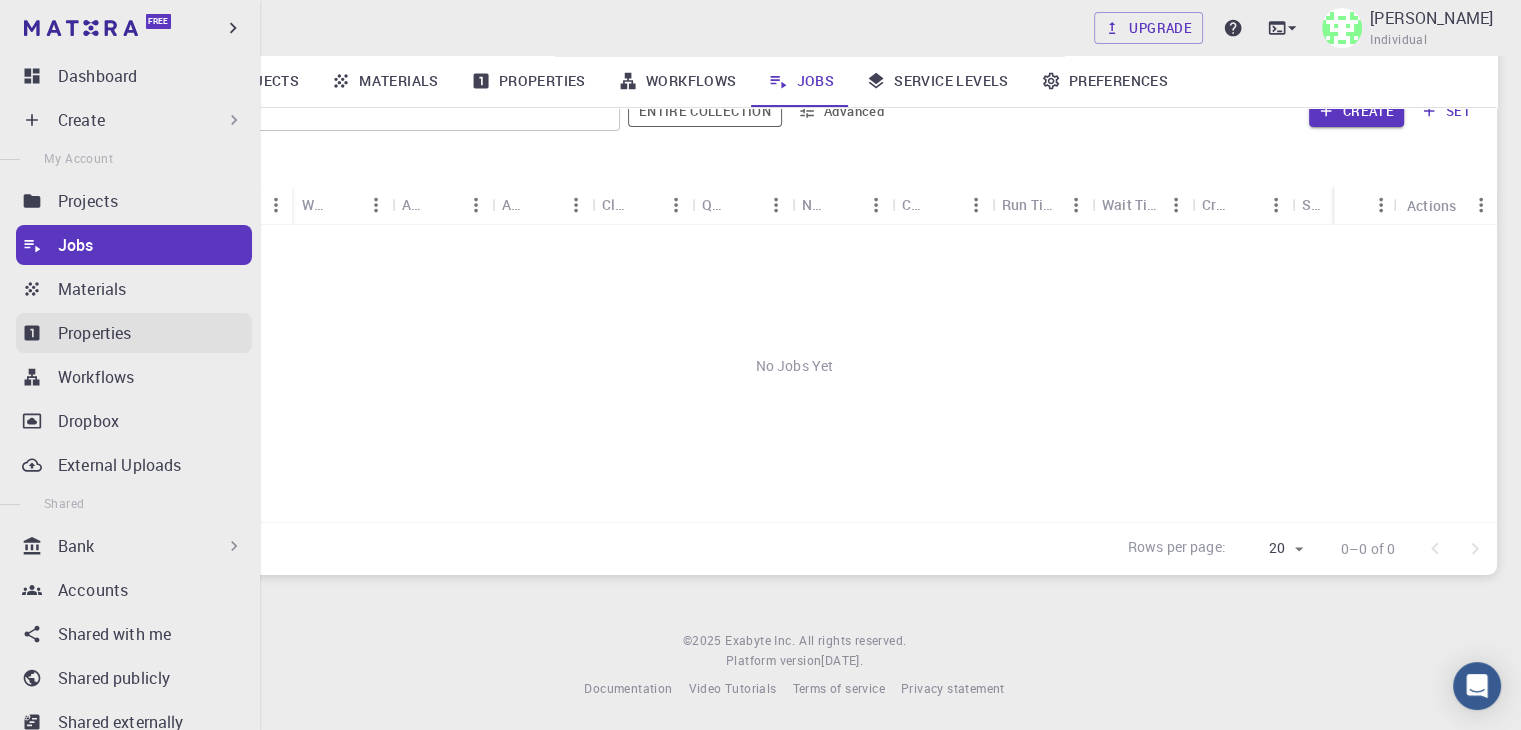 click on "Properties" at bounding box center (134, 333) 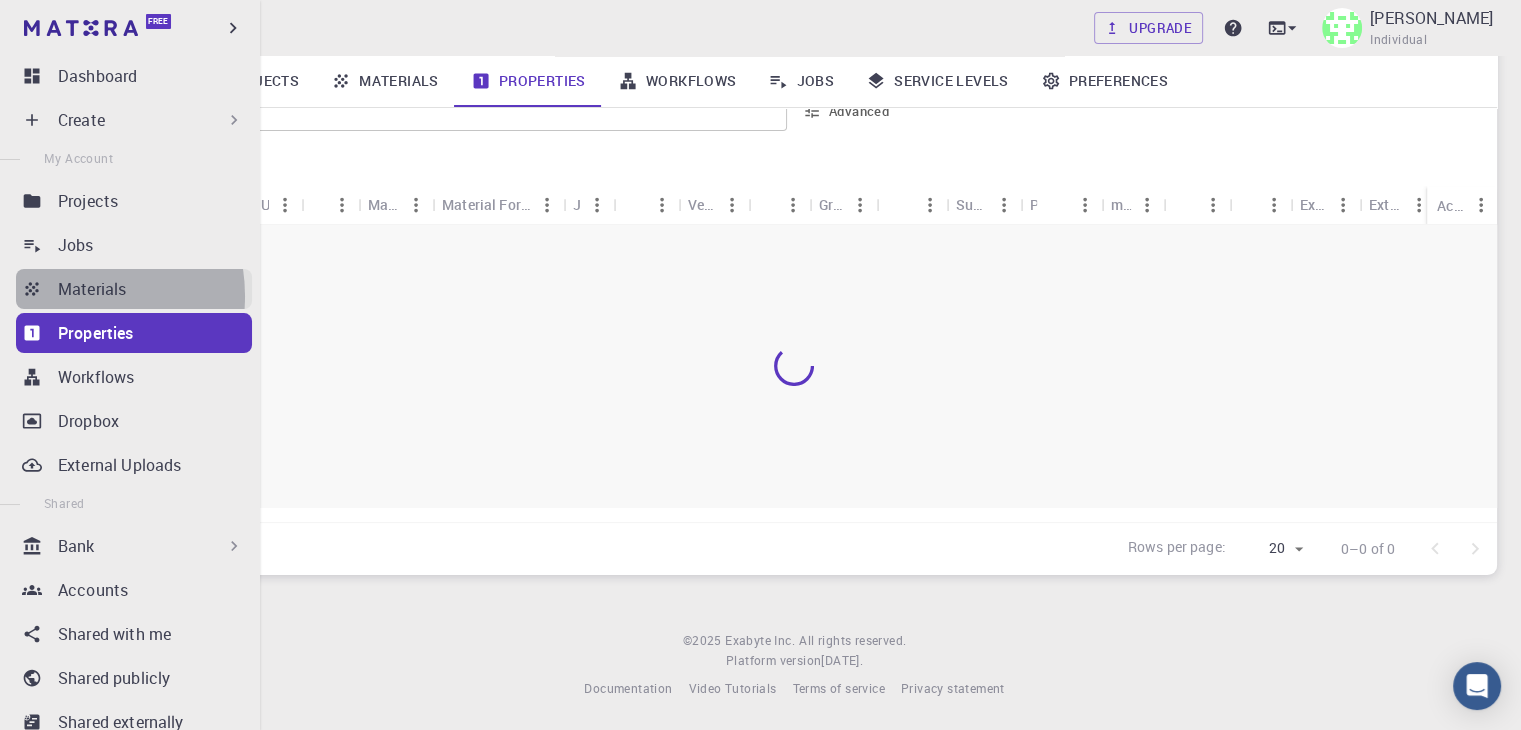 click on "Materials" at bounding box center (92, 289) 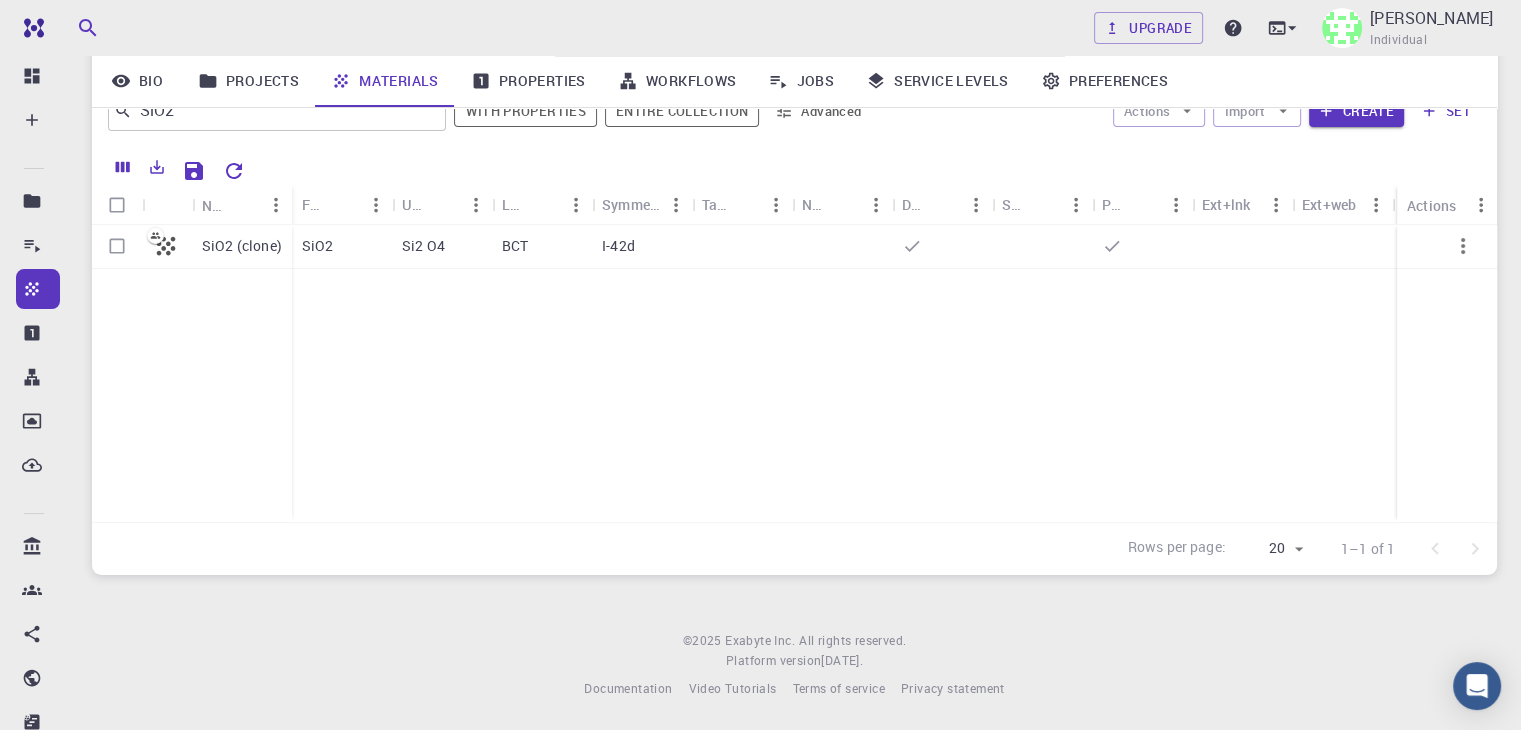 click on "SiO2 (clone) SiO2 Si2 O4 BCT I-42d" at bounding box center (794, 373) 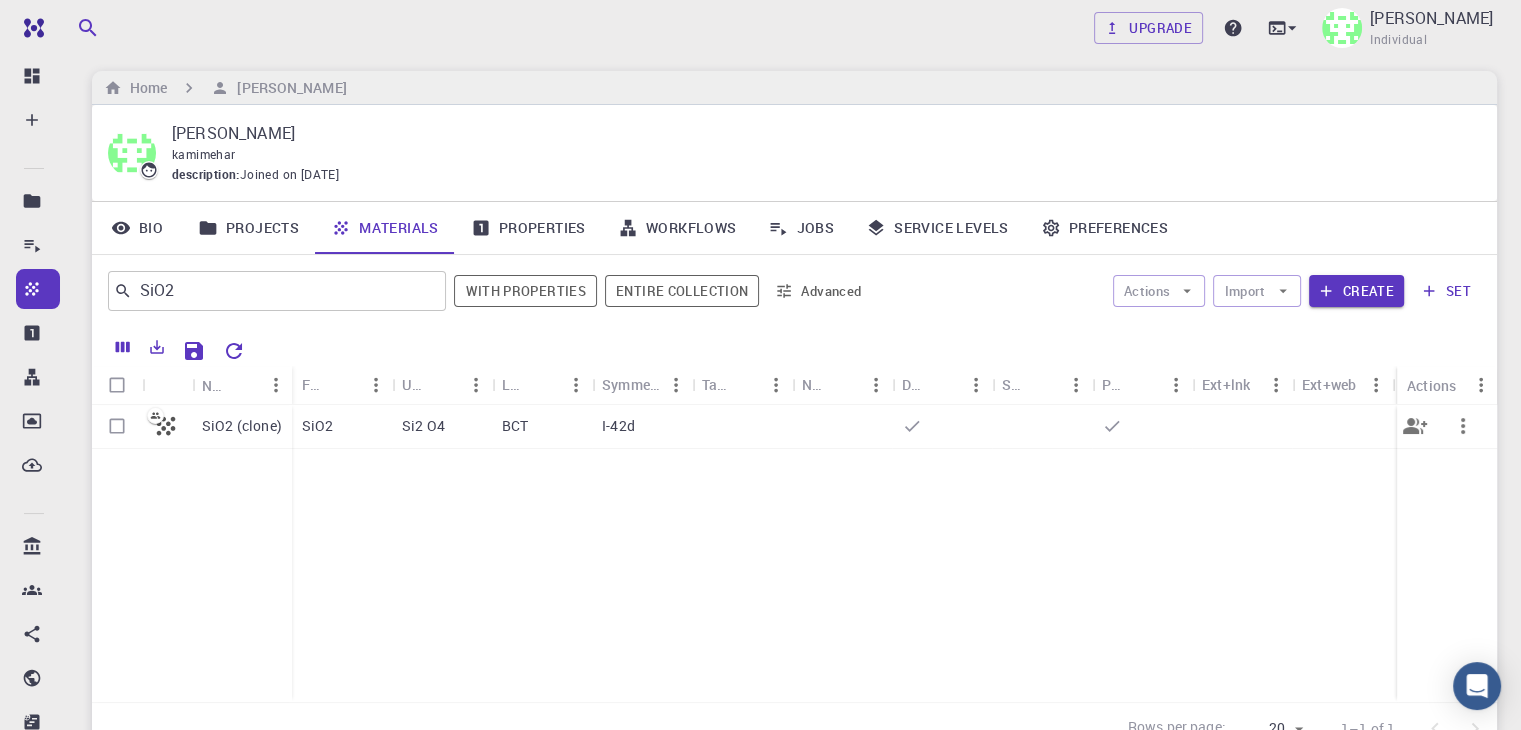 scroll, scrollTop: 7, scrollLeft: 0, axis: vertical 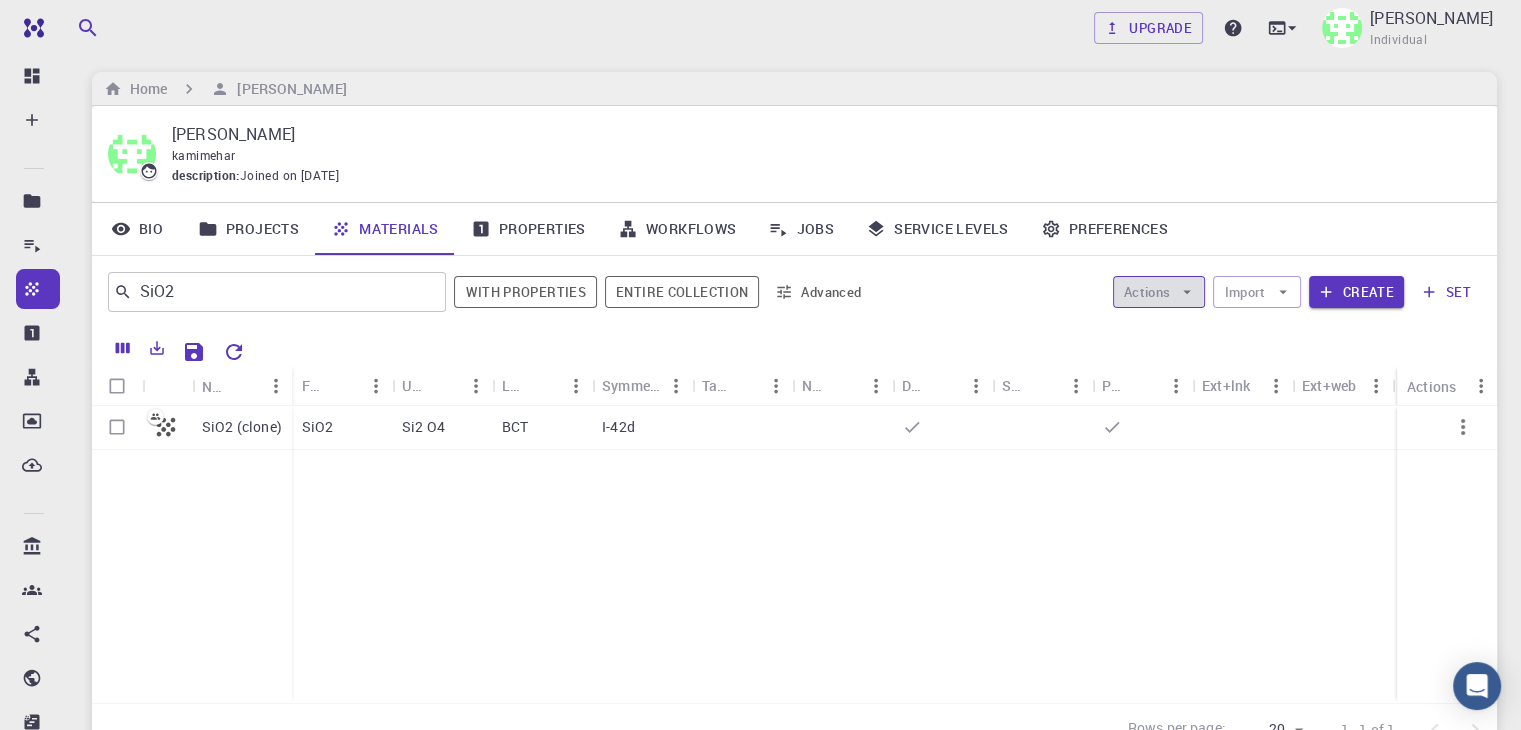 click on "Actions" at bounding box center [1159, 292] 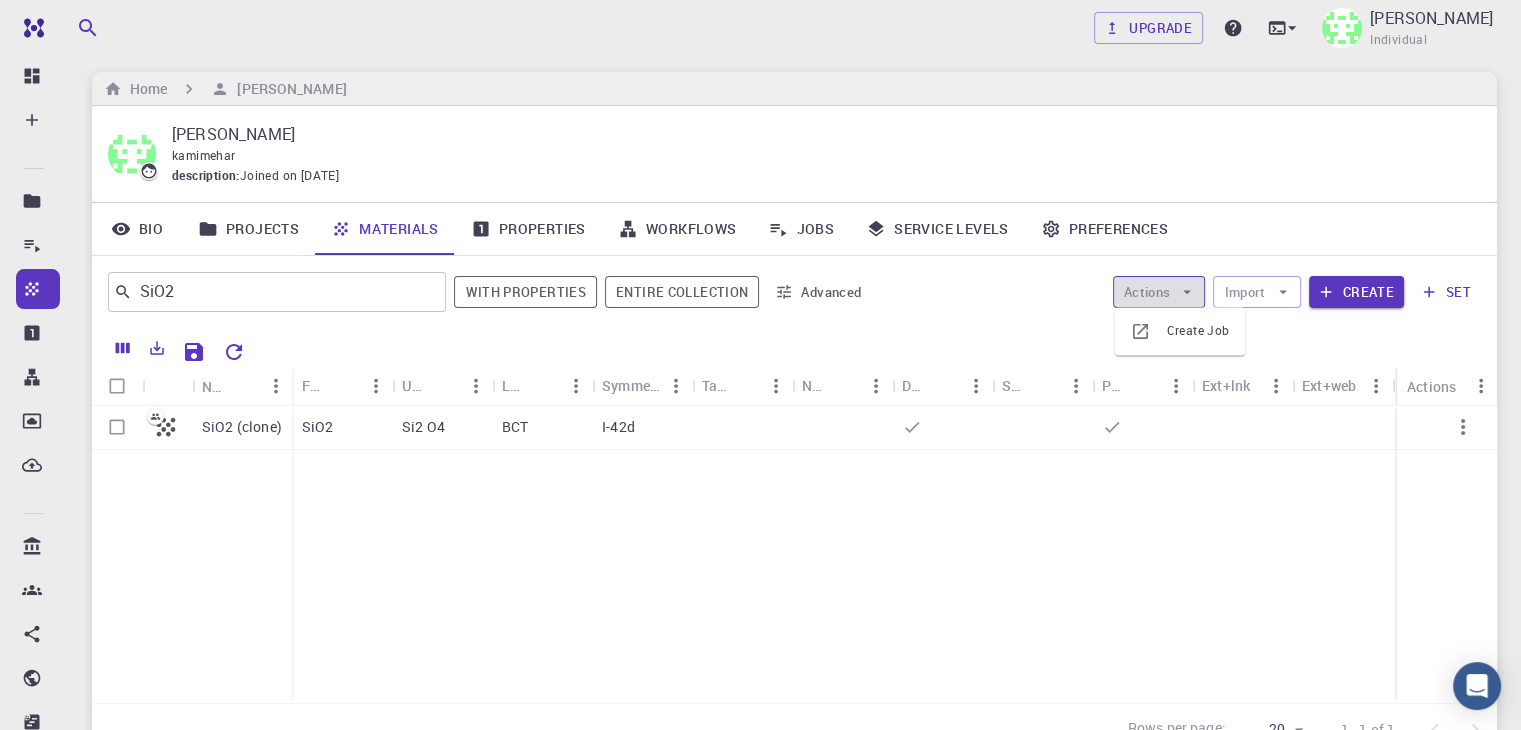 click on "Actions" at bounding box center (1159, 292) 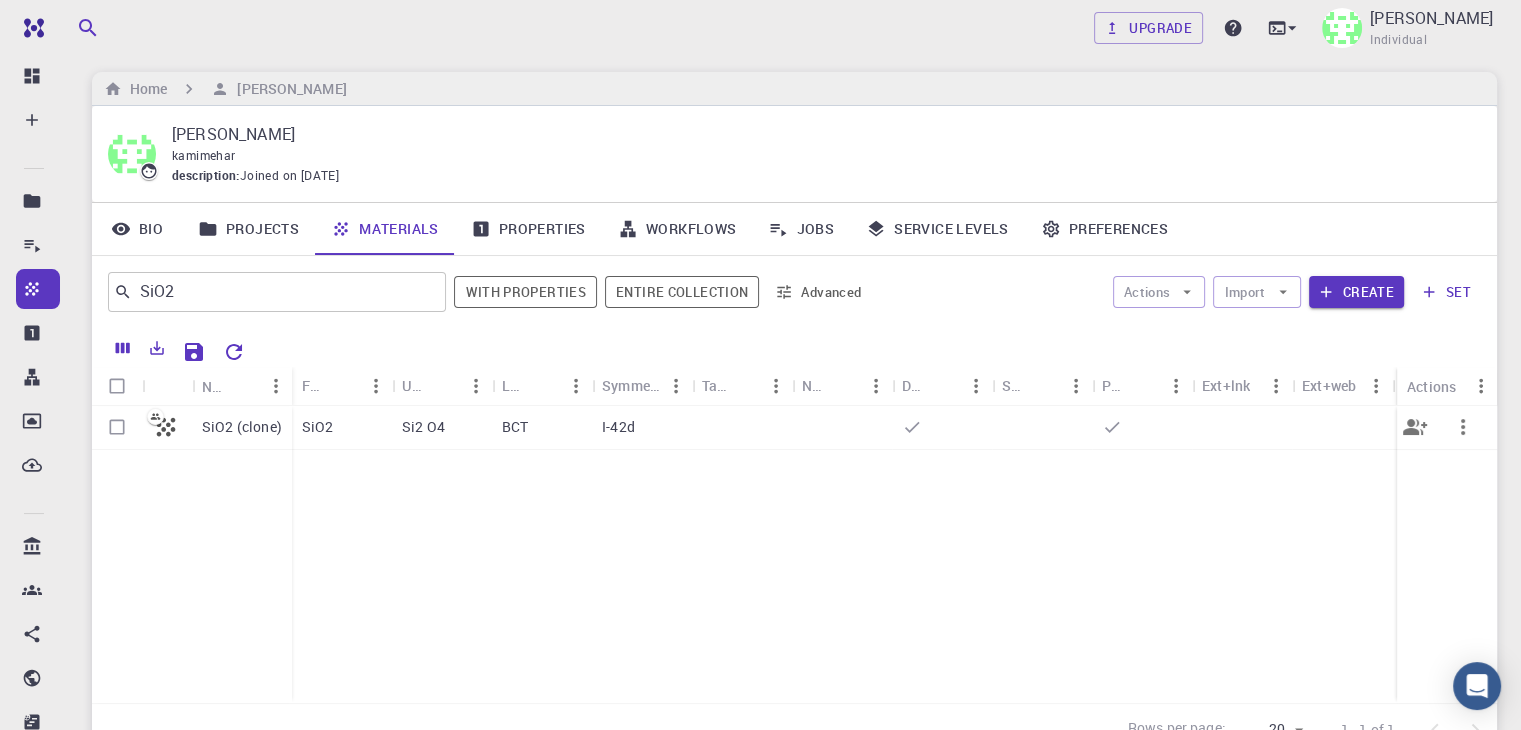 click at bounding box center [167, 428] 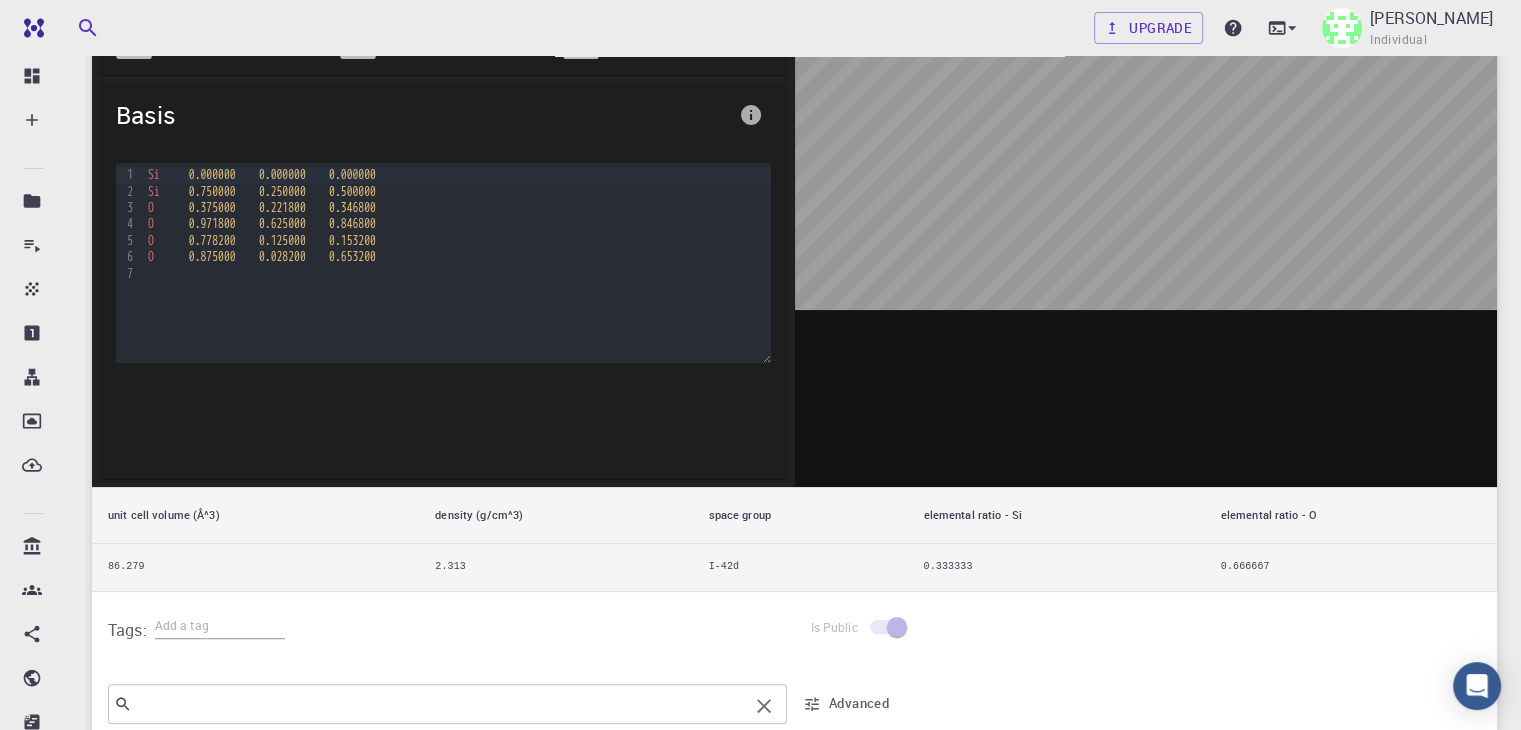 scroll, scrollTop: 0, scrollLeft: 0, axis: both 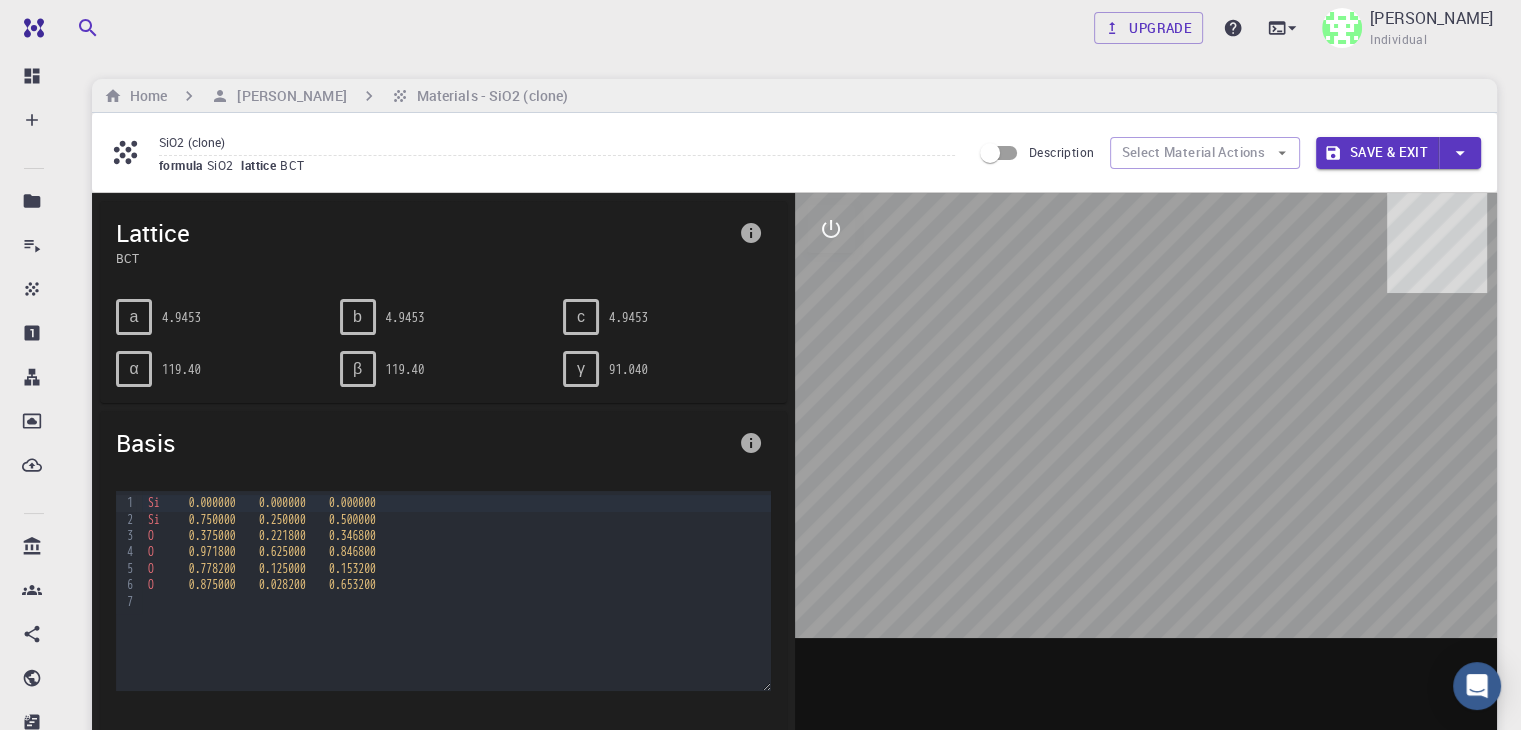 click 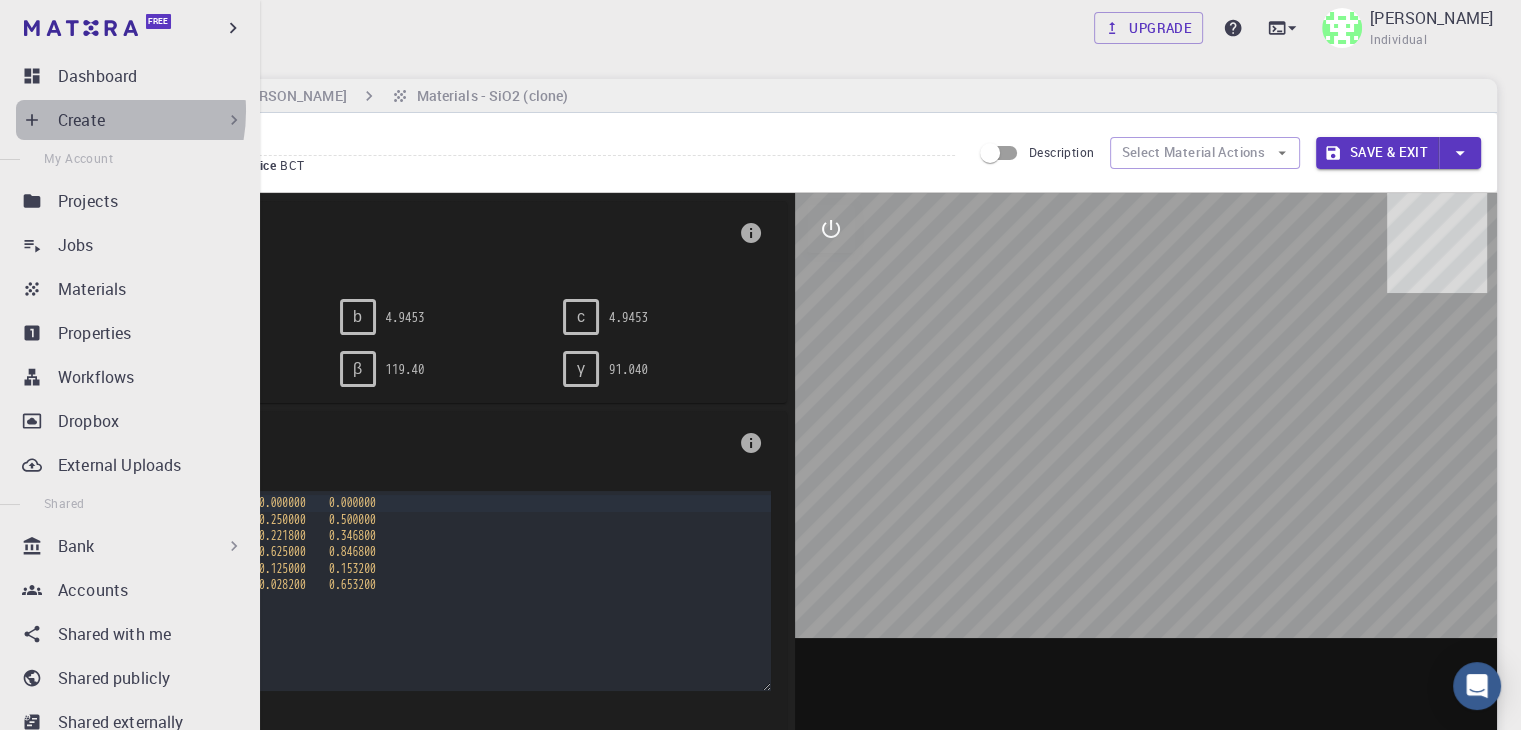 click on "Create" at bounding box center [81, 120] 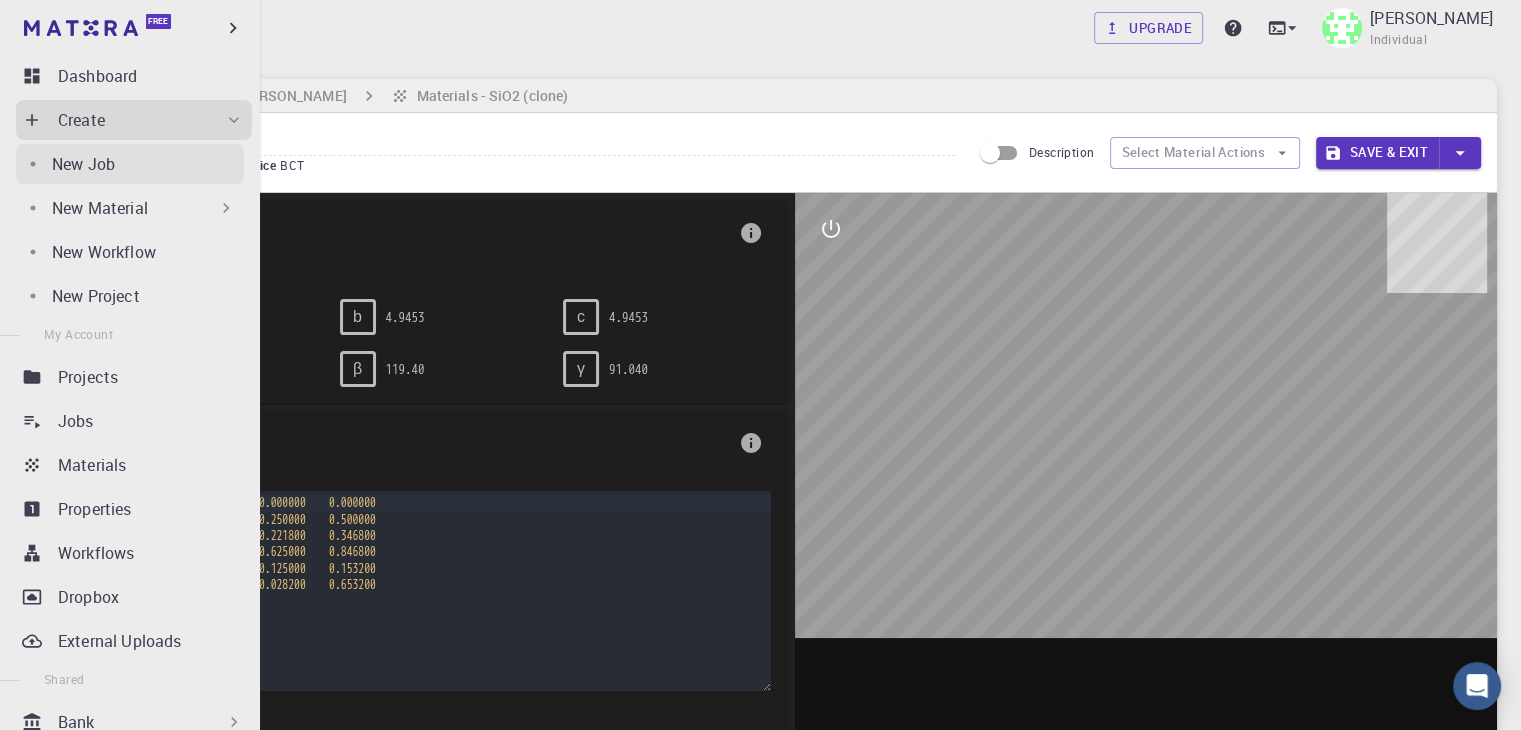 click on "New Job" at bounding box center [83, 164] 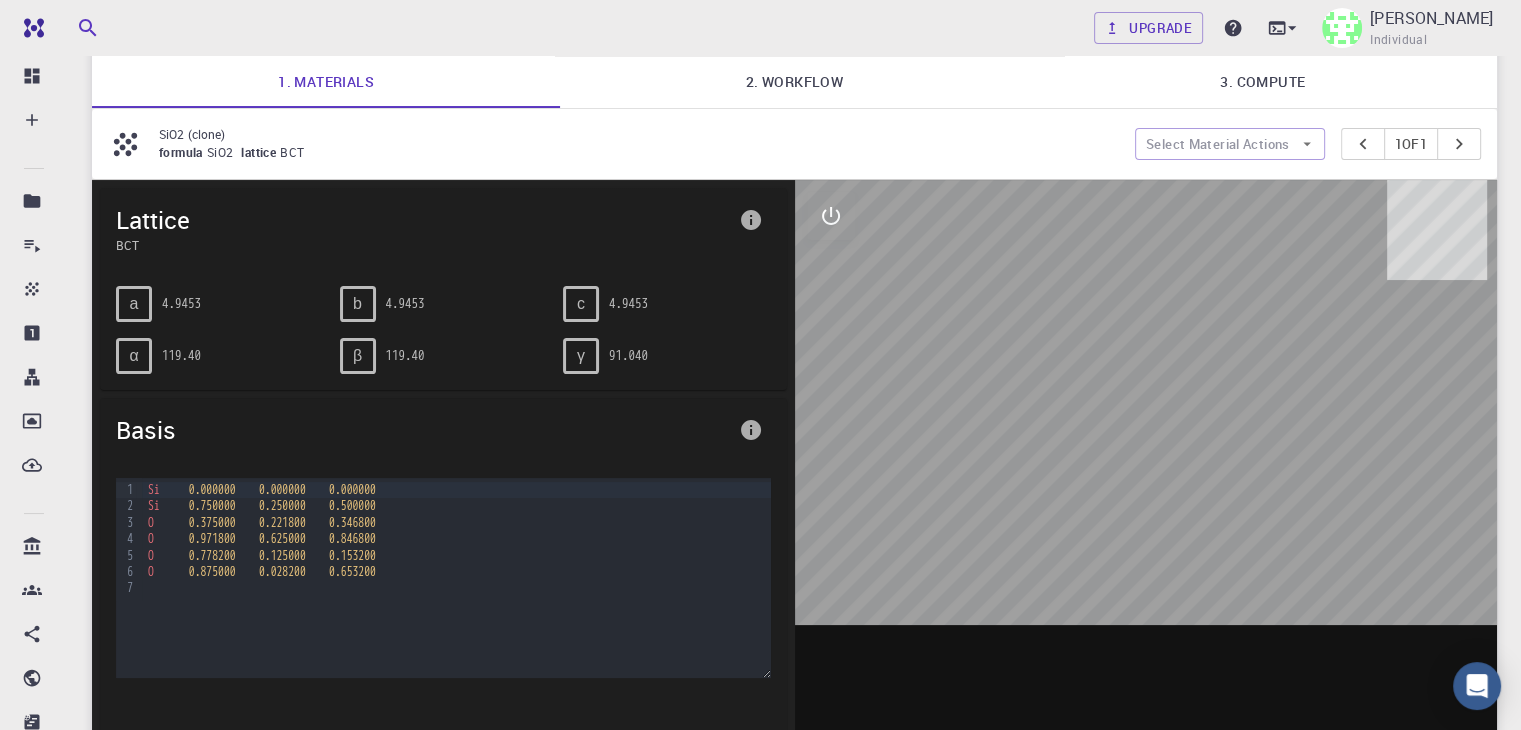scroll, scrollTop: 139, scrollLeft: 0, axis: vertical 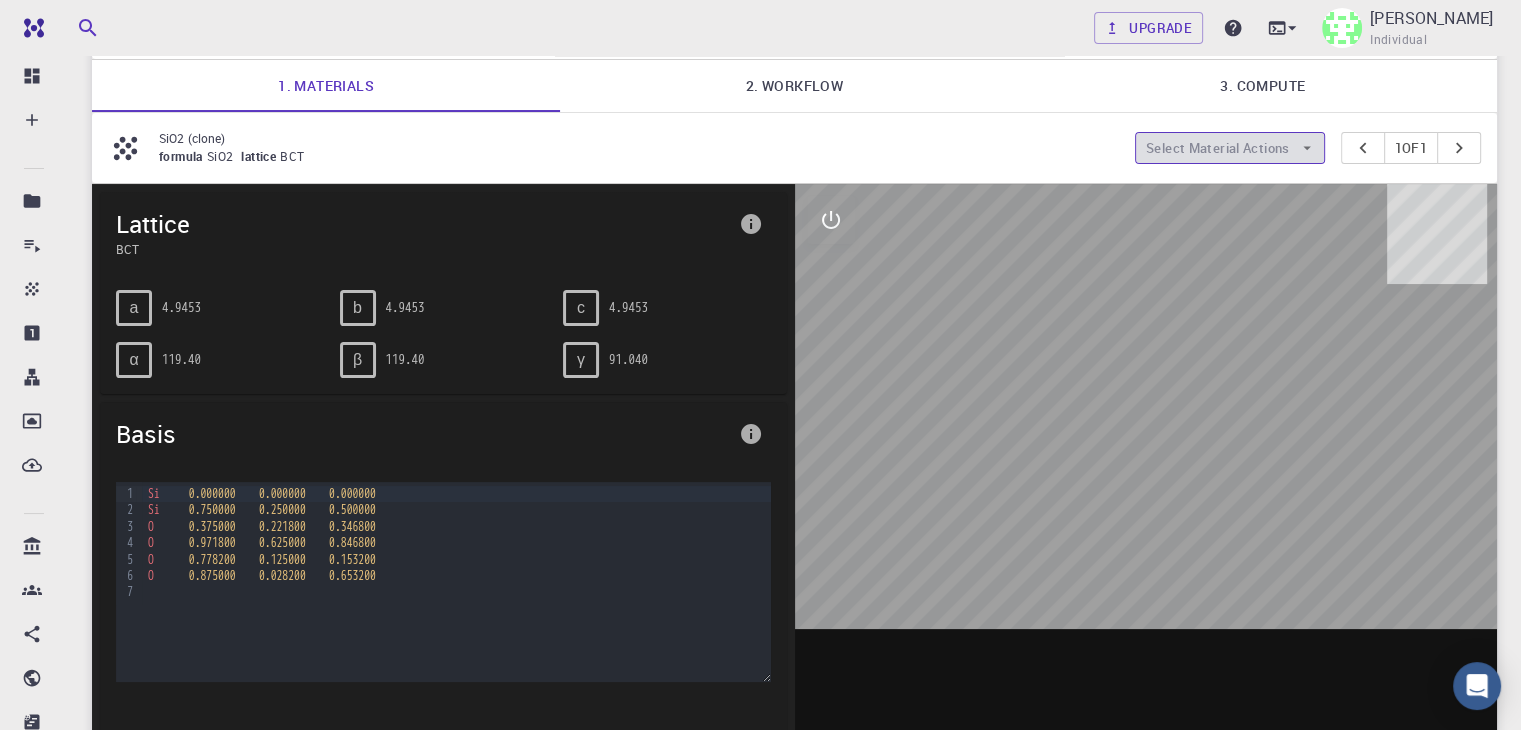 click on "Select Material Actions" at bounding box center (1230, 148) 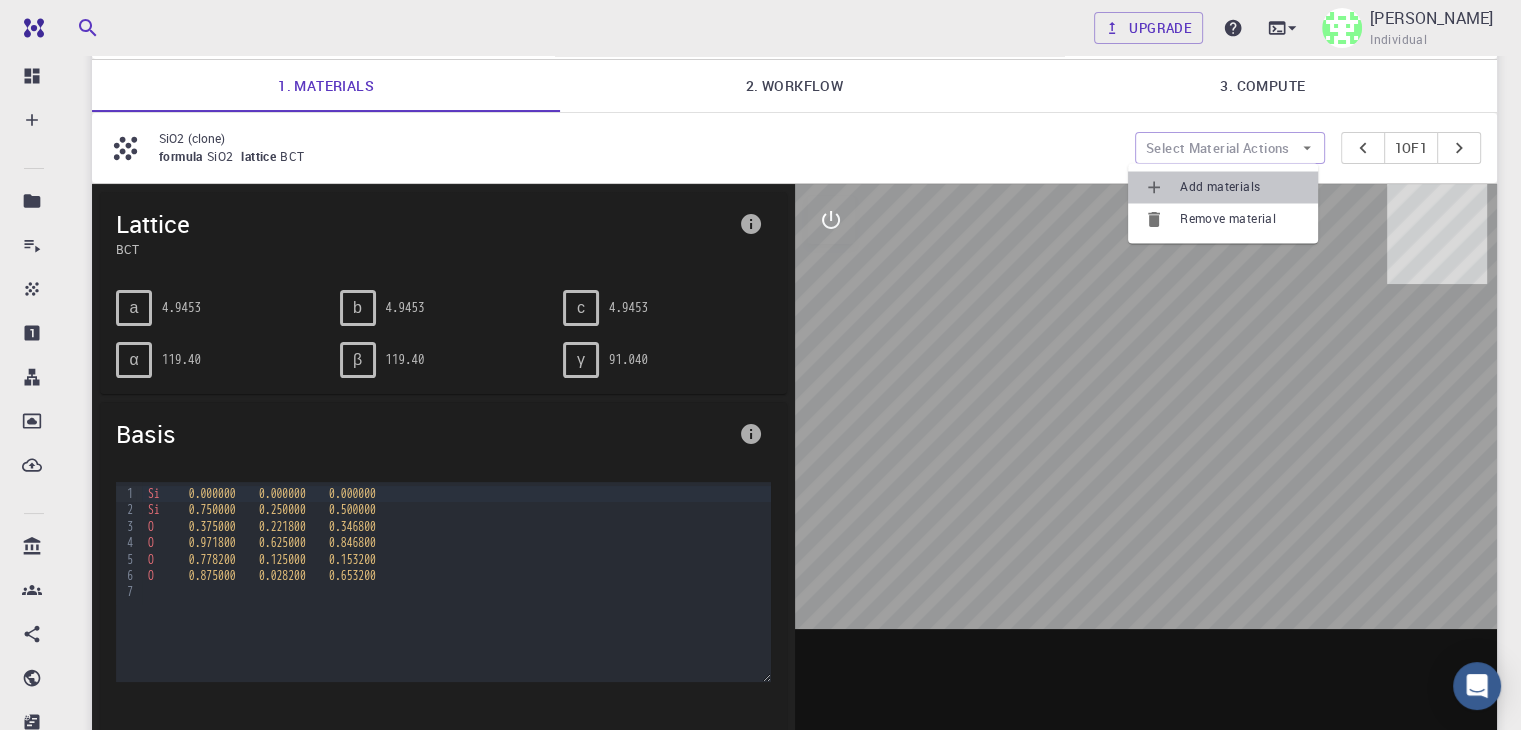 click on "Add materials" at bounding box center [1223, 187] 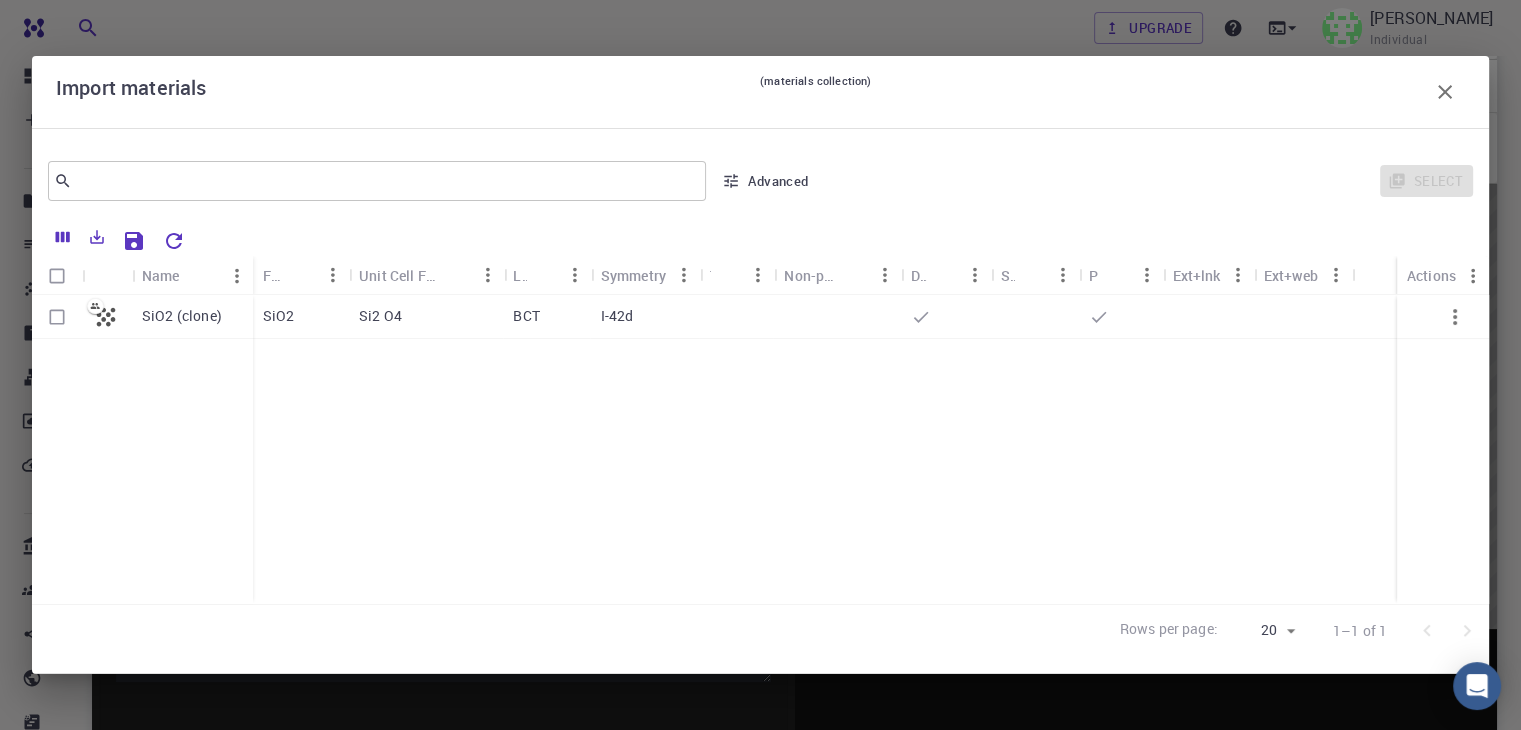 click at bounding box center [837, 317] 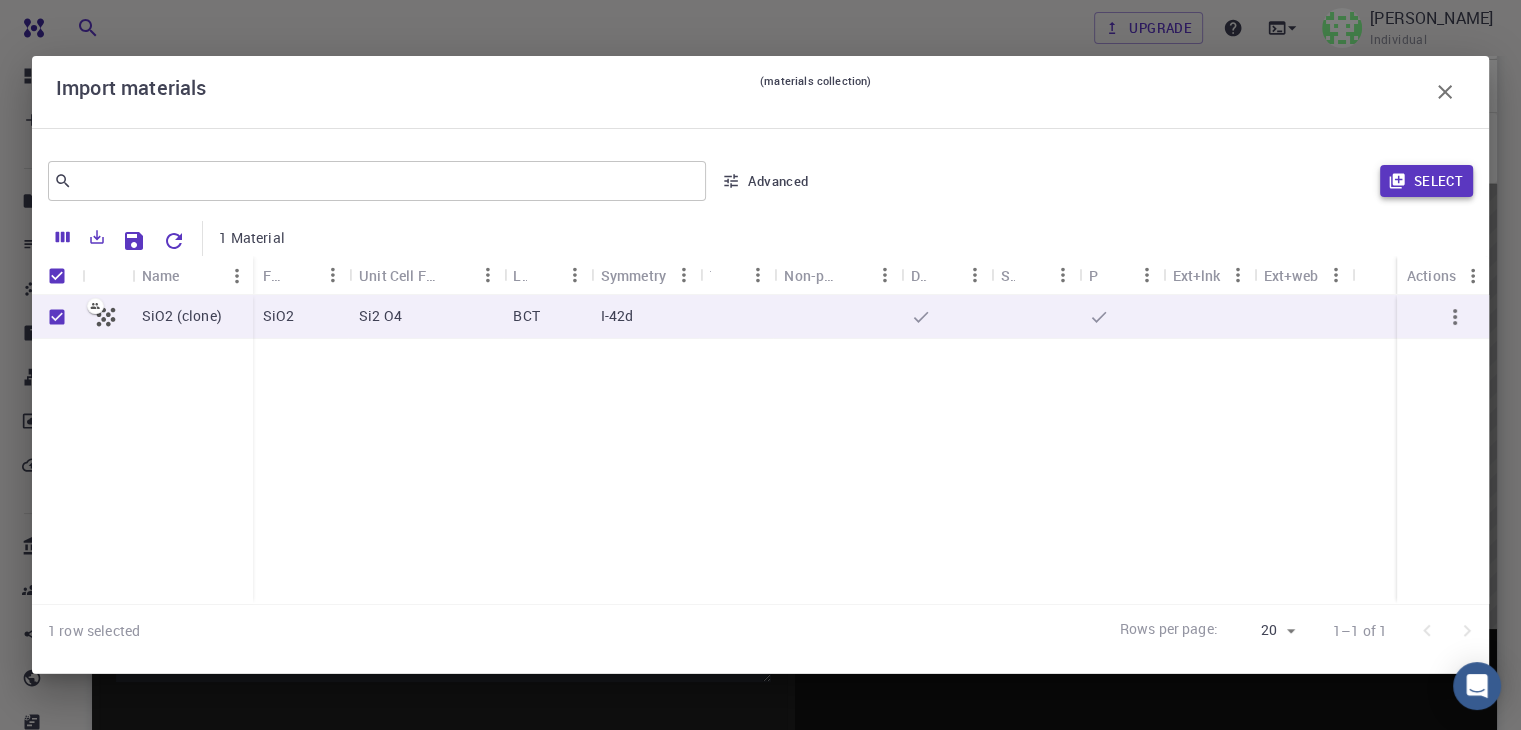 click 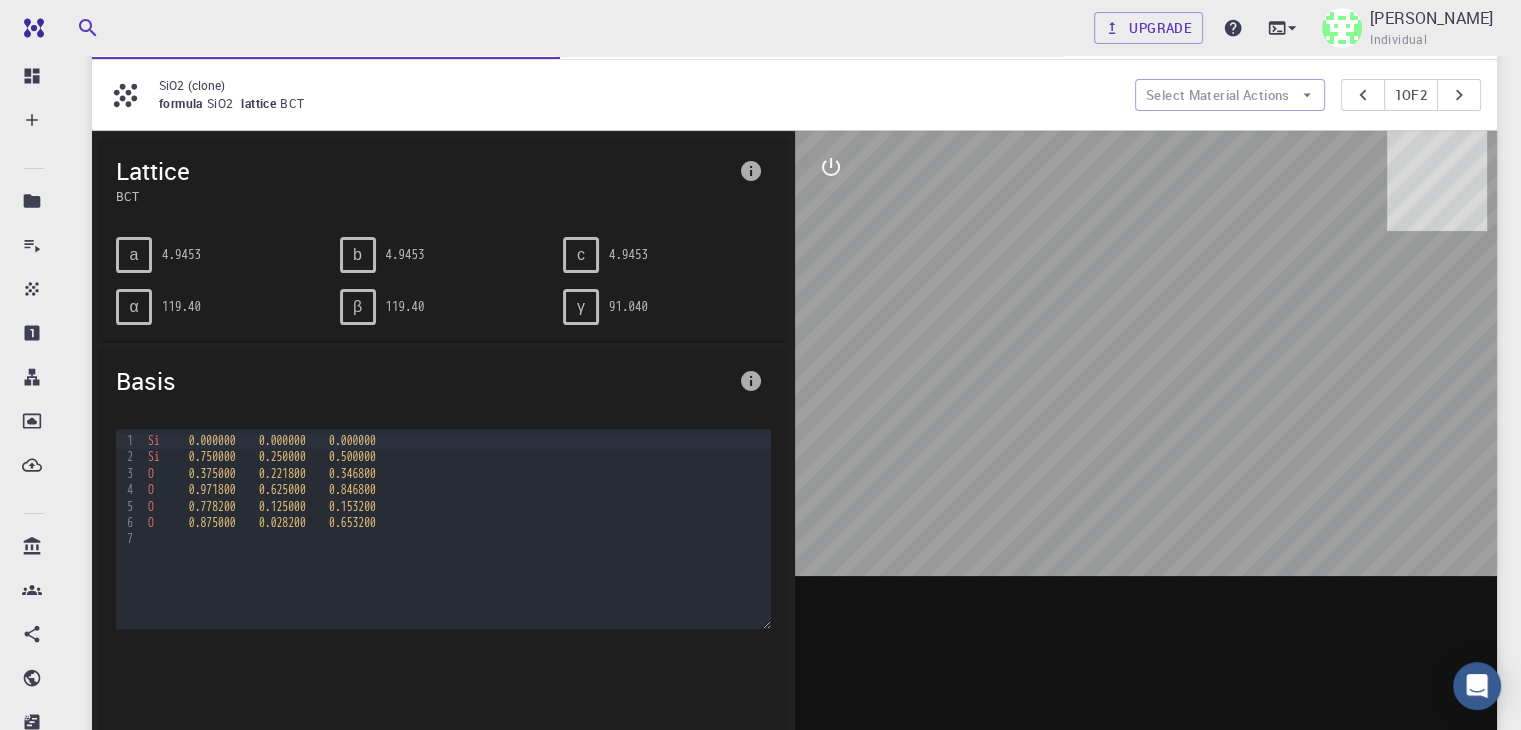scroll, scrollTop: 196, scrollLeft: 0, axis: vertical 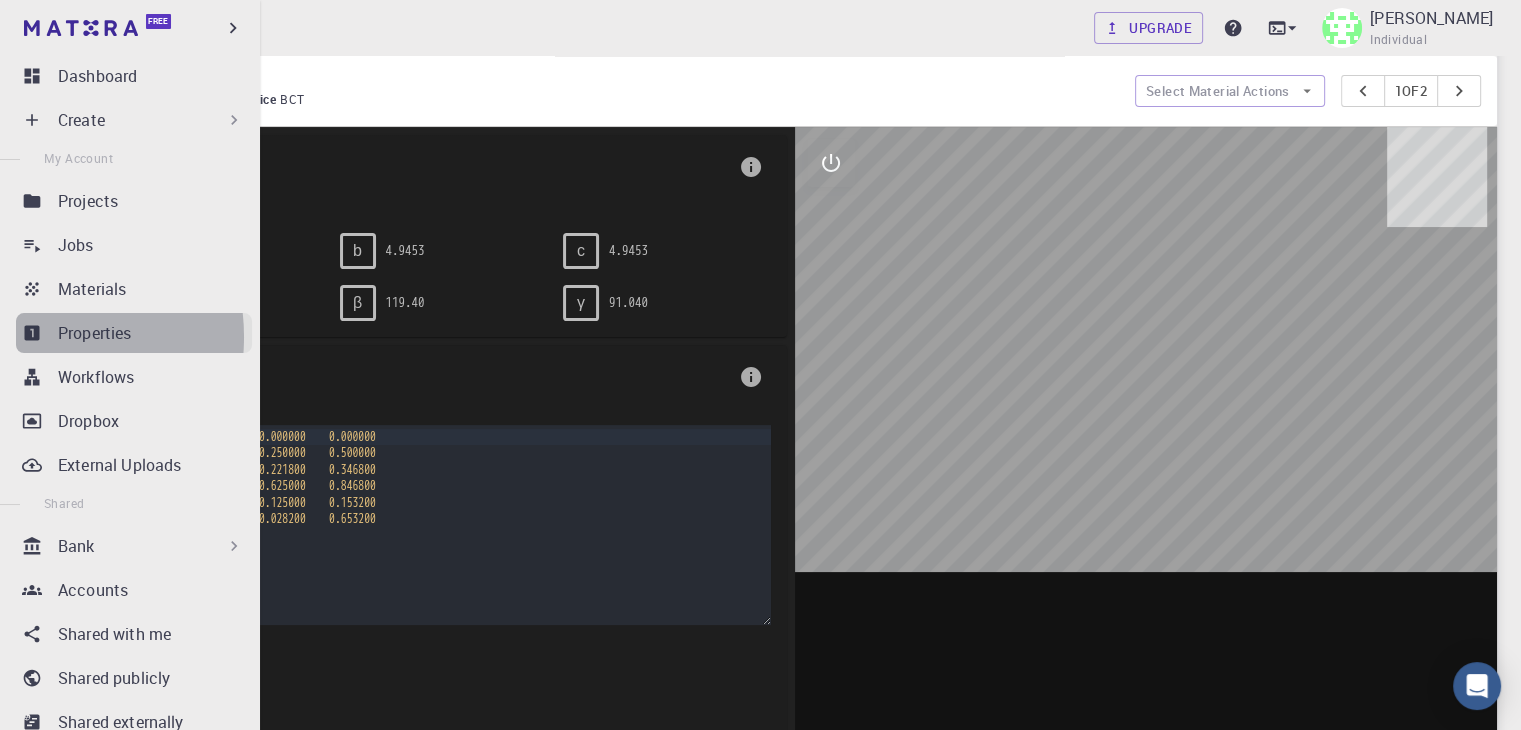 click on "Properties" at bounding box center (134, 333) 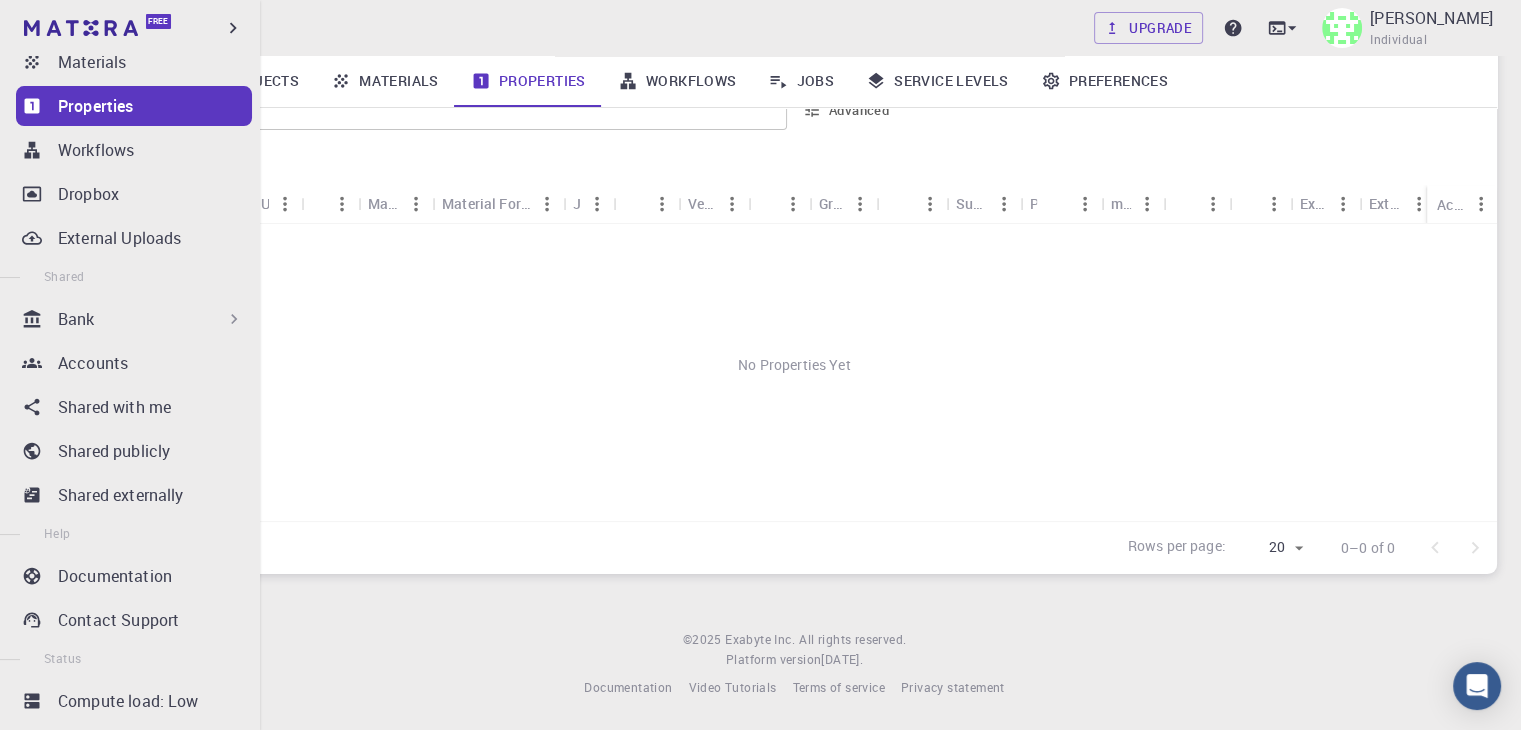 scroll, scrollTop: 228, scrollLeft: 0, axis: vertical 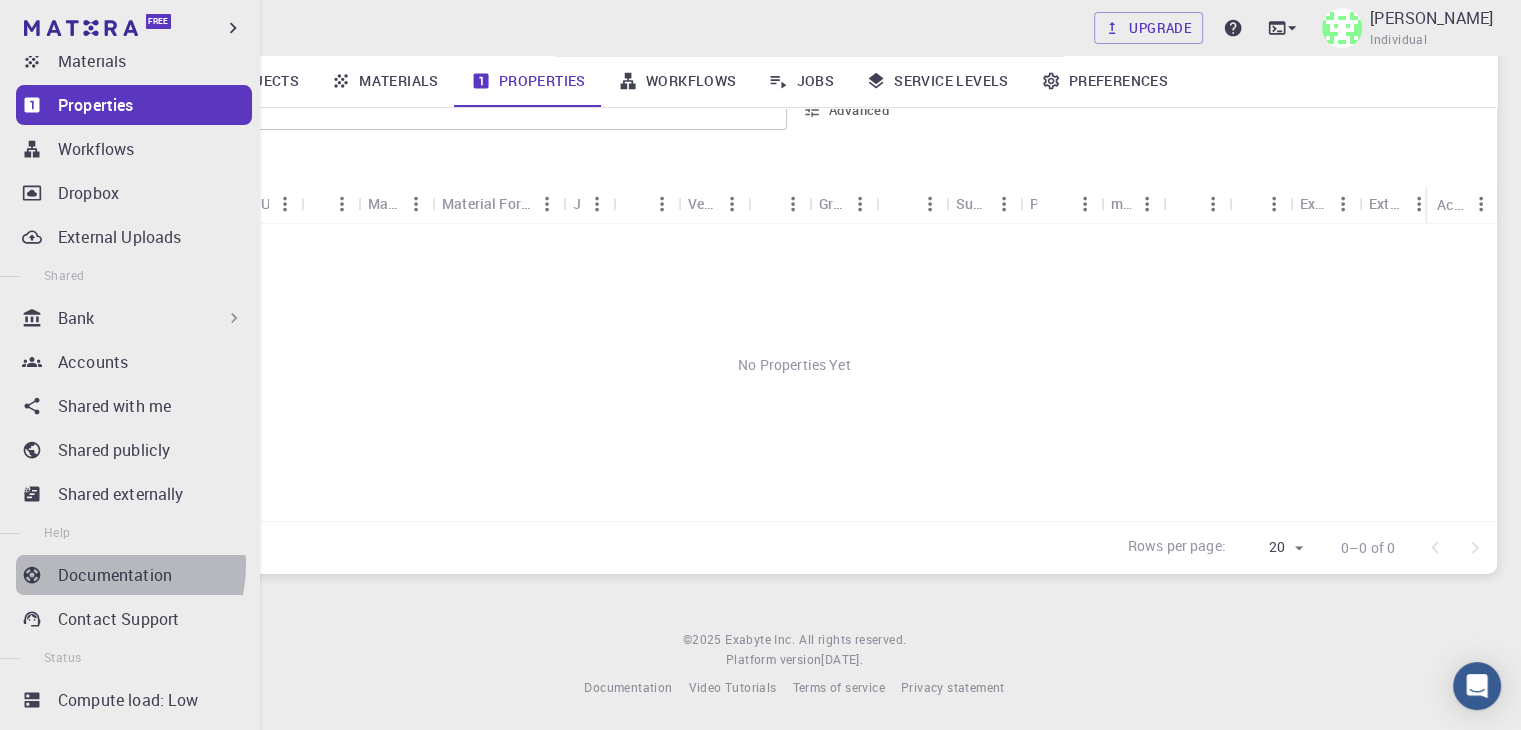 click on "Documentation" at bounding box center [115, 575] 